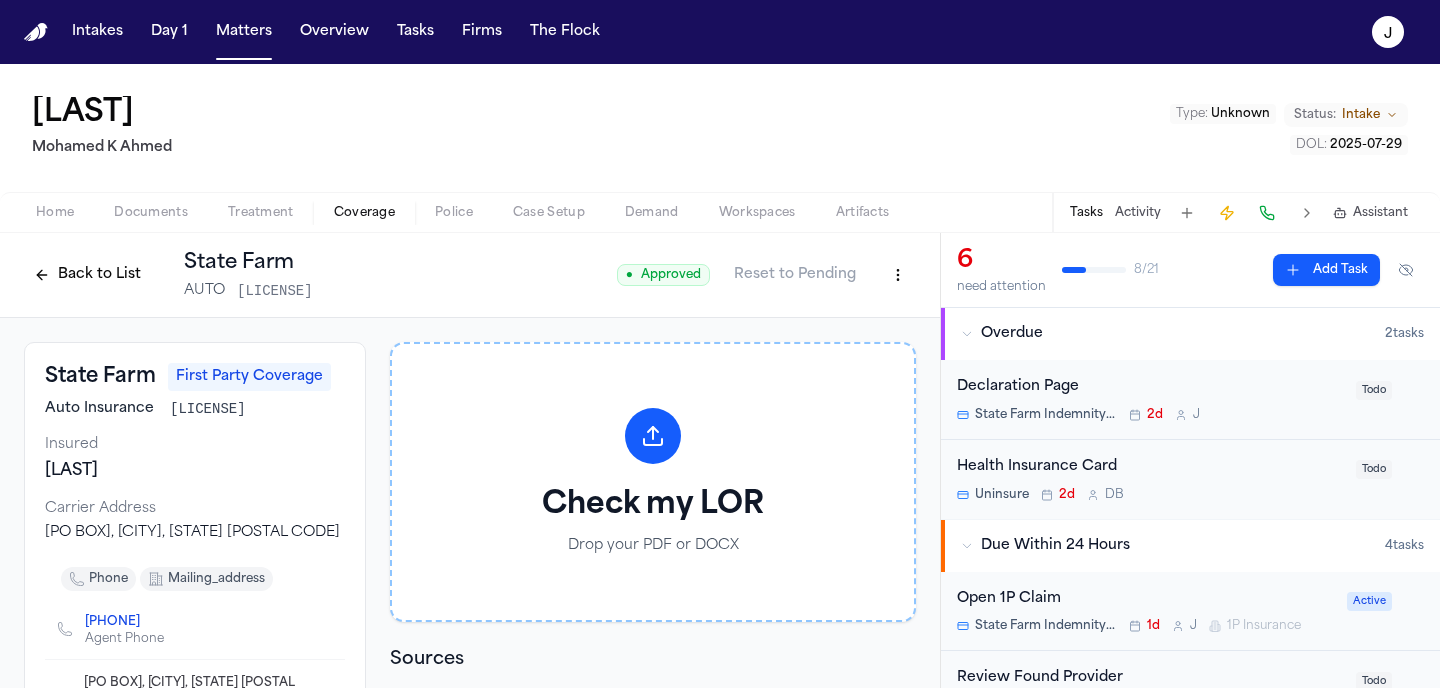 scroll, scrollTop: 0, scrollLeft: 0, axis: both 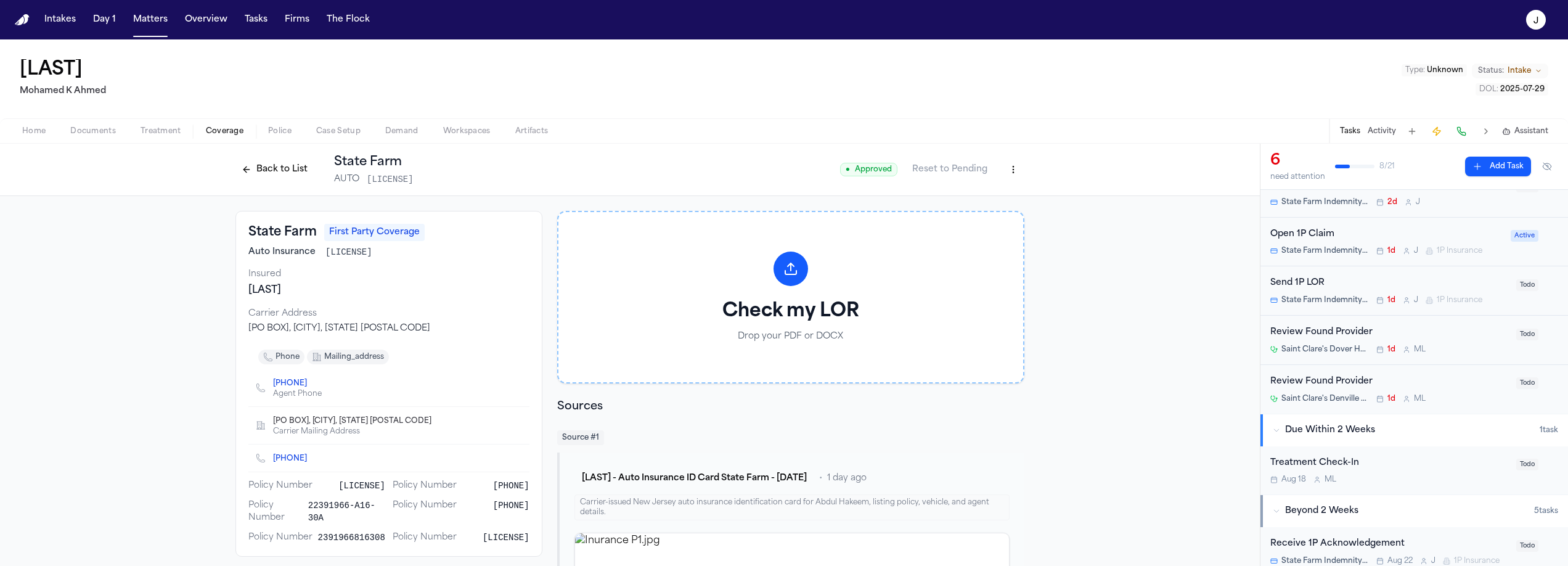 click on "Back to List" at bounding box center [274, 170] 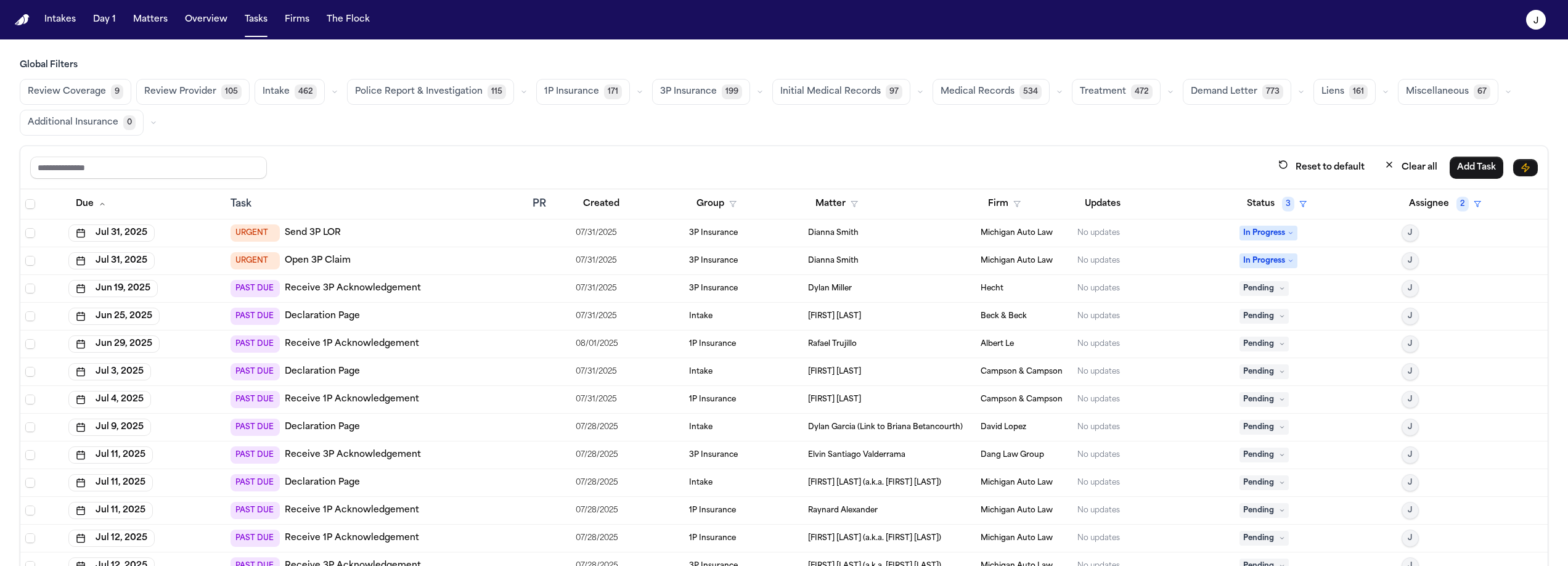 scroll, scrollTop: 0, scrollLeft: 0, axis: both 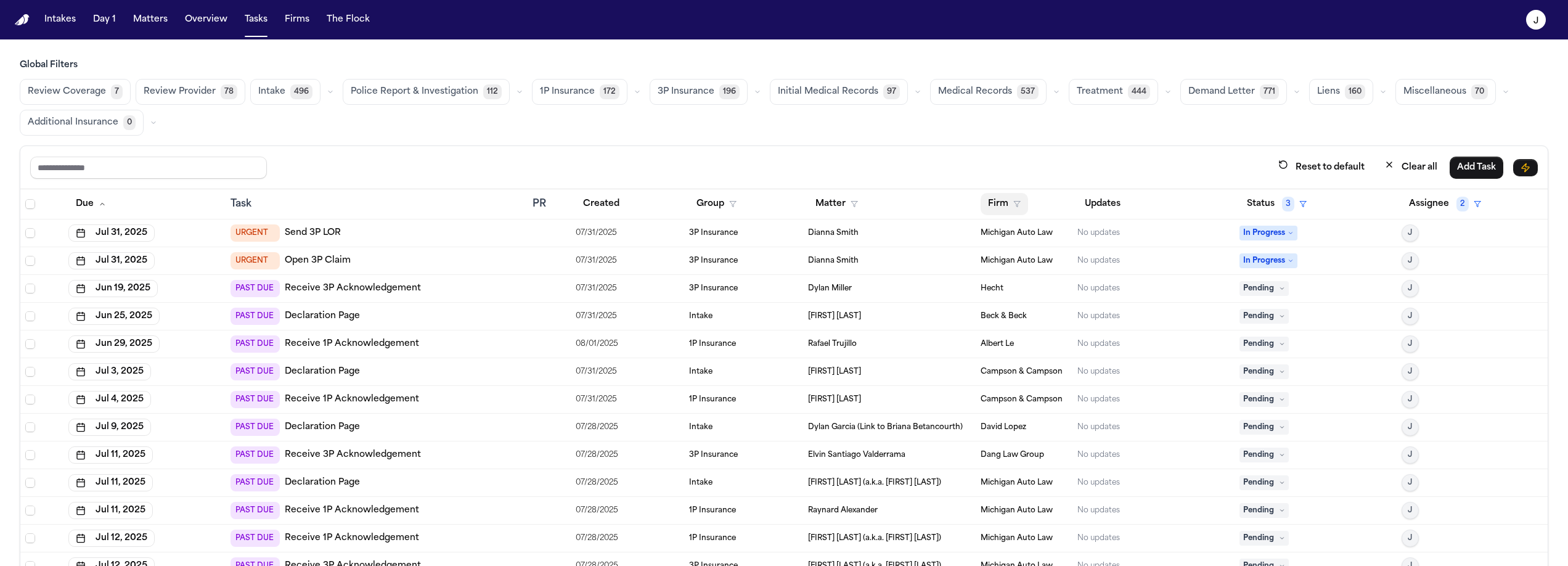 click on "Firm" at bounding box center [1004, 204] 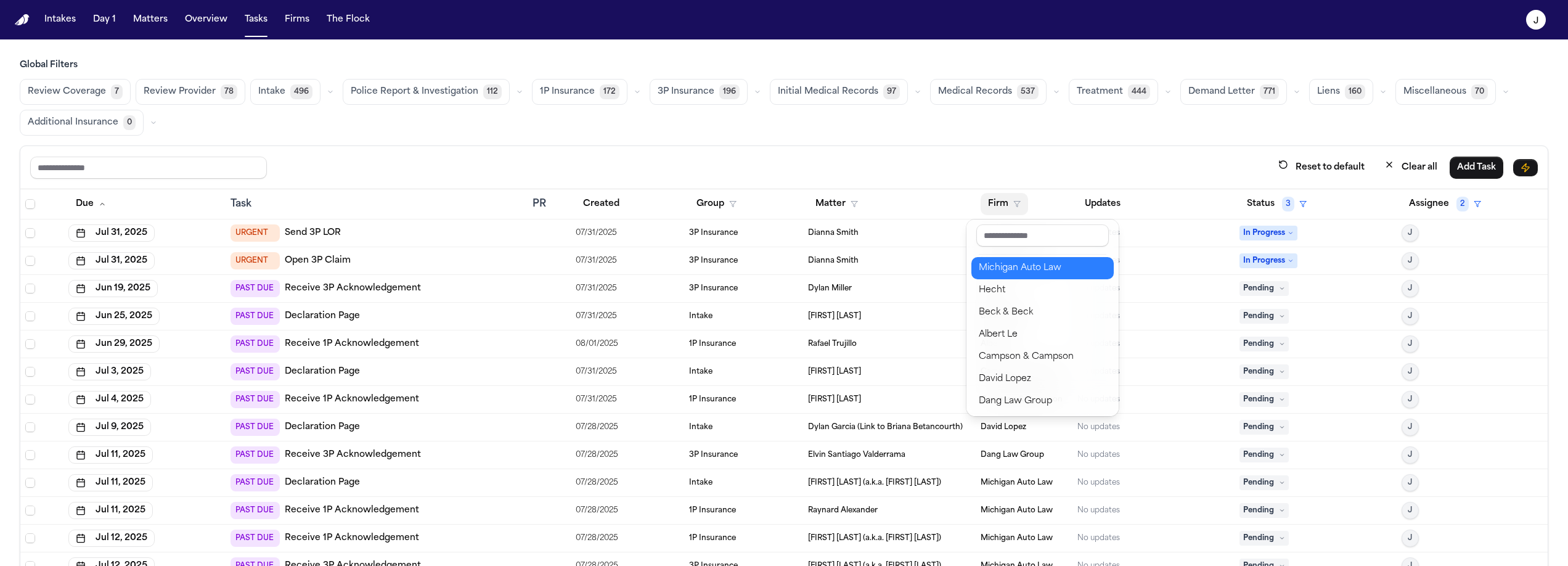 click on "Michigan Auto Law" at bounding box center [1042, 268] 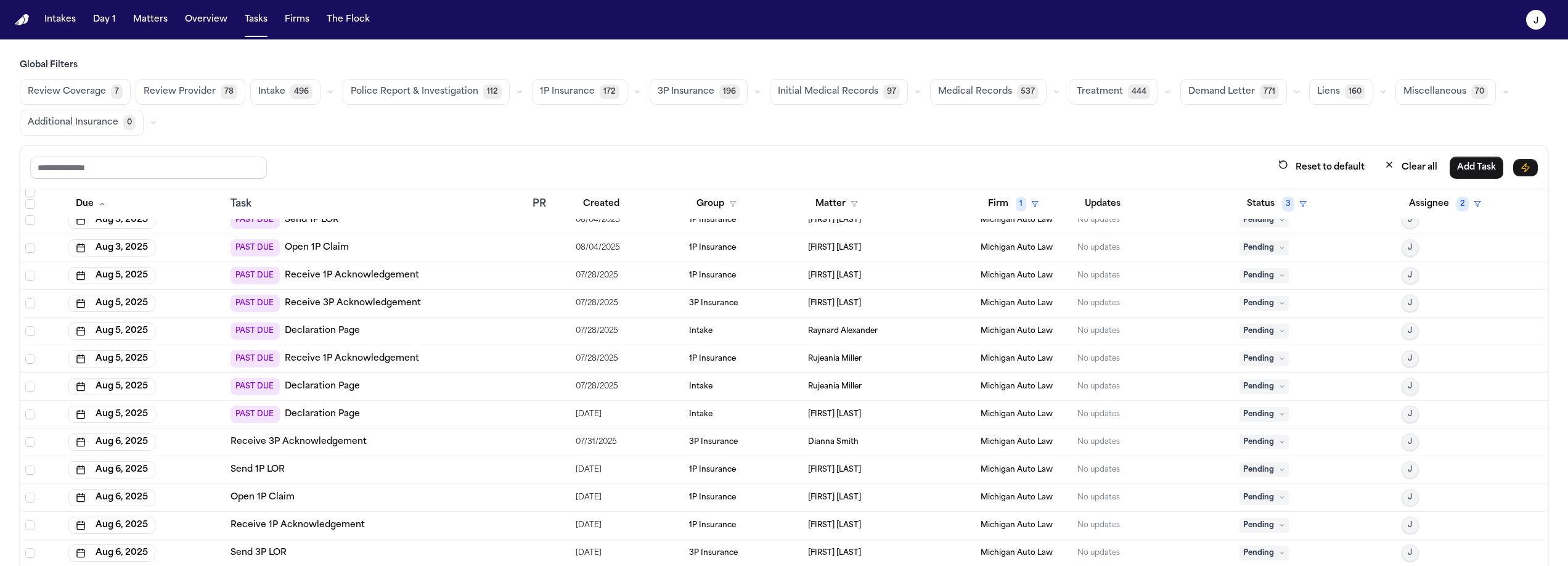 scroll, scrollTop: 266, scrollLeft: 0, axis: vertical 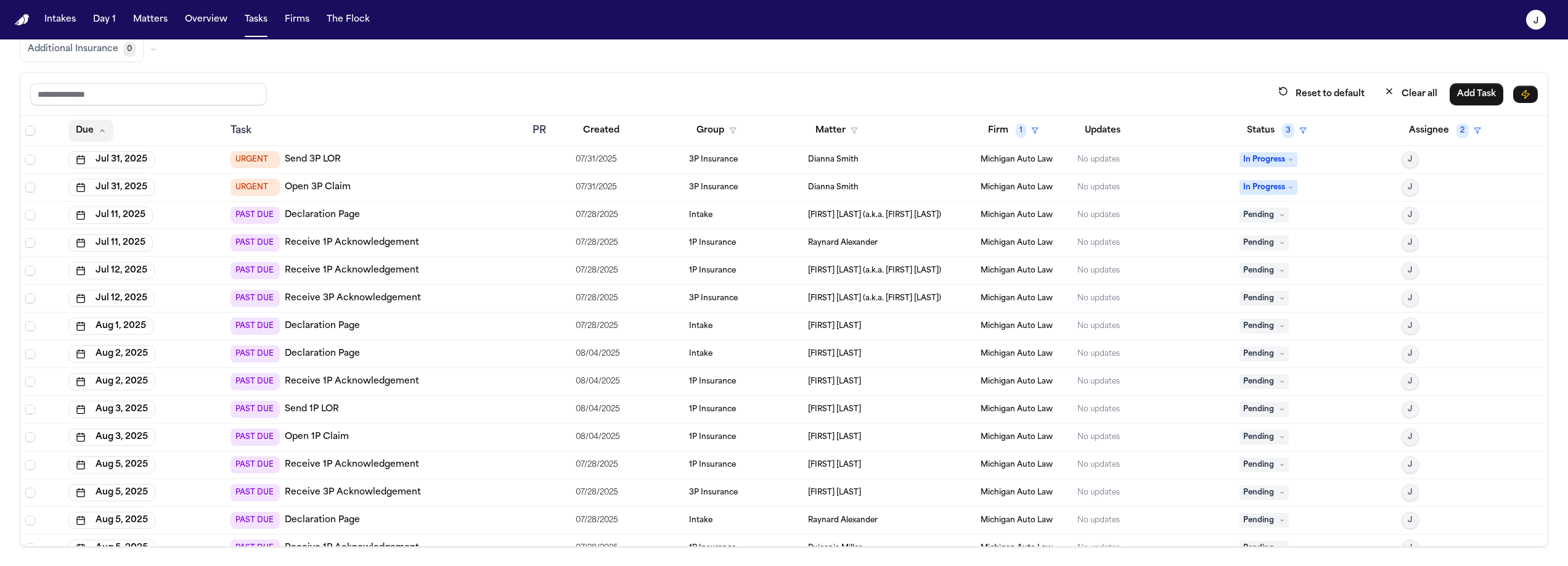 click 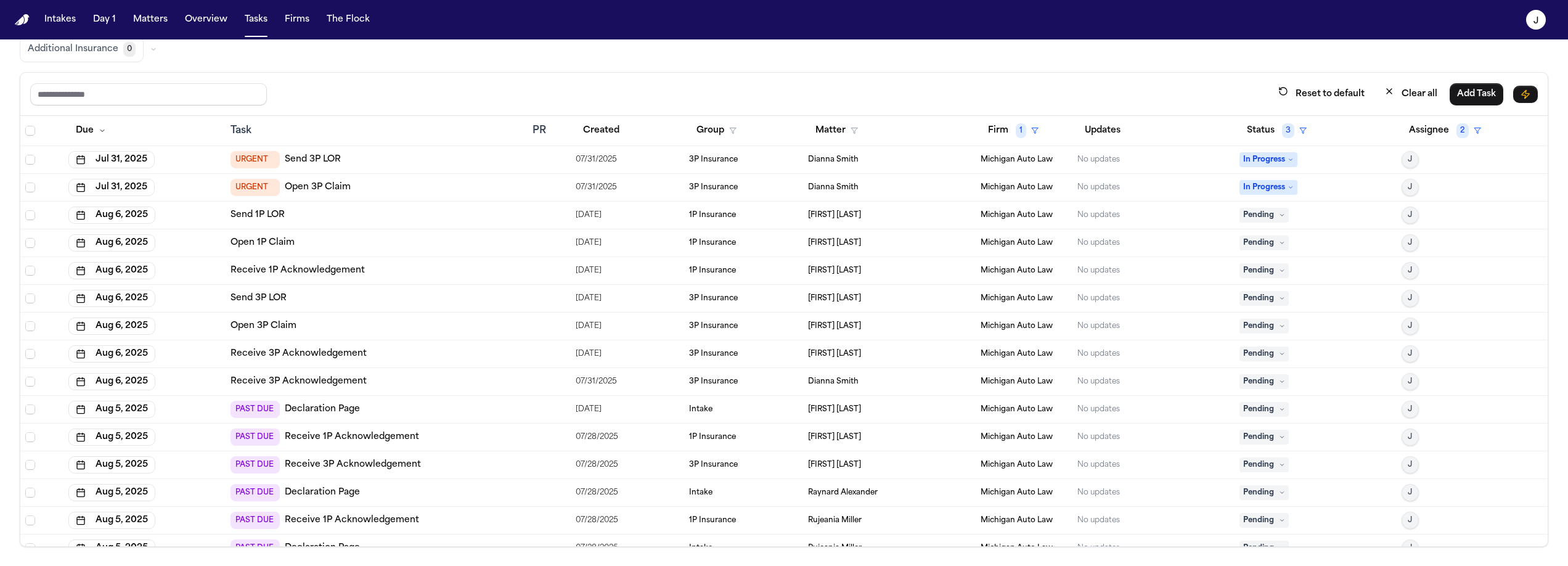 scroll, scrollTop: 73, scrollLeft: 0, axis: vertical 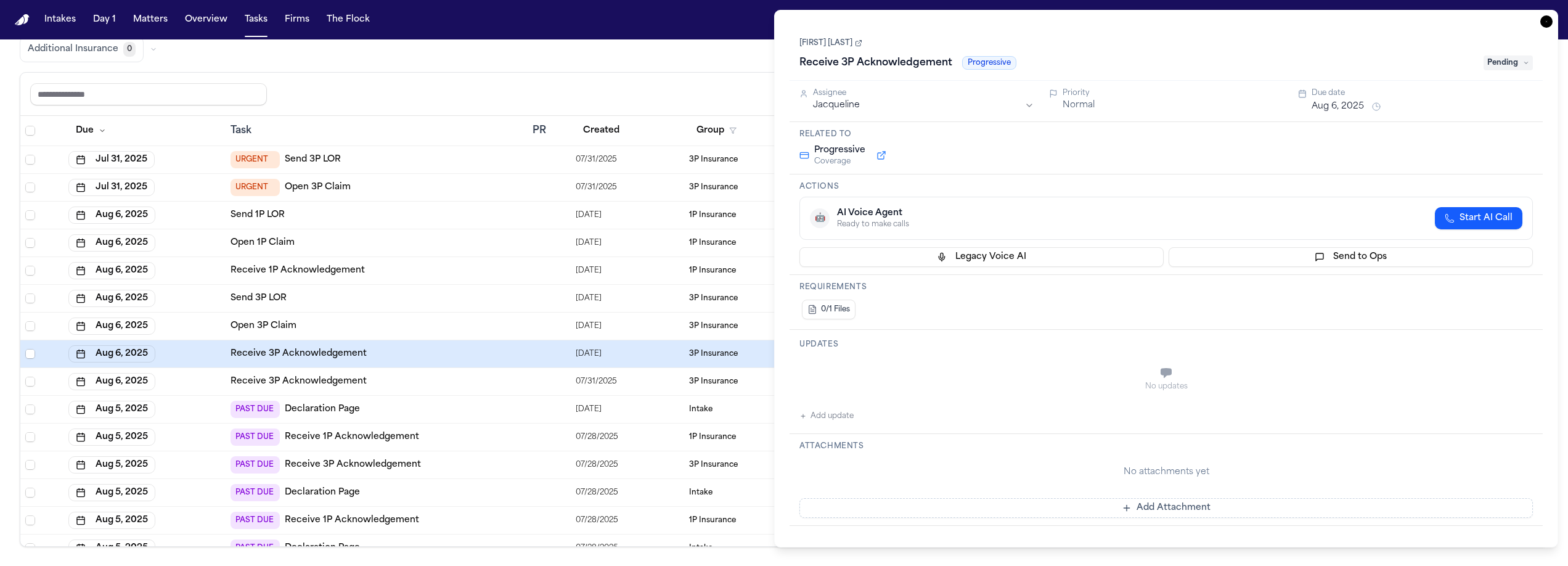 type 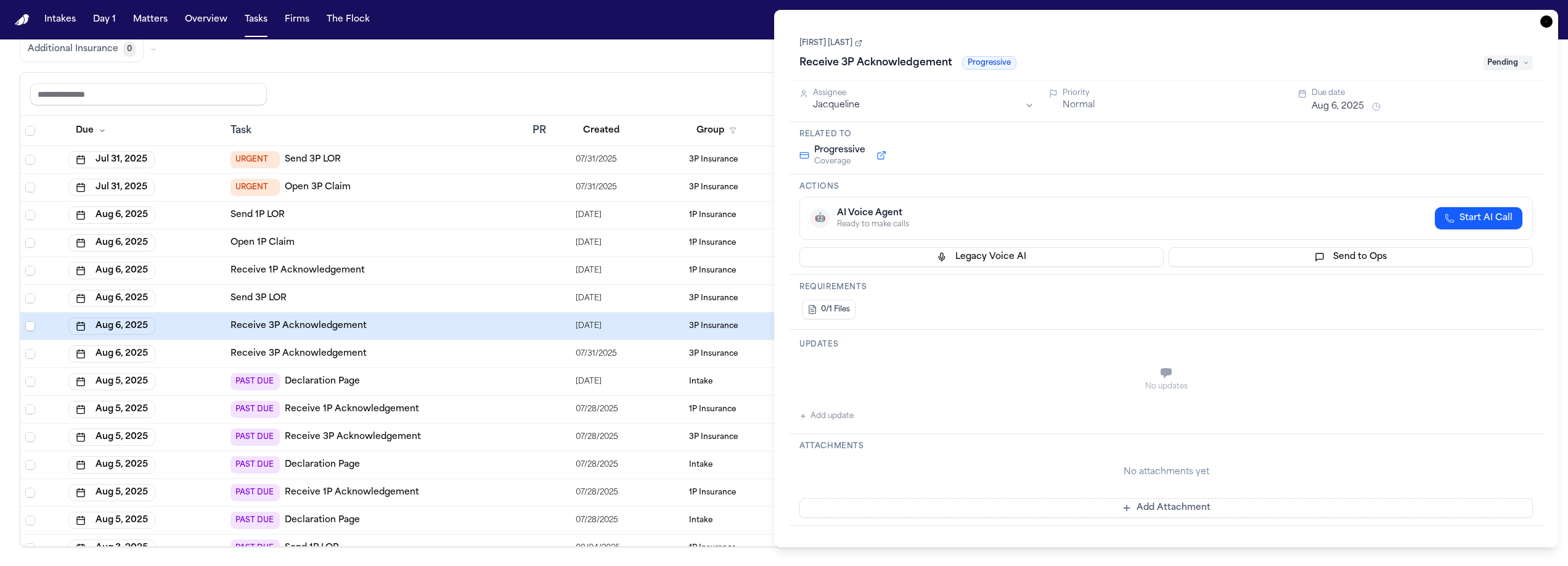 click on "Aug 6, 2025" at bounding box center [1337, 107] 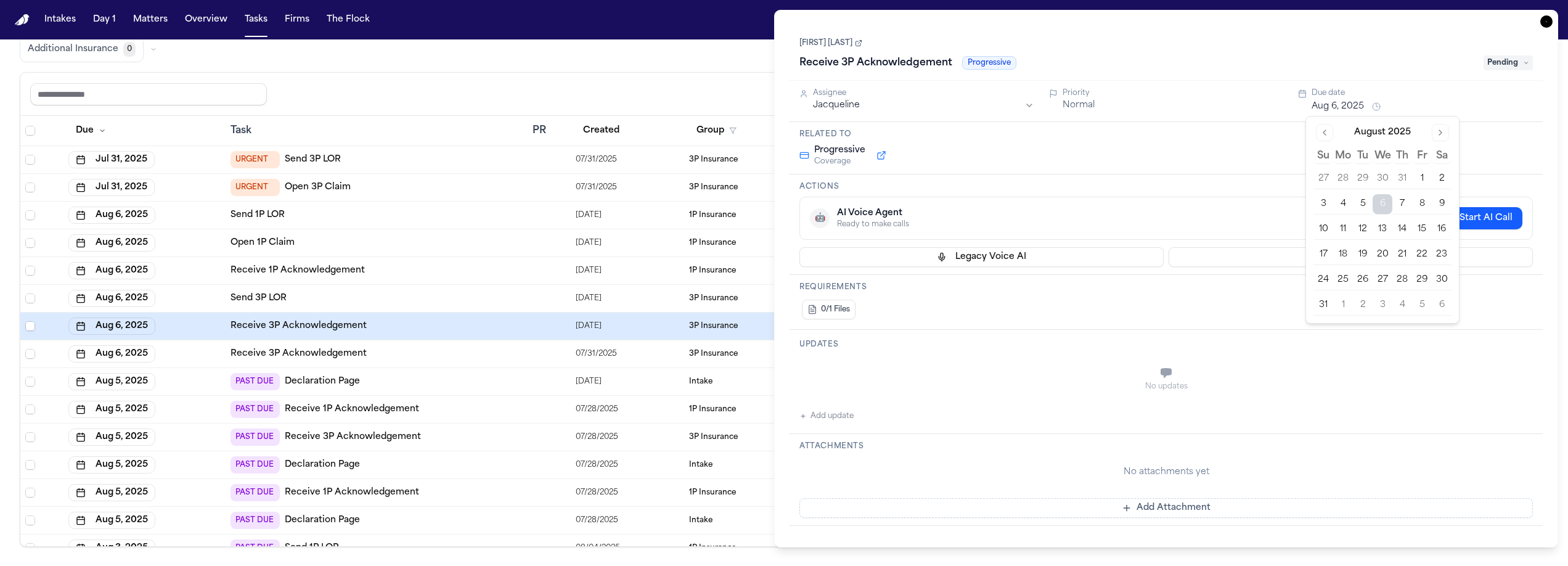 click on "22" at bounding box center [1422, 255] 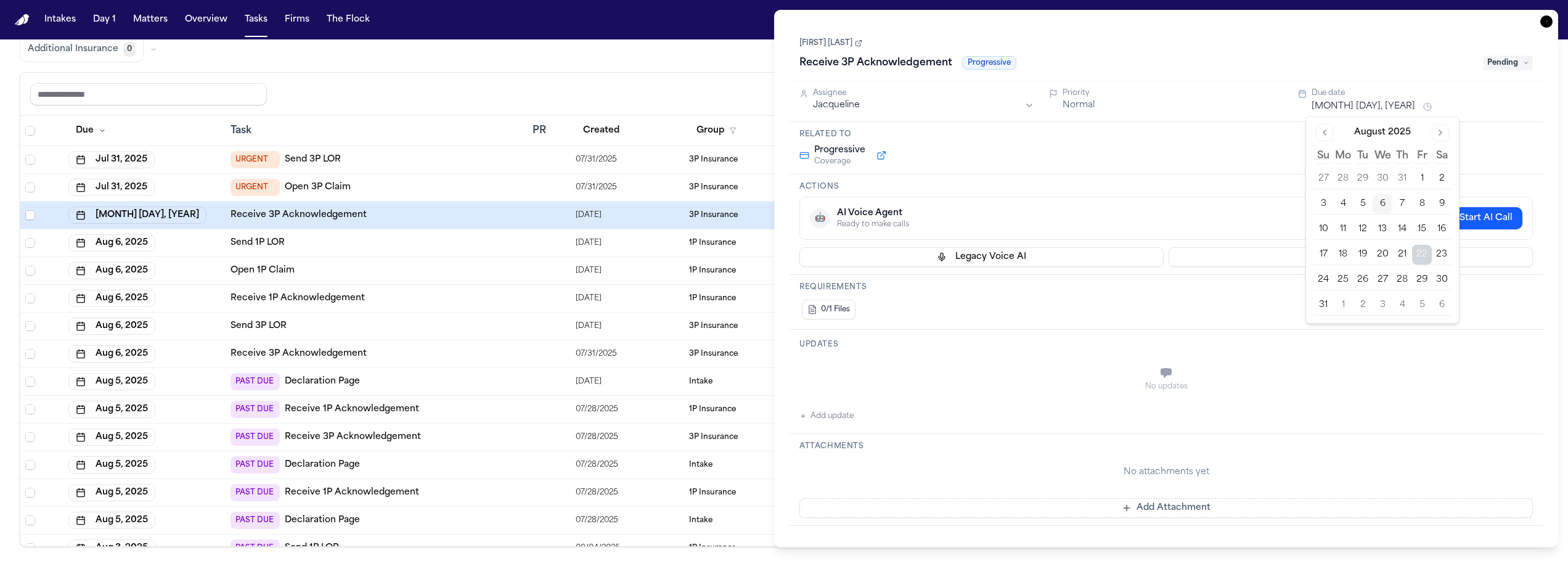 click on "Reset to default Clear all Add Task" at bounding box center [784, 94] 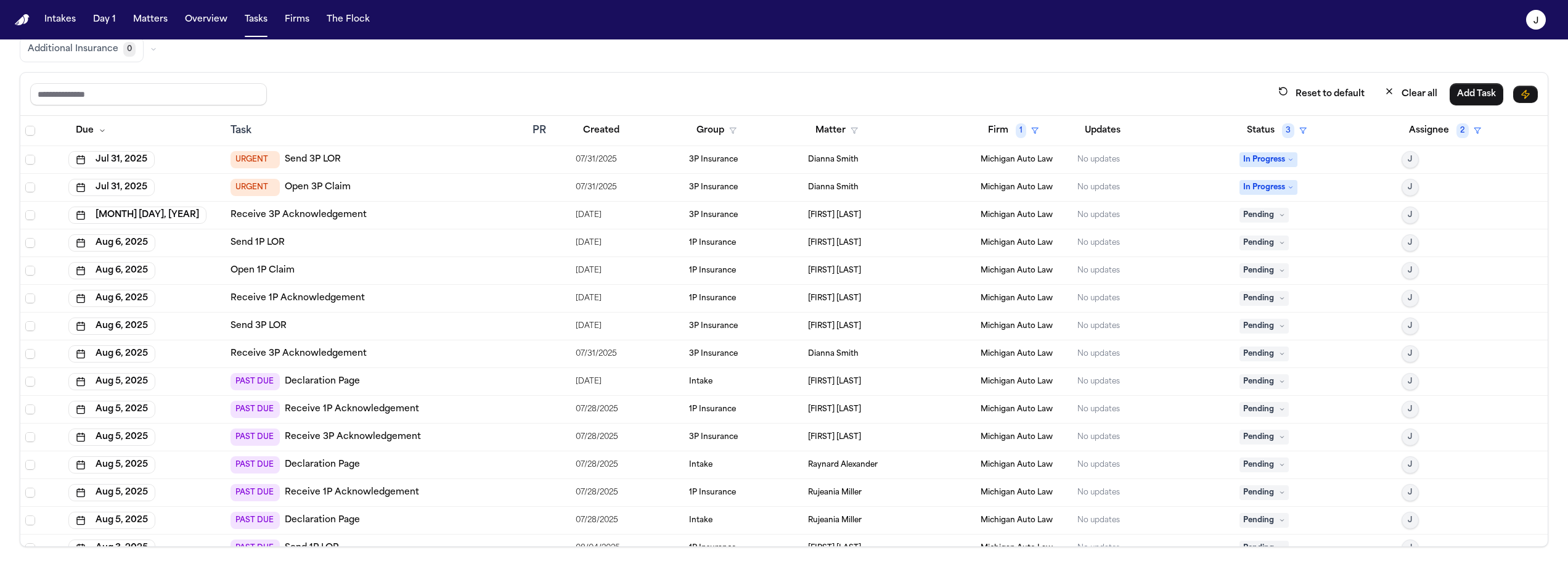 click on "Receive 1P Acknowledgement" at bounding box center (377, 298) 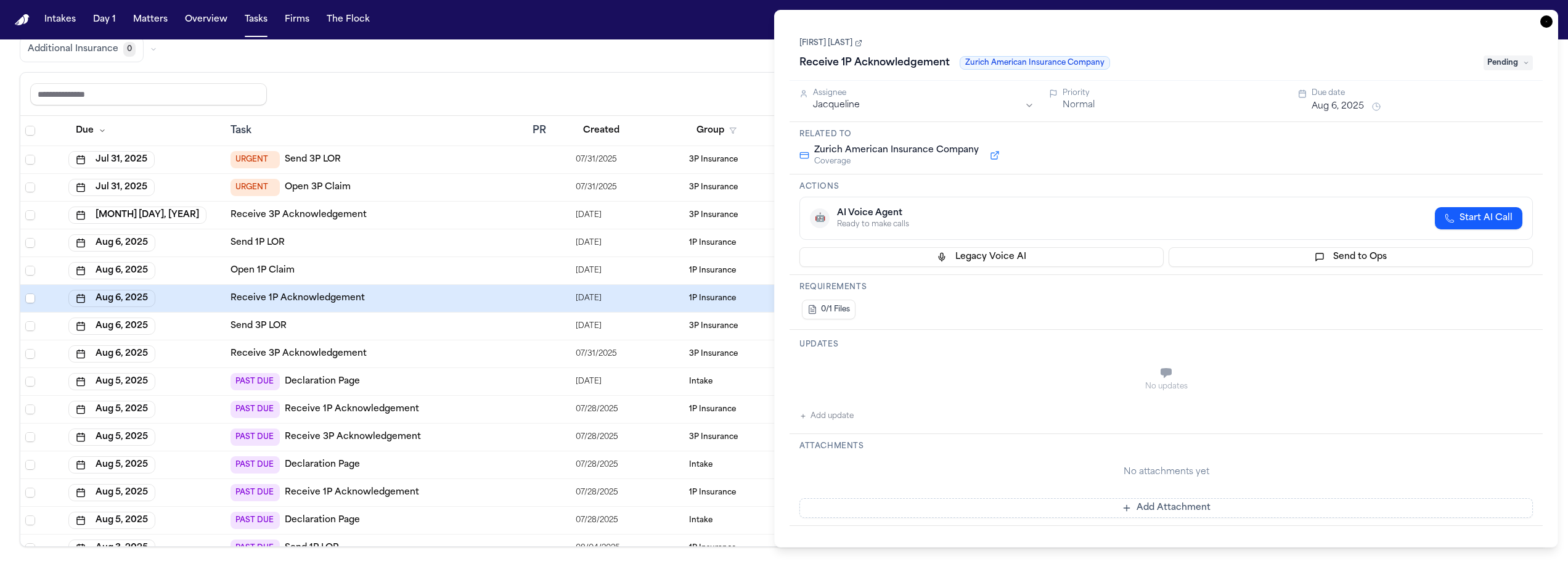 type 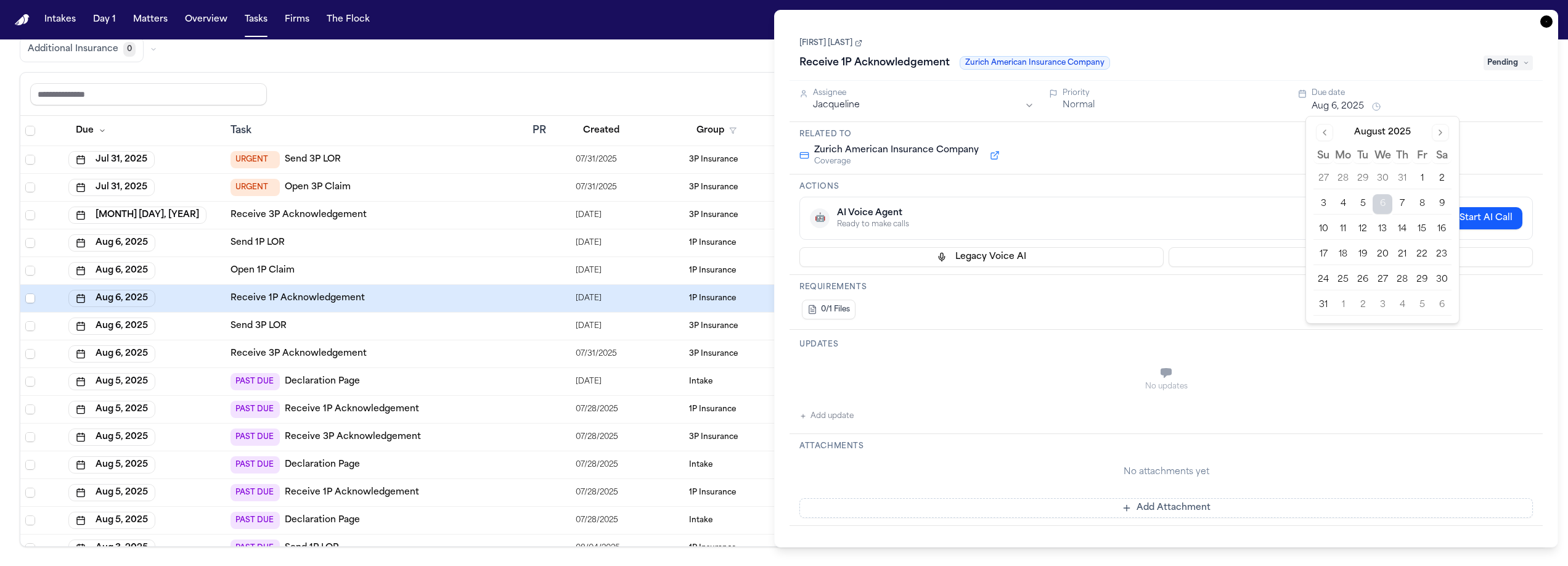 click on "22" at bounding box center (1422, 255) 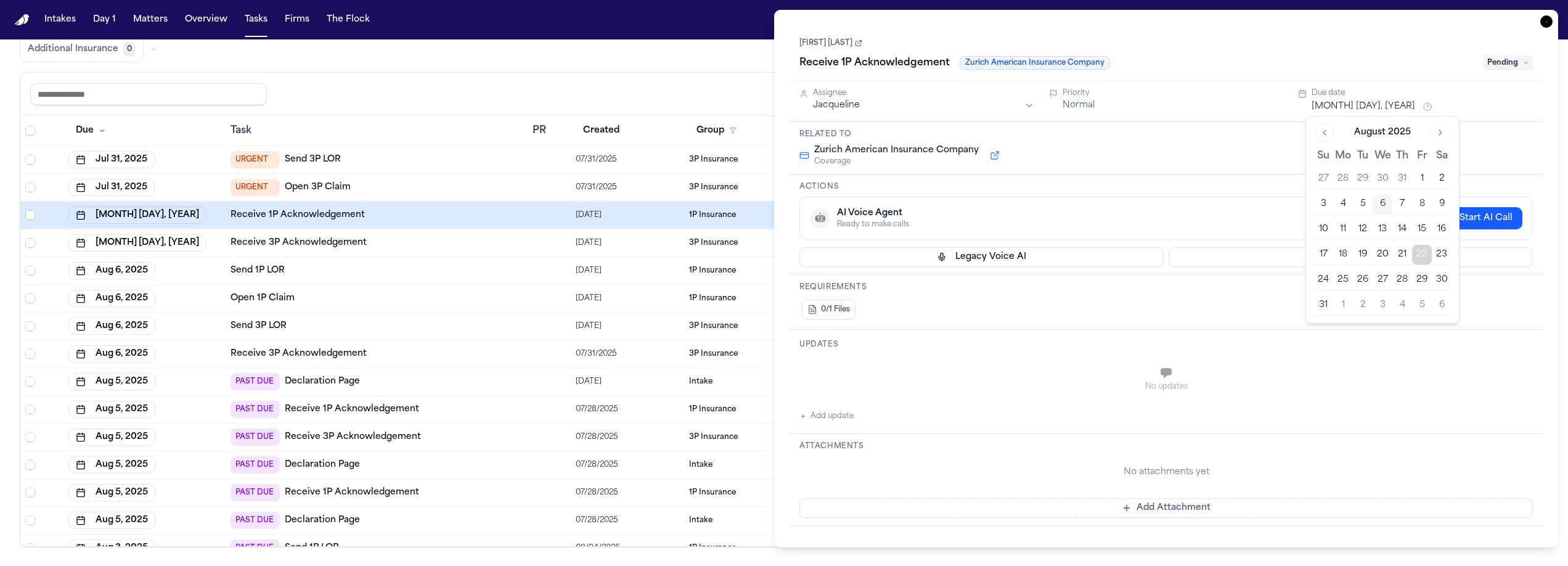 click on "Reset to default Clear all Add Task" at bounding box center [784, 94] 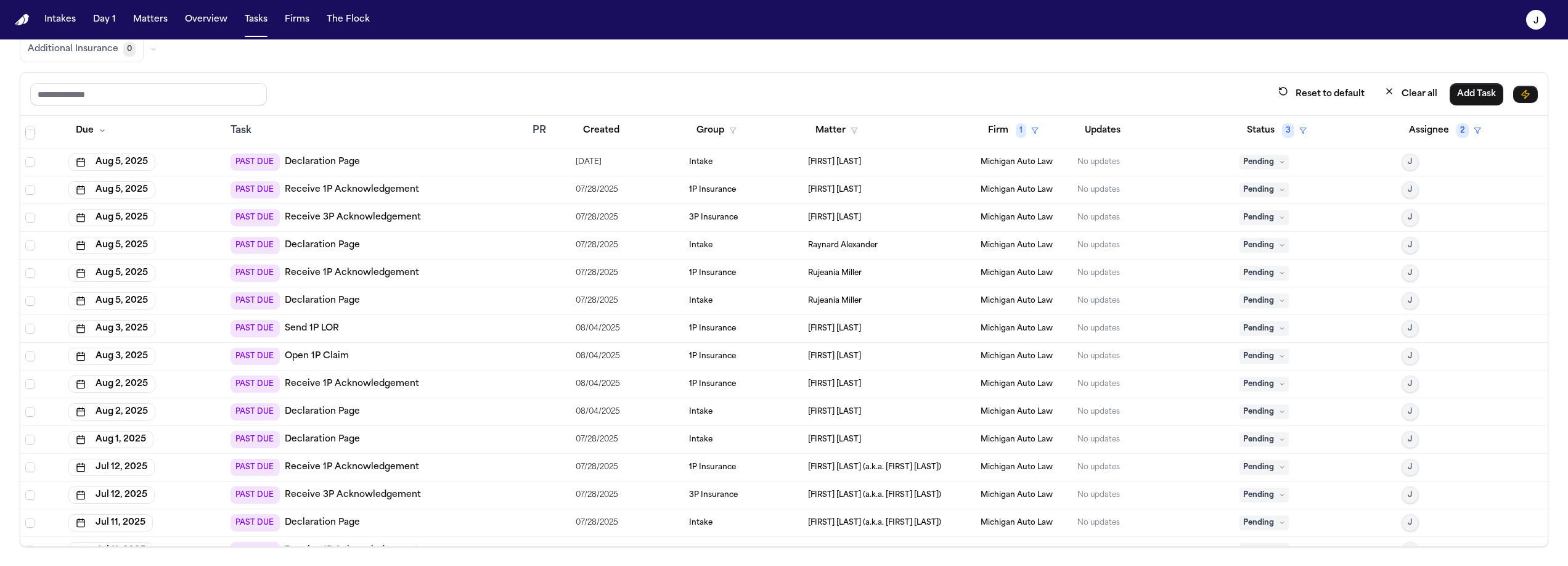 scroll, scrollTop: 220, scrollLeft: 0, axis: vertical 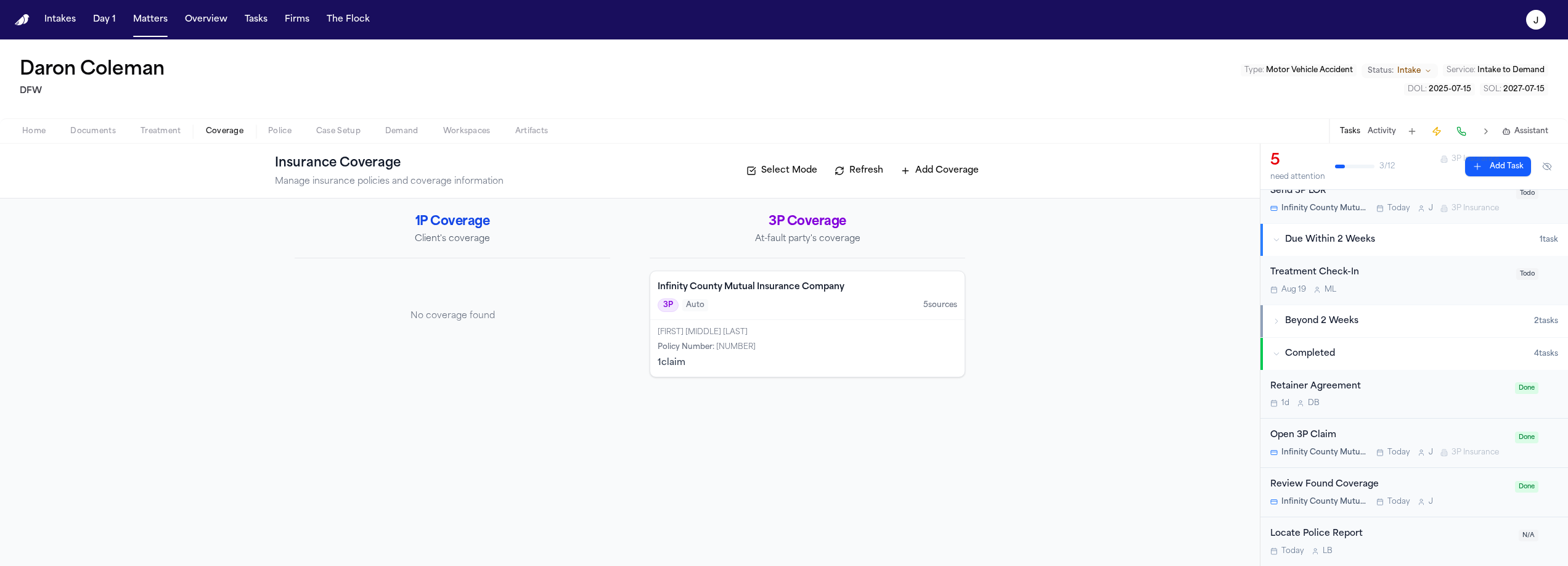 click on "Intakes Day 1 Matters Overview Tasks Firms The Flock" at bounding box center (207, 20) 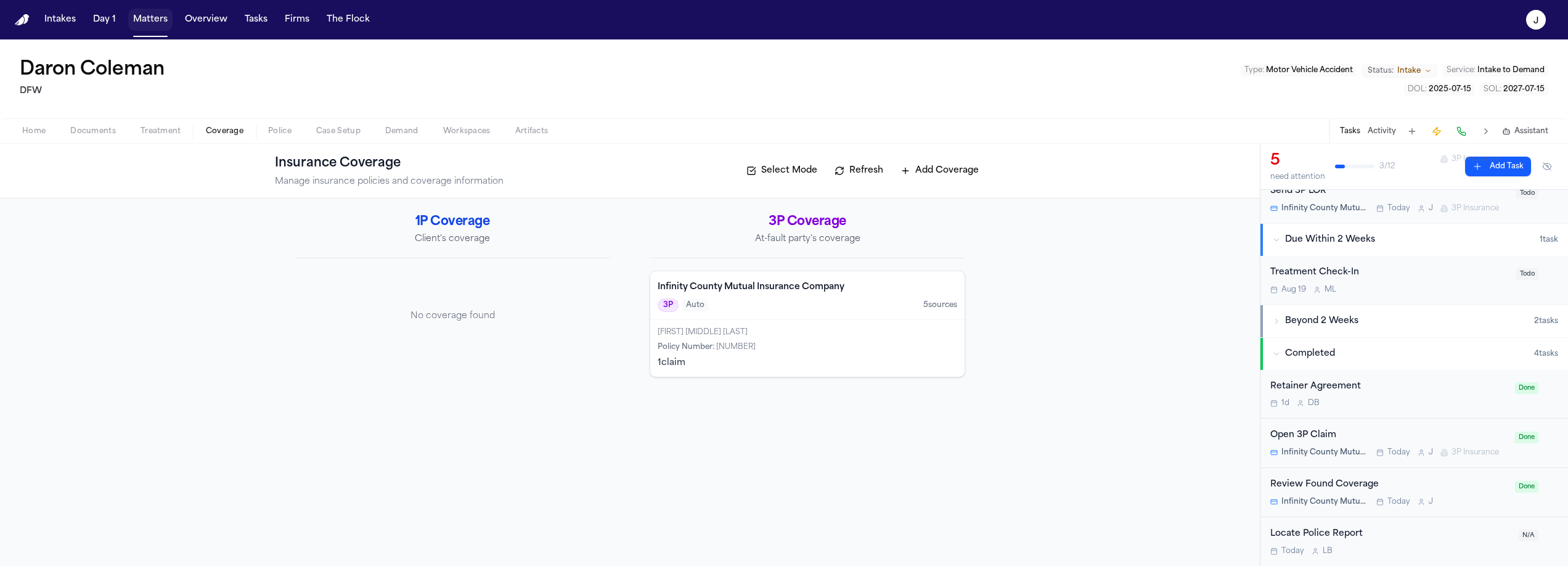click on "Matters" at bounding box center (150, 20) 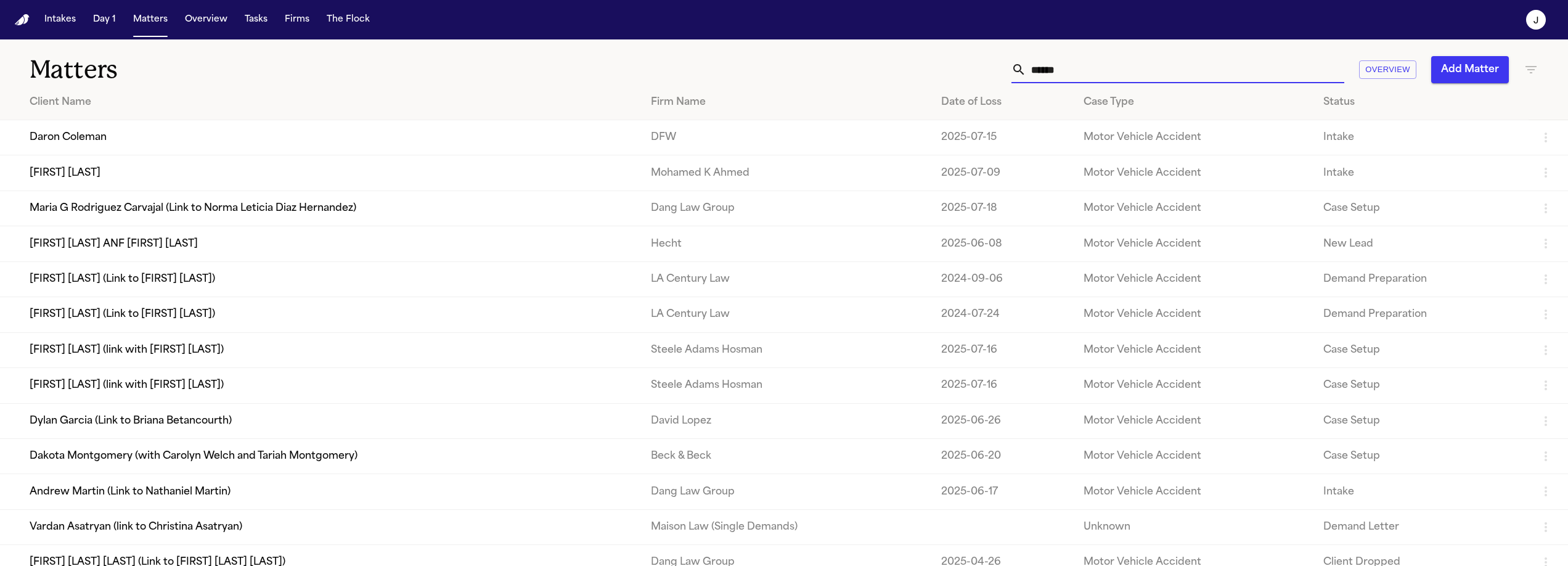 click on "*****" at bounding box center [1185, 70] 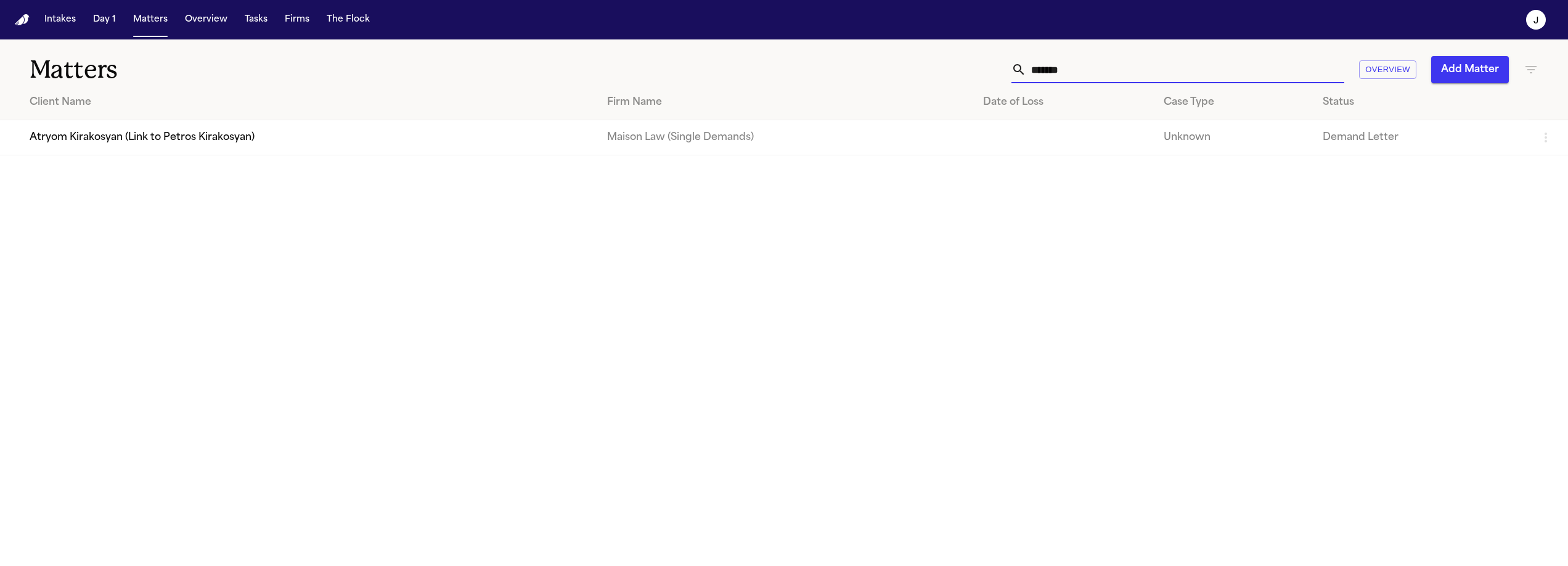 type on "*******" 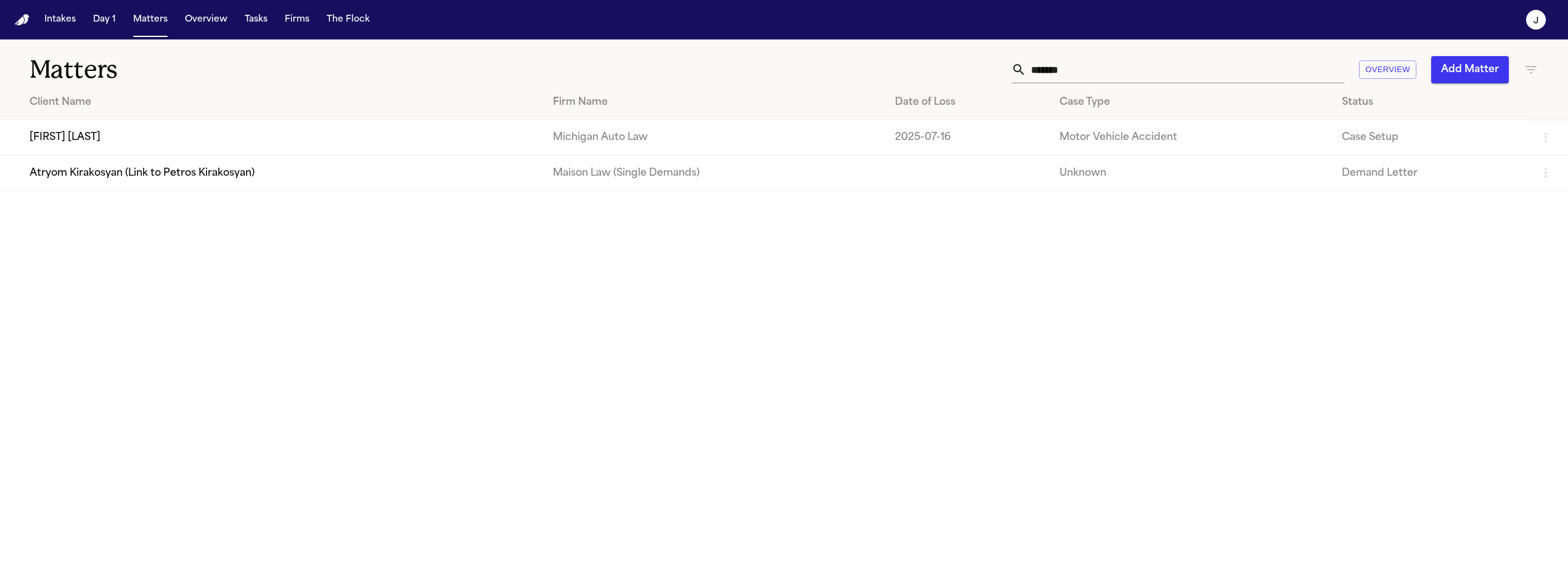 click on "*******" at bounding box center (1185, 70) 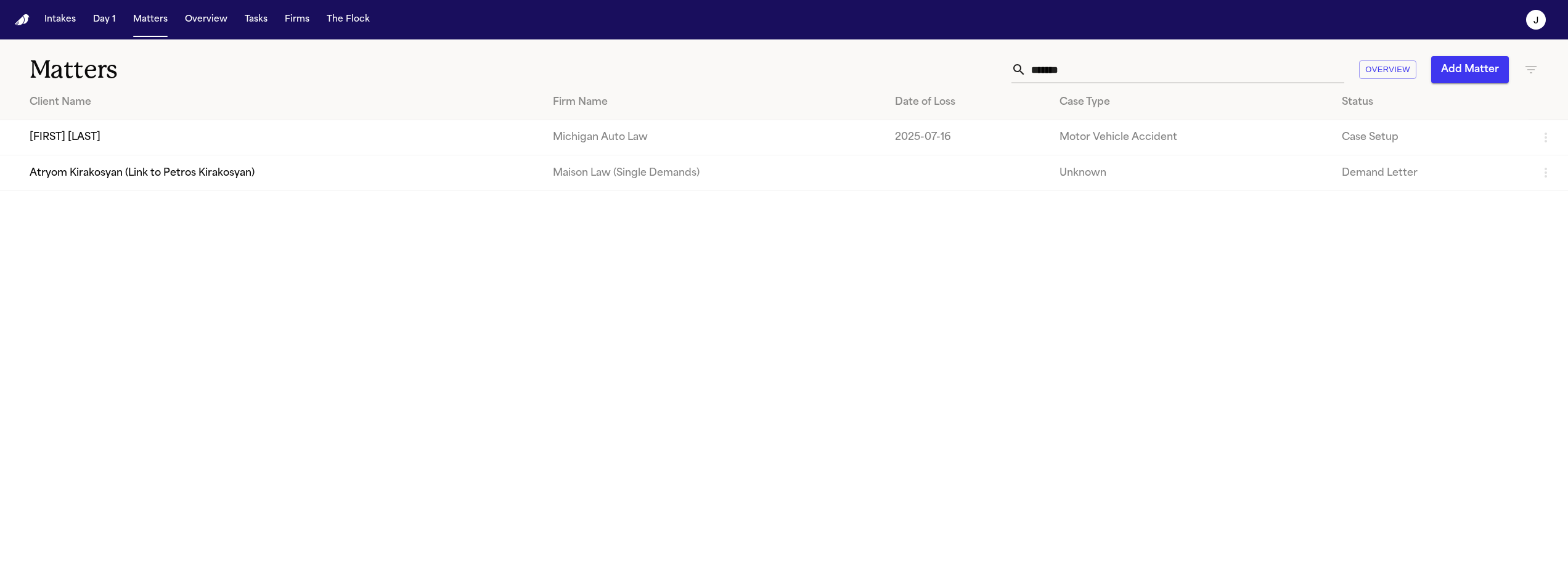 click on "[FIRST] [LAST]" at bounding box center [271, 137] 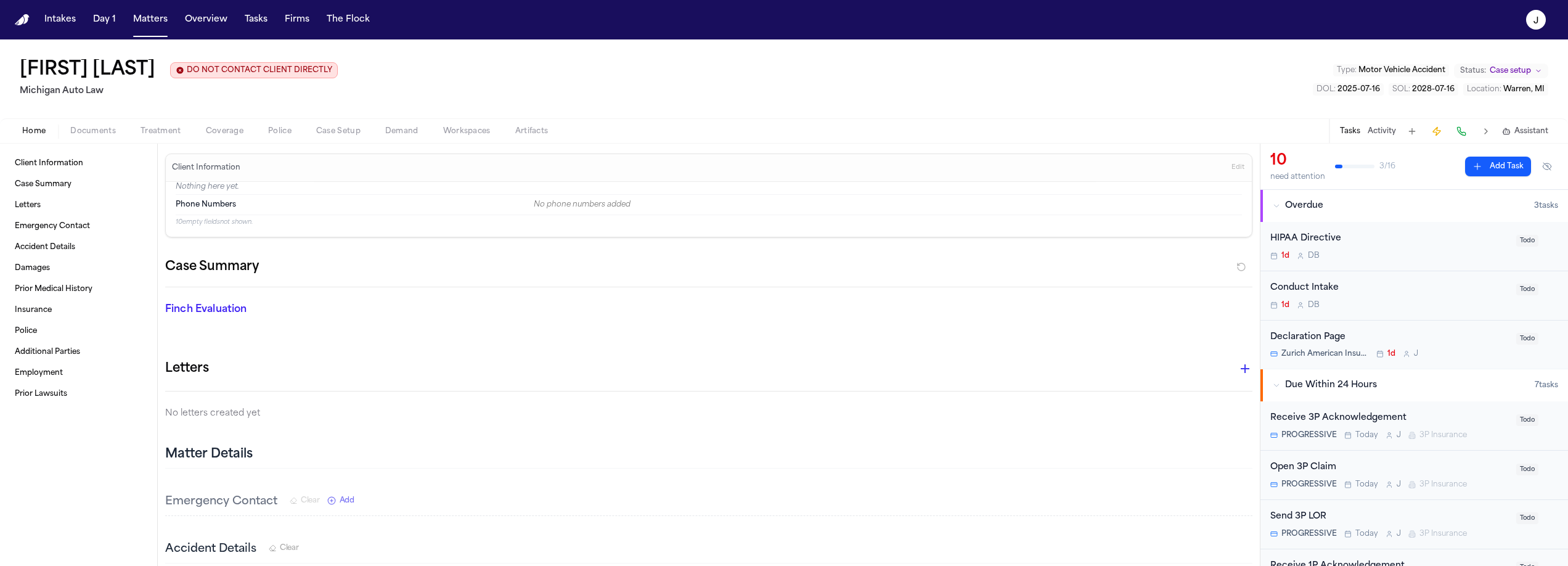 click on "Coverage" at bounding box center (224, 131) 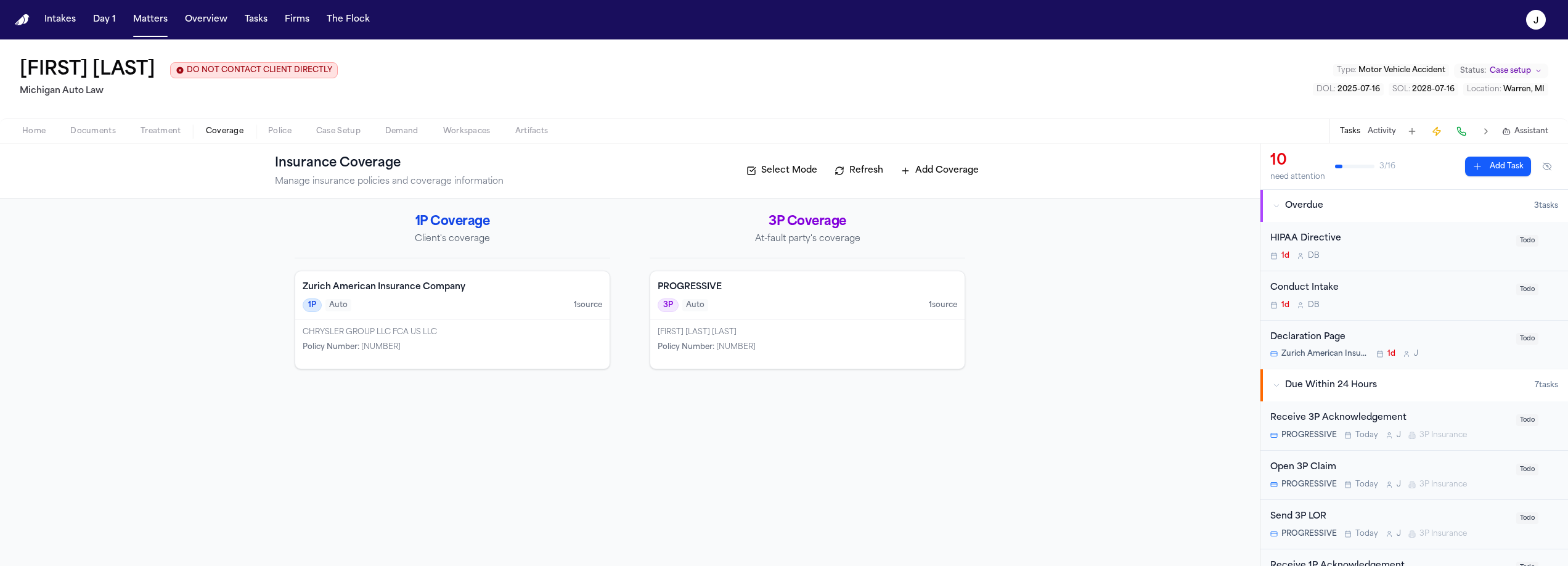 click on "3P Auto 1  source" at bounding box center [807, 305] 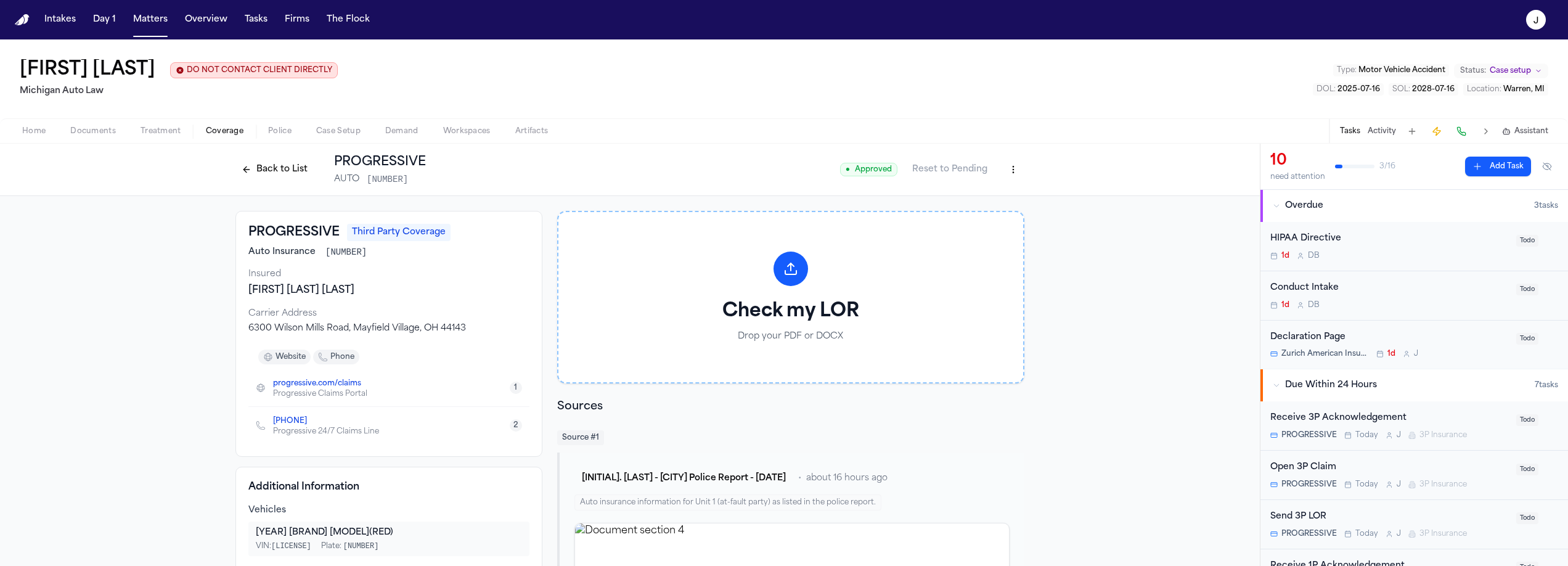 click at bounding box center [1461, 131] 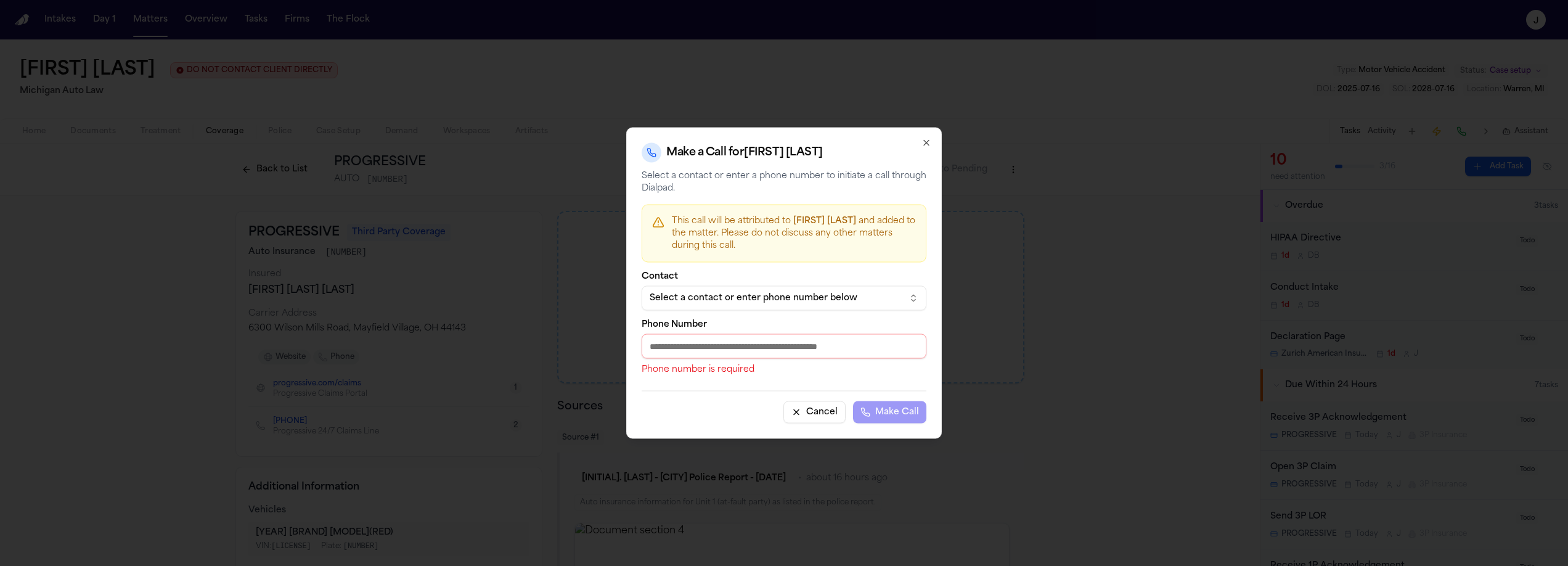 click on "Select a contact or enter phone number below" at bounding box center [784, 298] 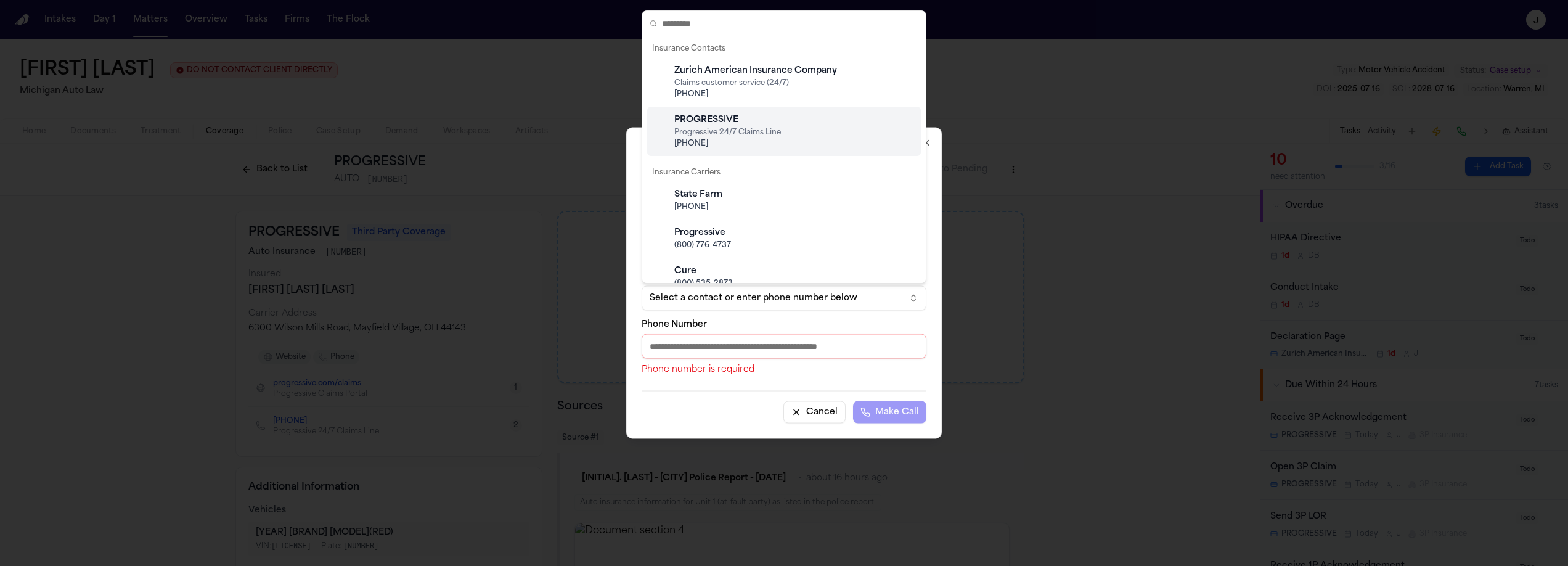 click on "Progressive 24/7 Claims Line" at bounding box center (794, 133) 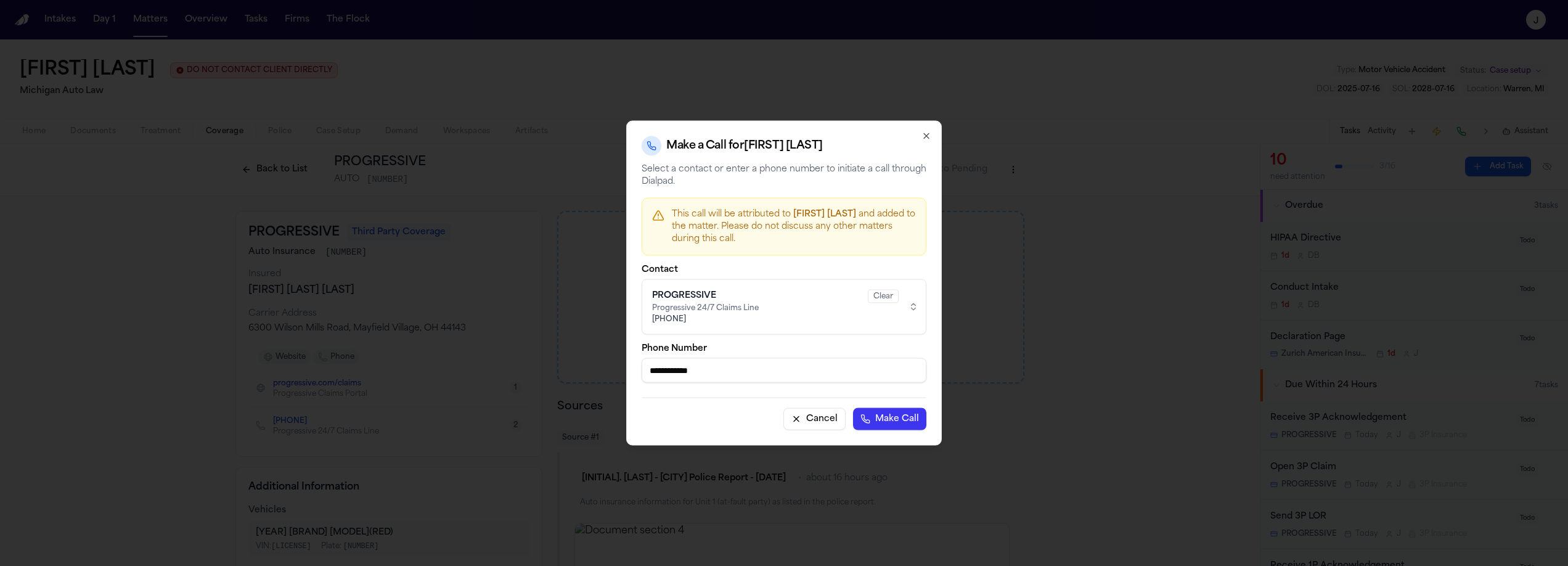 click on "Make Call" at bounding box center (889, 419) 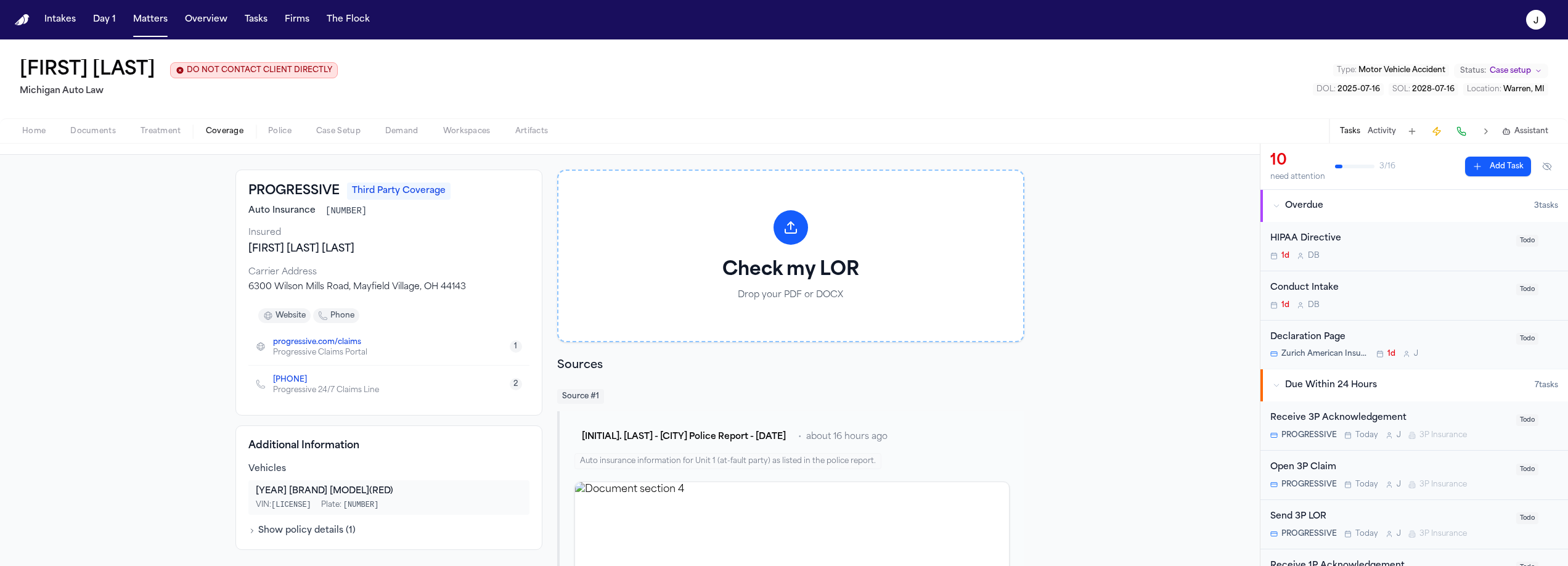 scroll, scrollTop: 29, scrollLeft: 0, axis: vertical 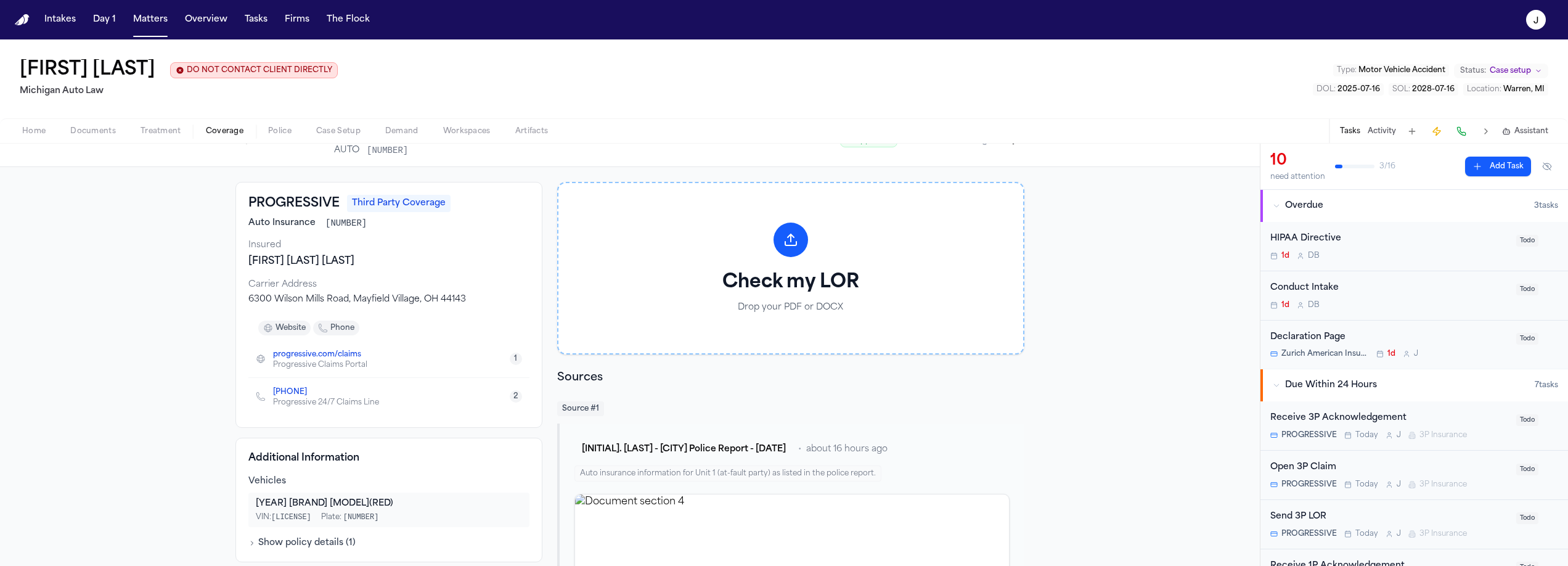 click at bounding box center (34, 138) 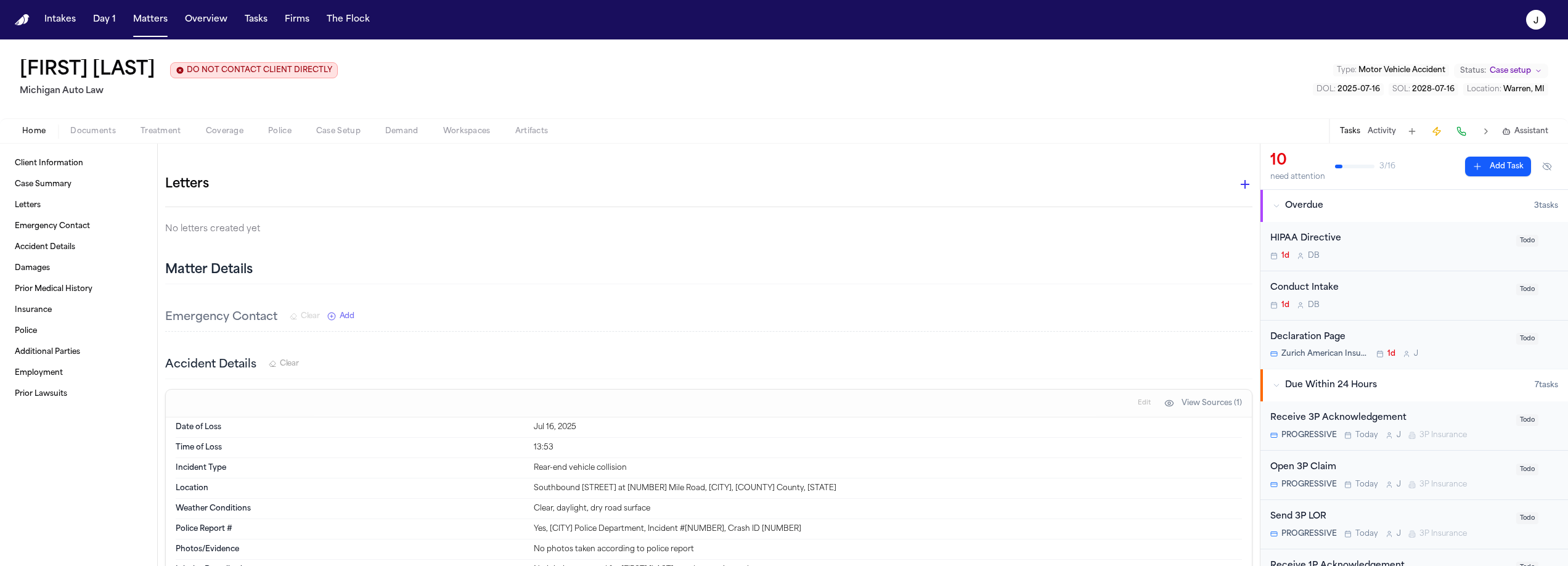 scroll, scrollTop: 73, scrollLeft: 0, axis: vertical 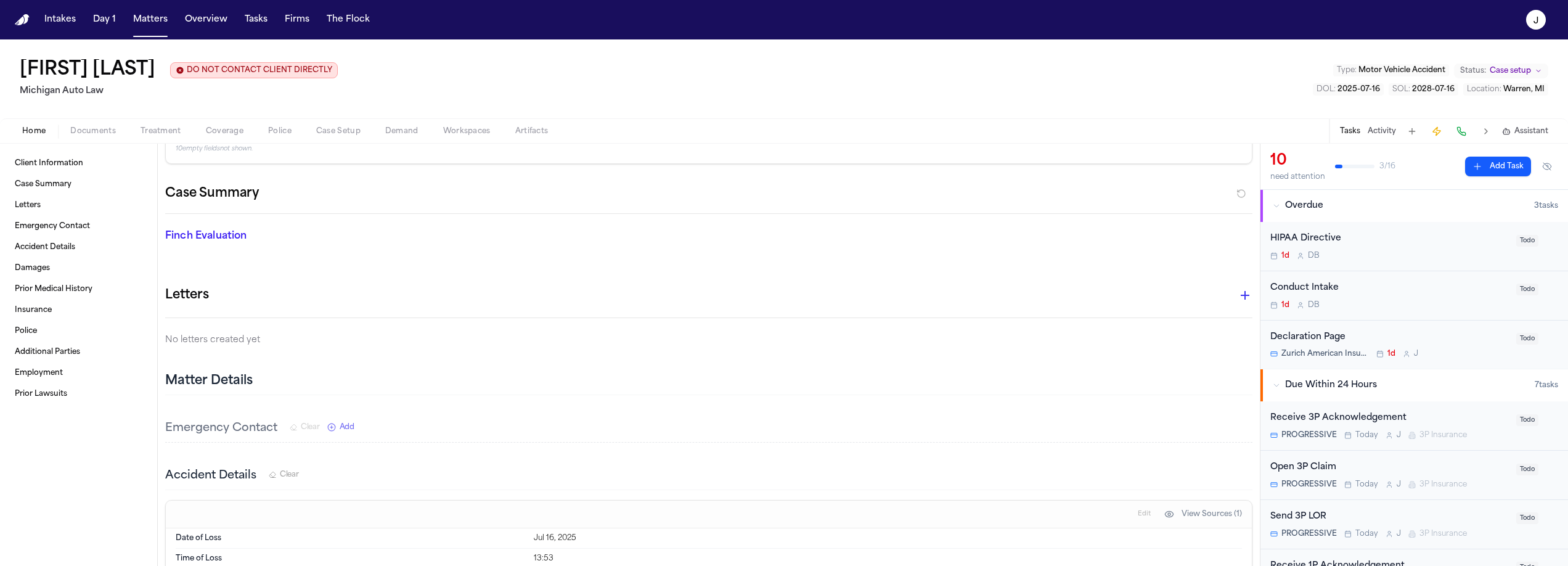 click on "Home Documents Treatment Coverage Police Case Setup Demand Workspaces Artifacts Tasks Activity Assistant" at bounding box center [784, 131] 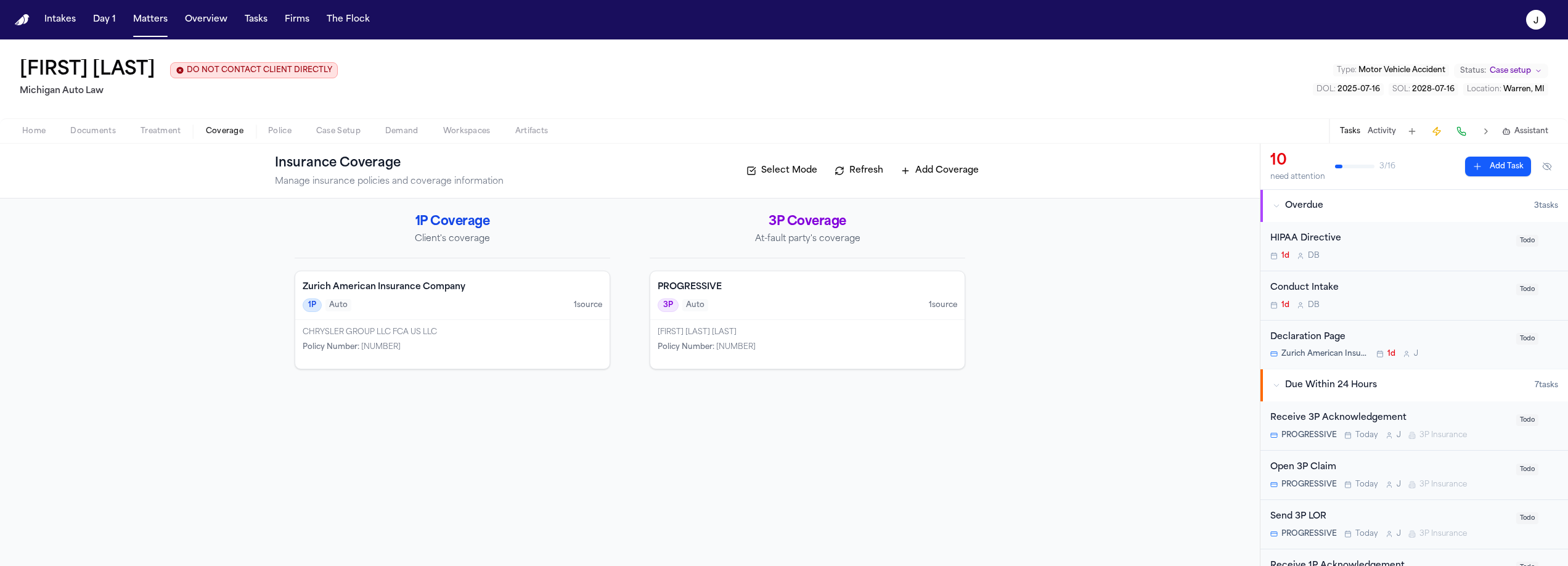 scroll, scrollTop: 0, scrollLeft: 0, axis: both 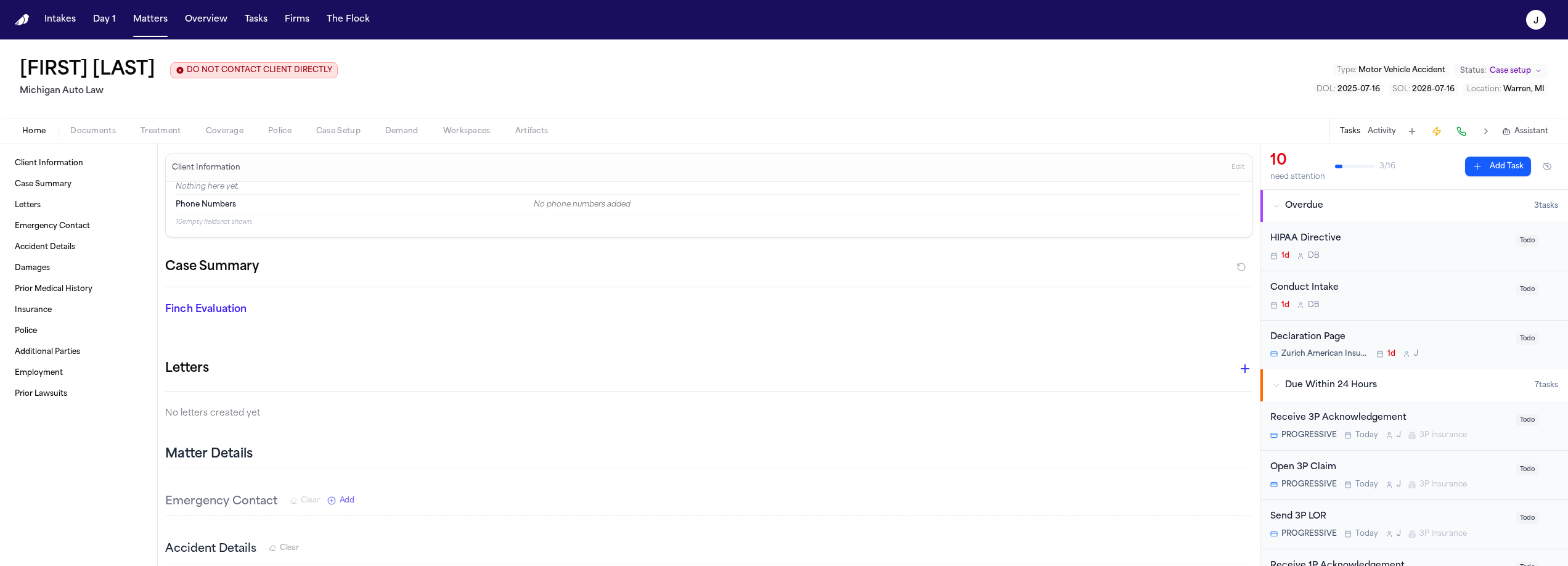 click on "Home Documents Treatment Coverage Police Case Setup Demand Workspaces Artifacts Tasks Activity Assistant" at bounding box center (784, 131) 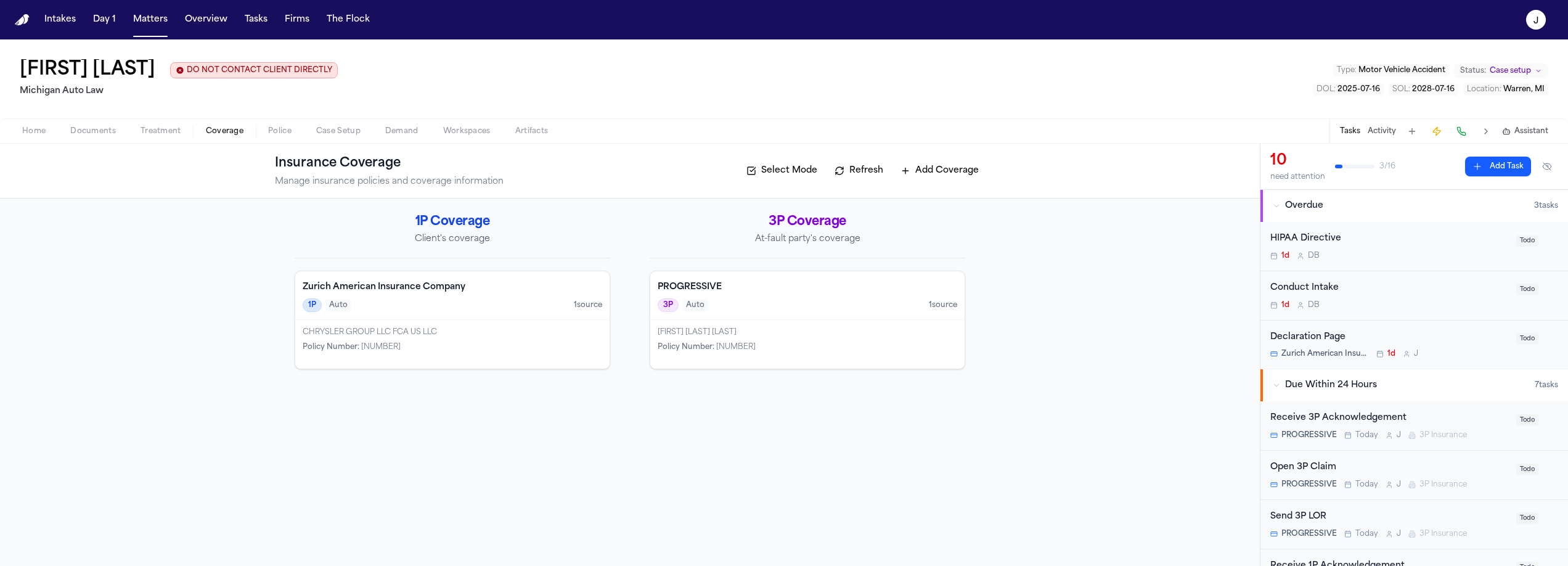 click on "Documents" at bounding box center (93, 131) 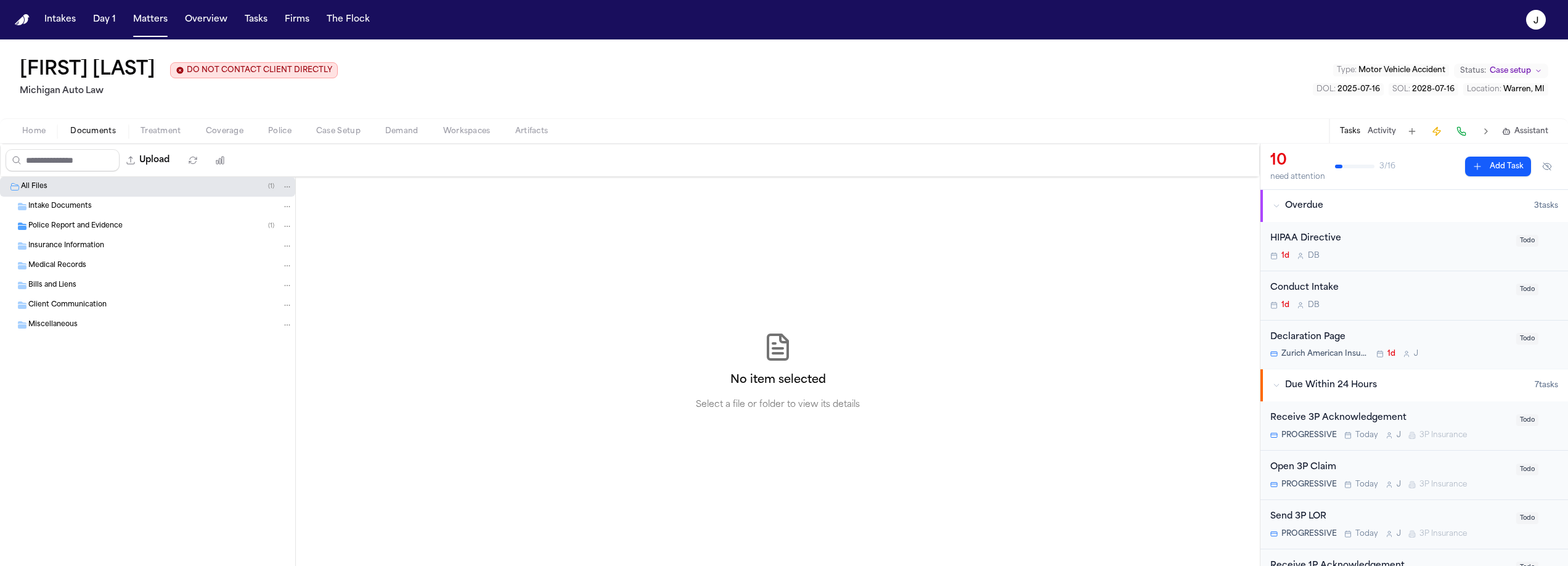 click on "Police Report and Evidence" at bounding box center (75, 226) 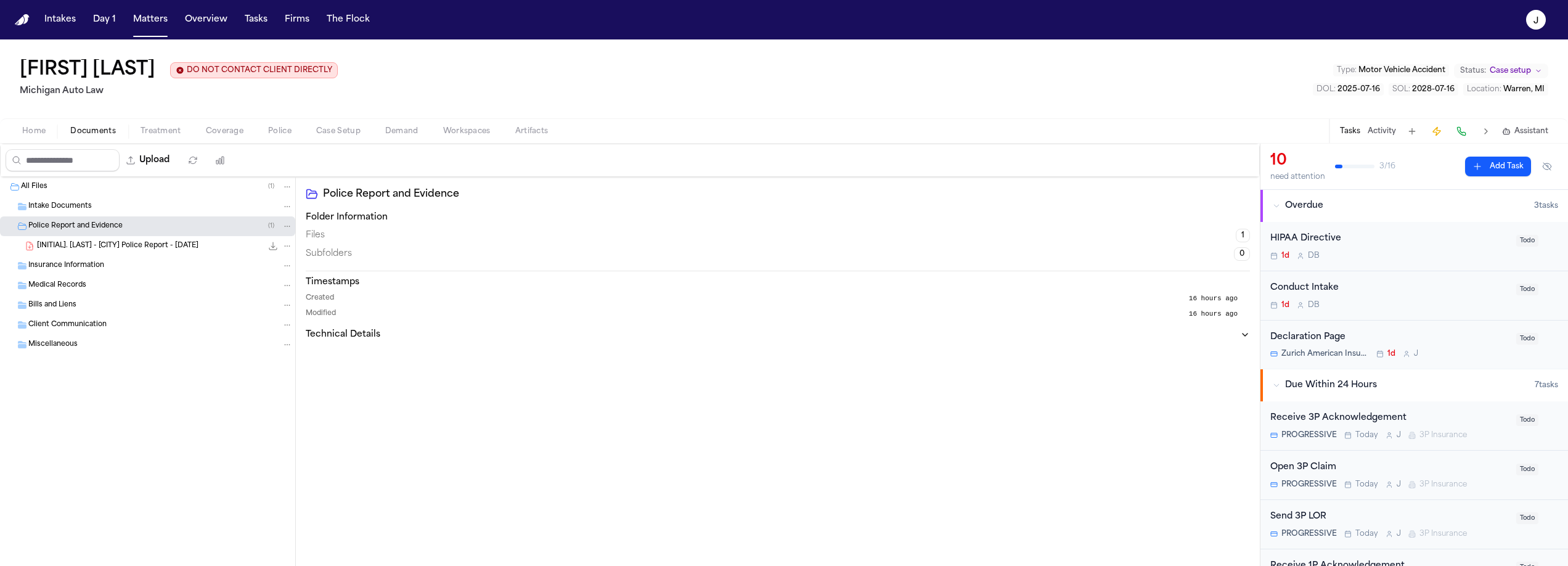 click on "R. [LAST] - [CITY] Police Report - 7.16.25" at bounding box center (118, 246) 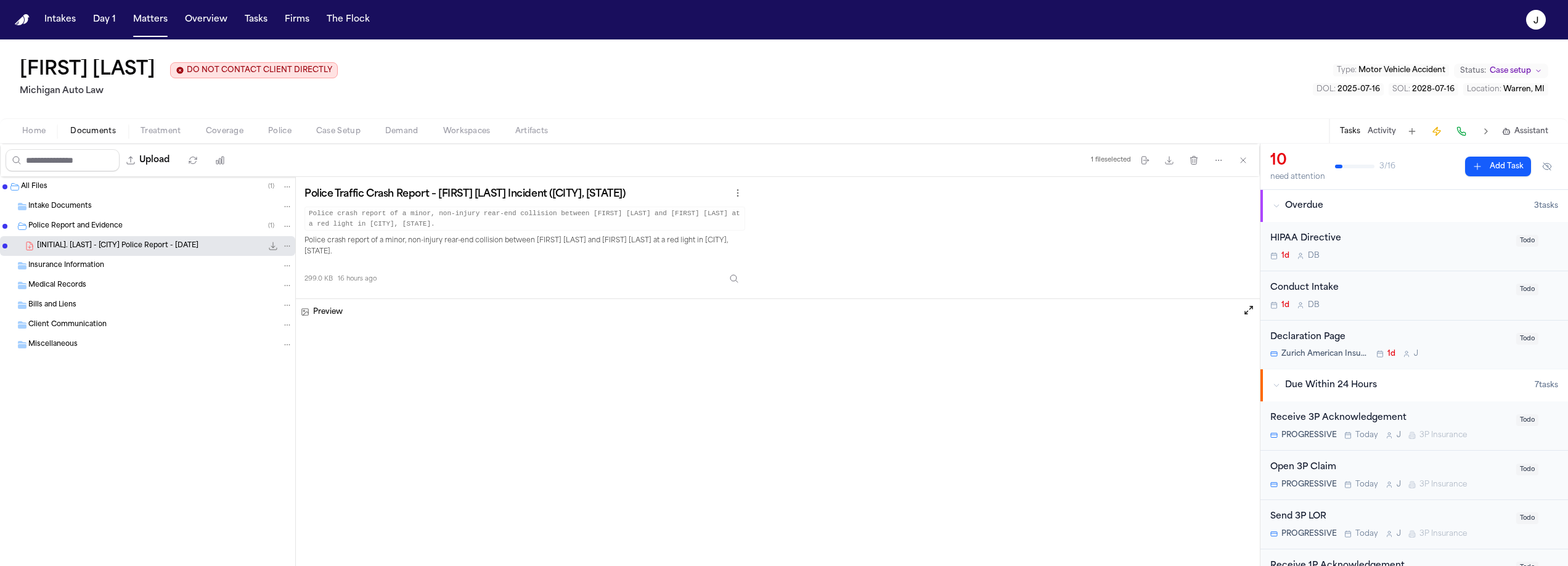 click on "Home" at bounding box center [34, 131] 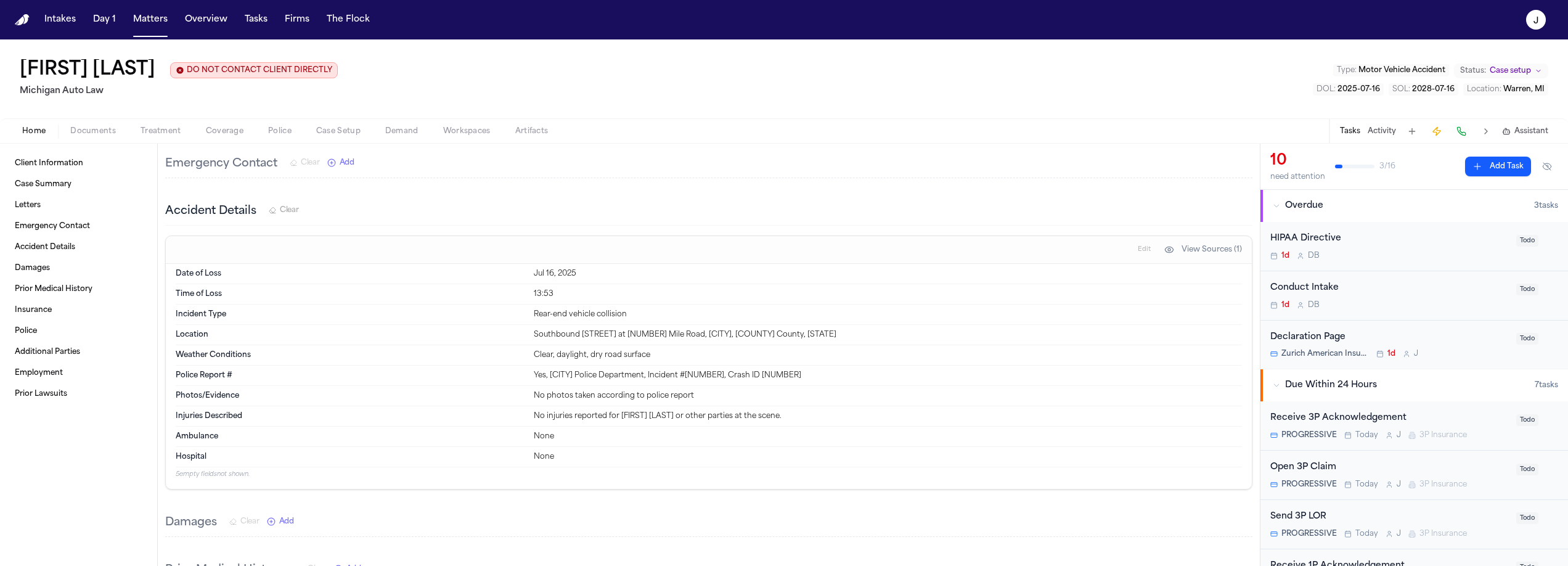 scroll, scrollTop: 337, scrollLeft: 0, axis: vertical 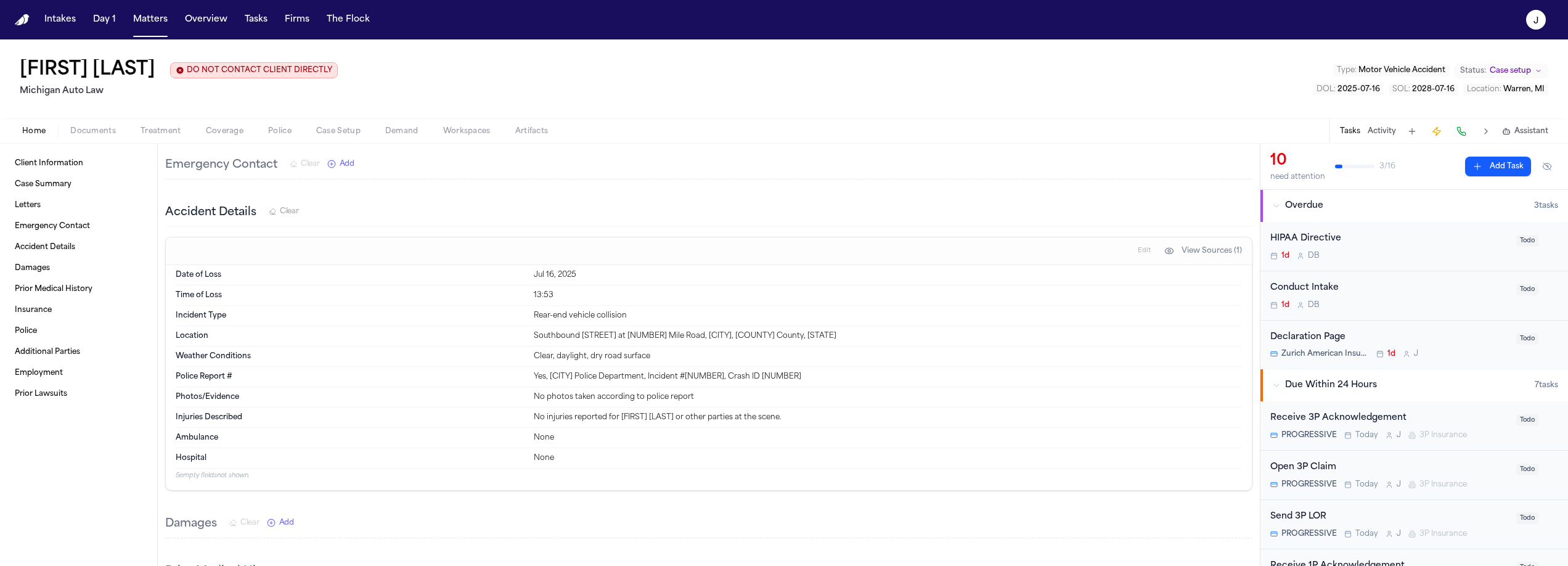 type 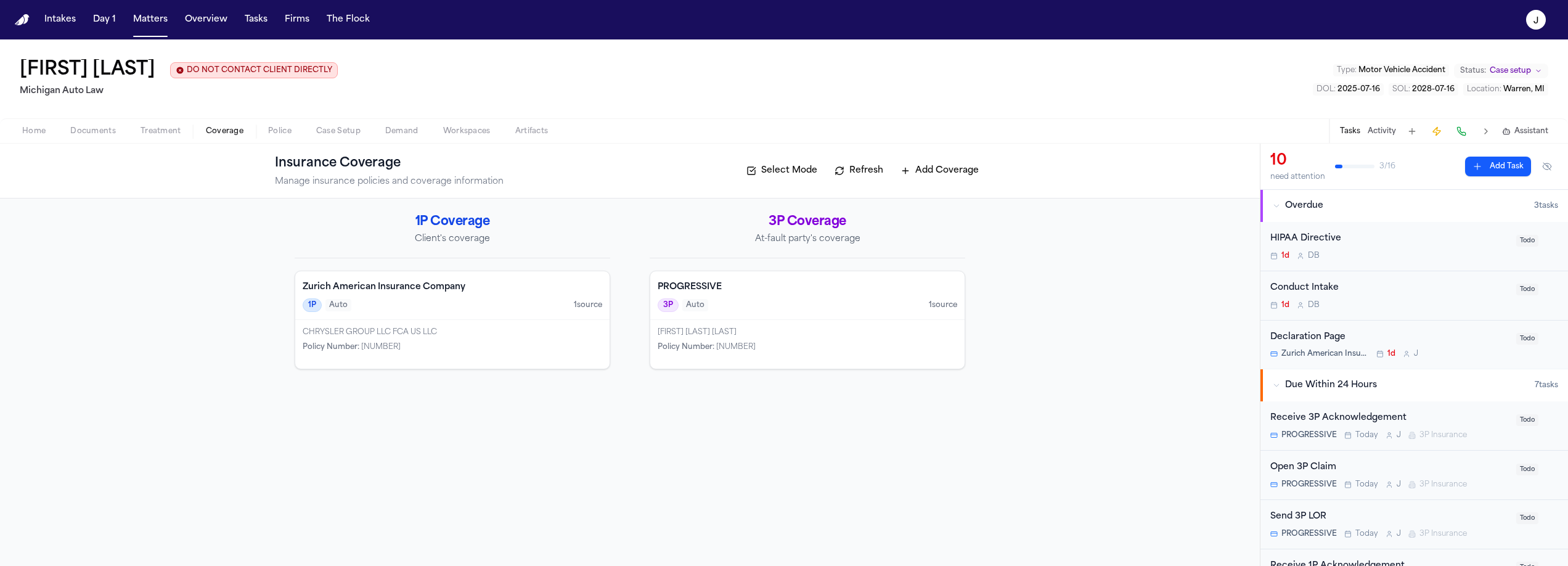 click on "Documents" at bounding box center [93, 131] 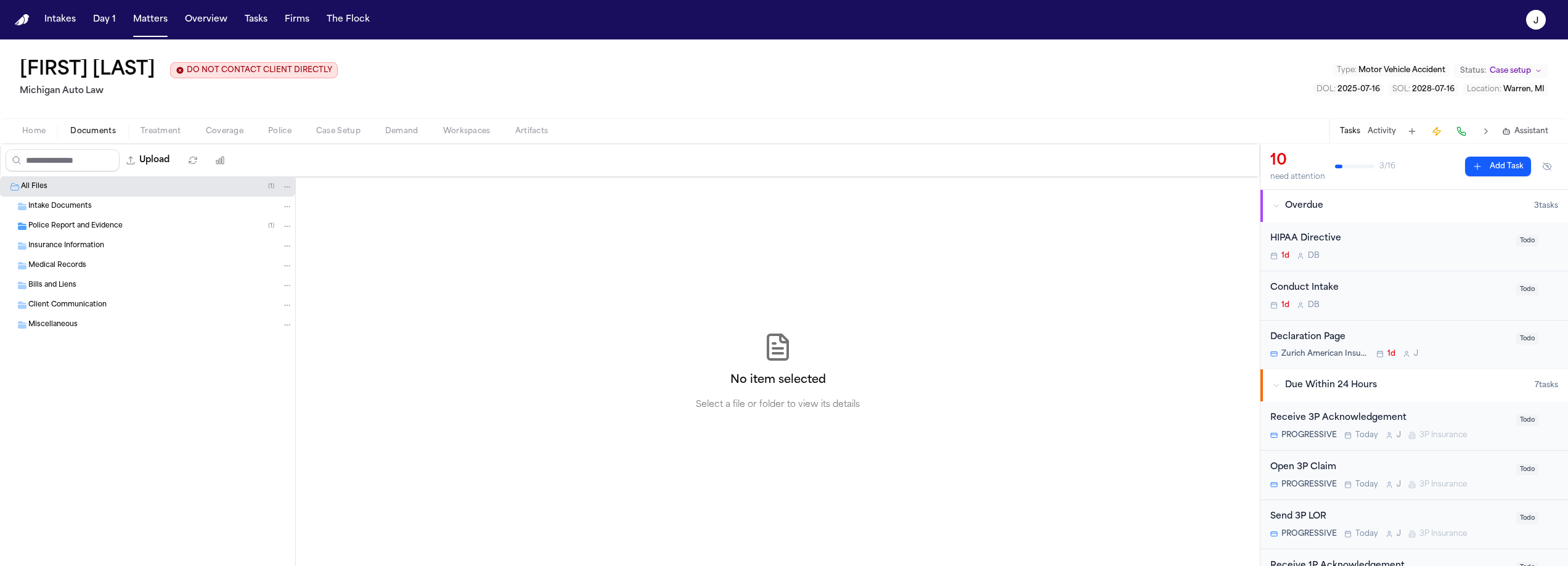 click on "Police Report and Evidence ( 1 )" at bounding box center [147, 226] 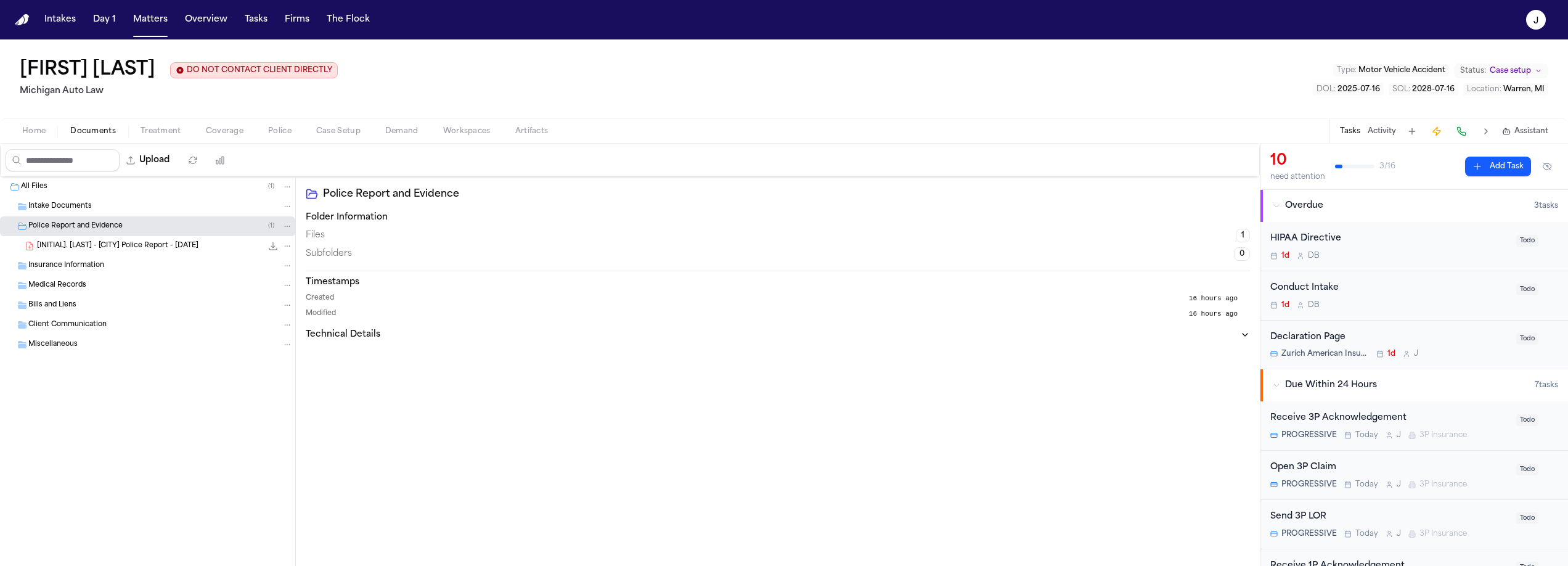 click on "R. Cushingberry - Warren Police Report - 7.16.25" at bounding box center (118, 246) 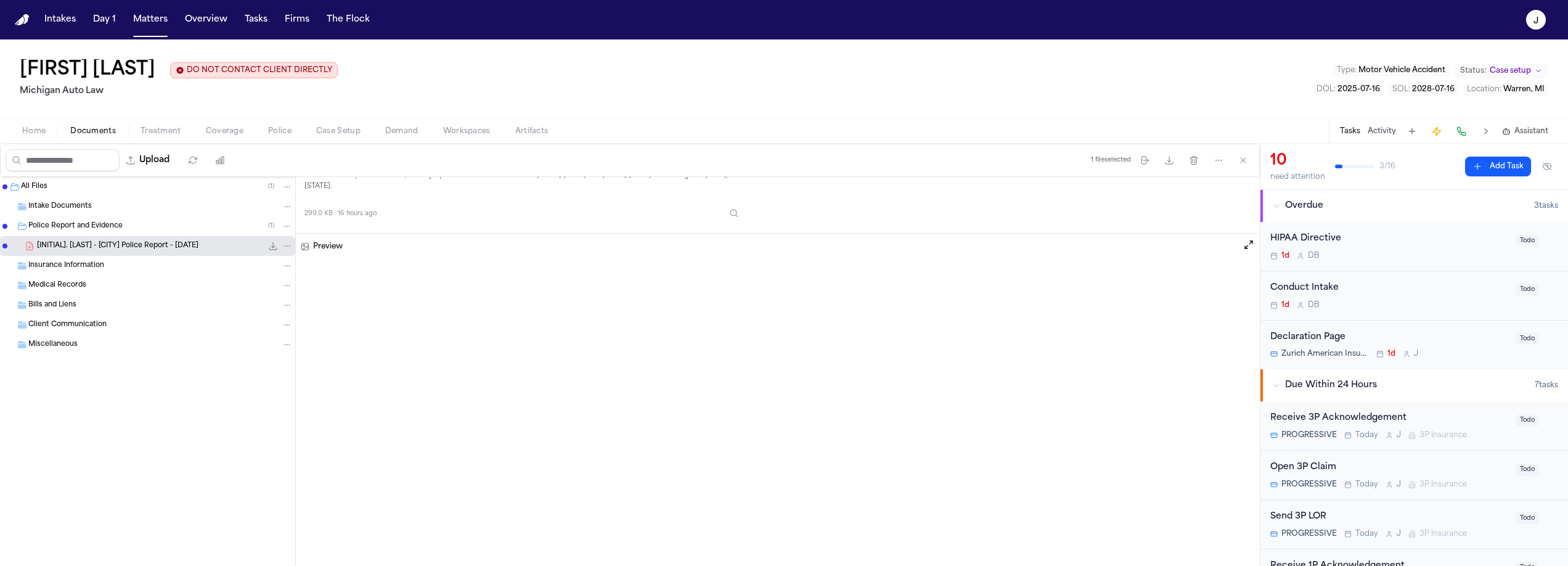 scroll, scrollTop: 70, scrollLeft: 0, axis: vertical 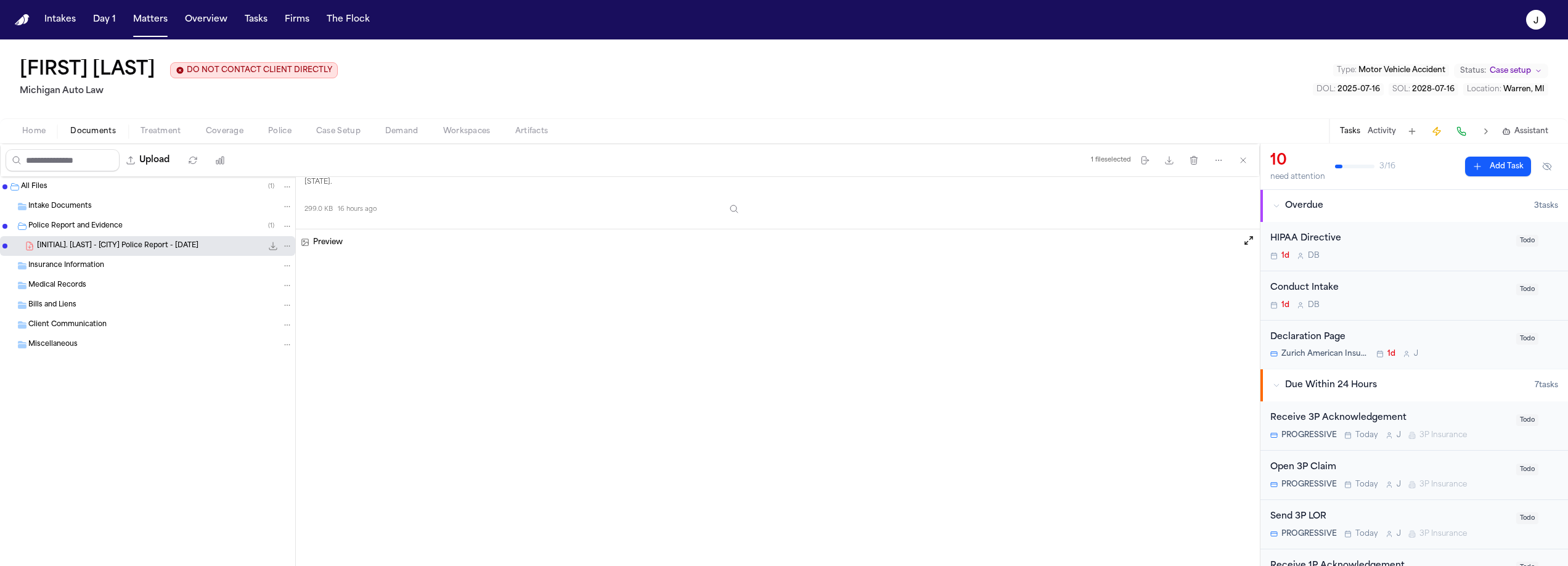 click on "Home Documents Treatment Coverage Police Case Setup Demand Workspaces Artifacts Tasks Activity Assistant" at bounding box center (784, 131) 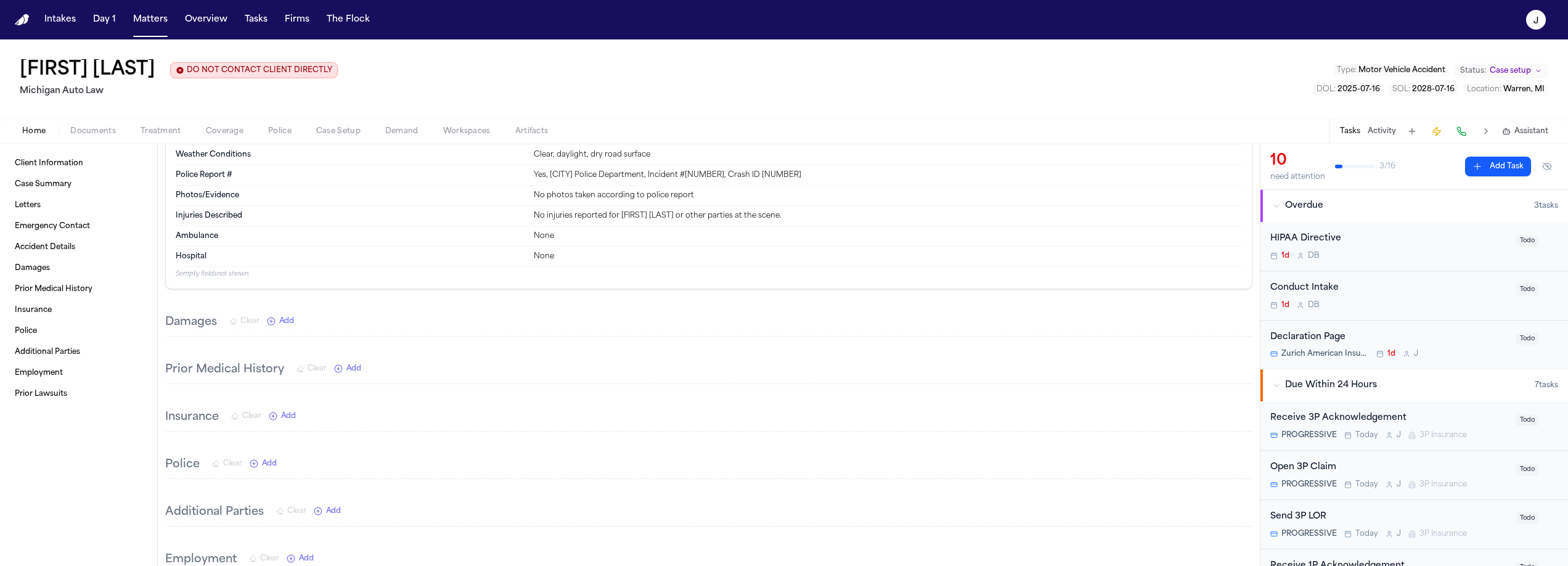 scroll, scrollTop: 527, scrollLeft: 0, axis: vertical 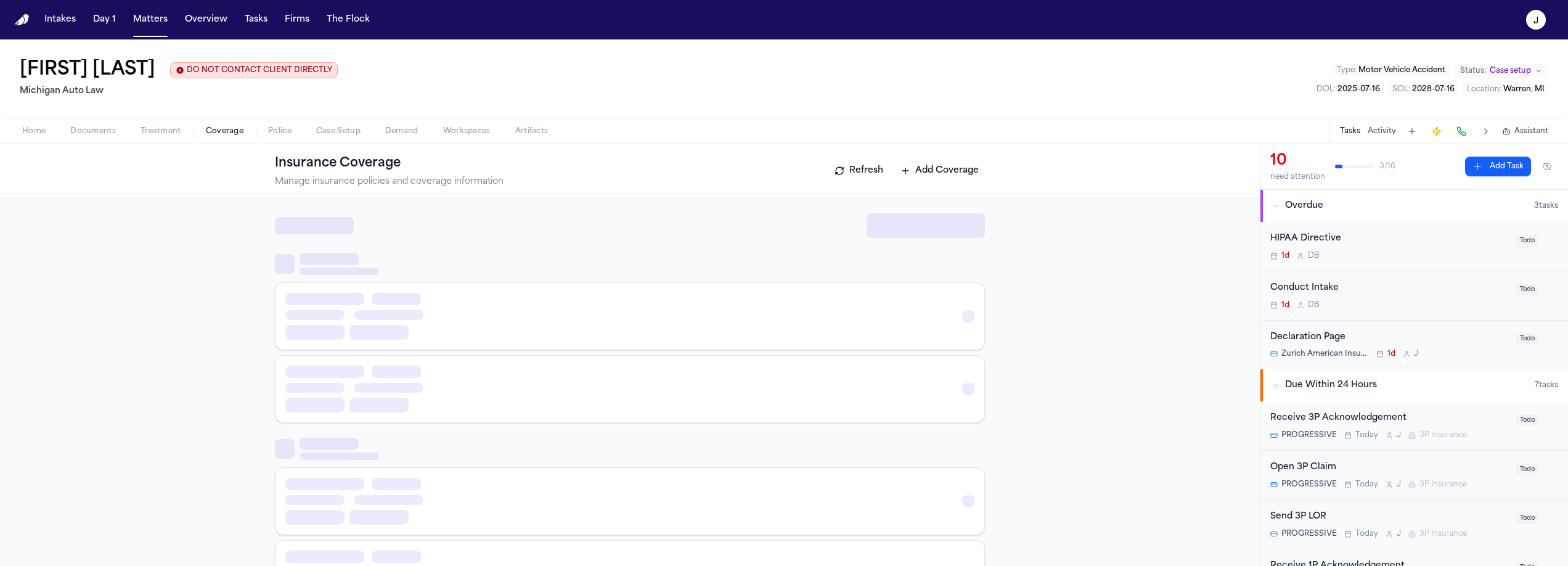 click on "Coverage" at bounding box center (224, 131) 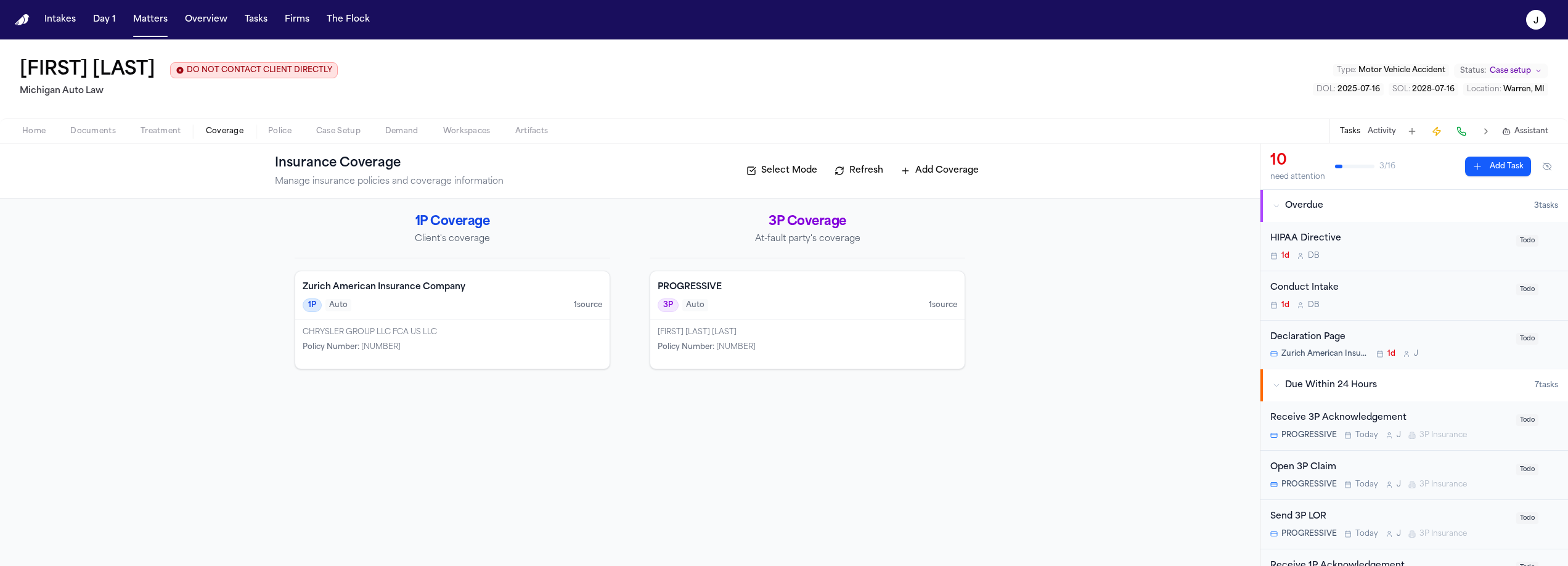 click on "Refresh" at bounding box center [859, 171] 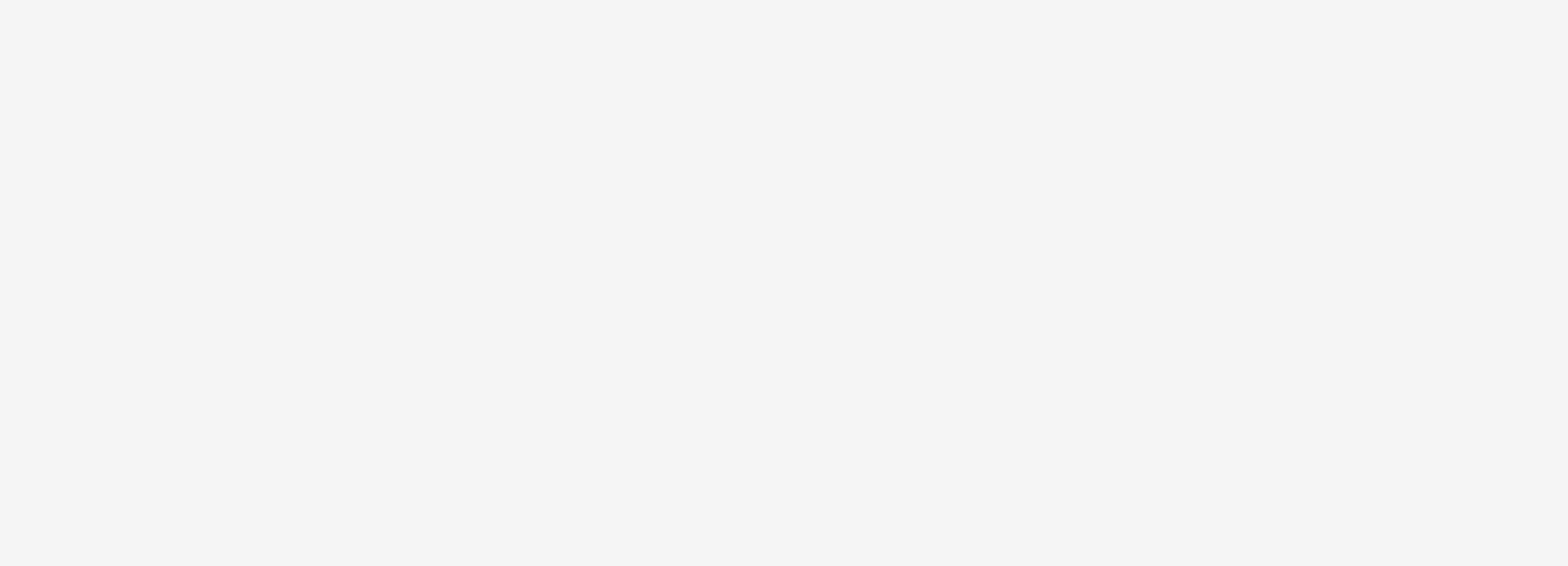 scroll, scrollTop: 0, scrollLeft: 0, axis: both 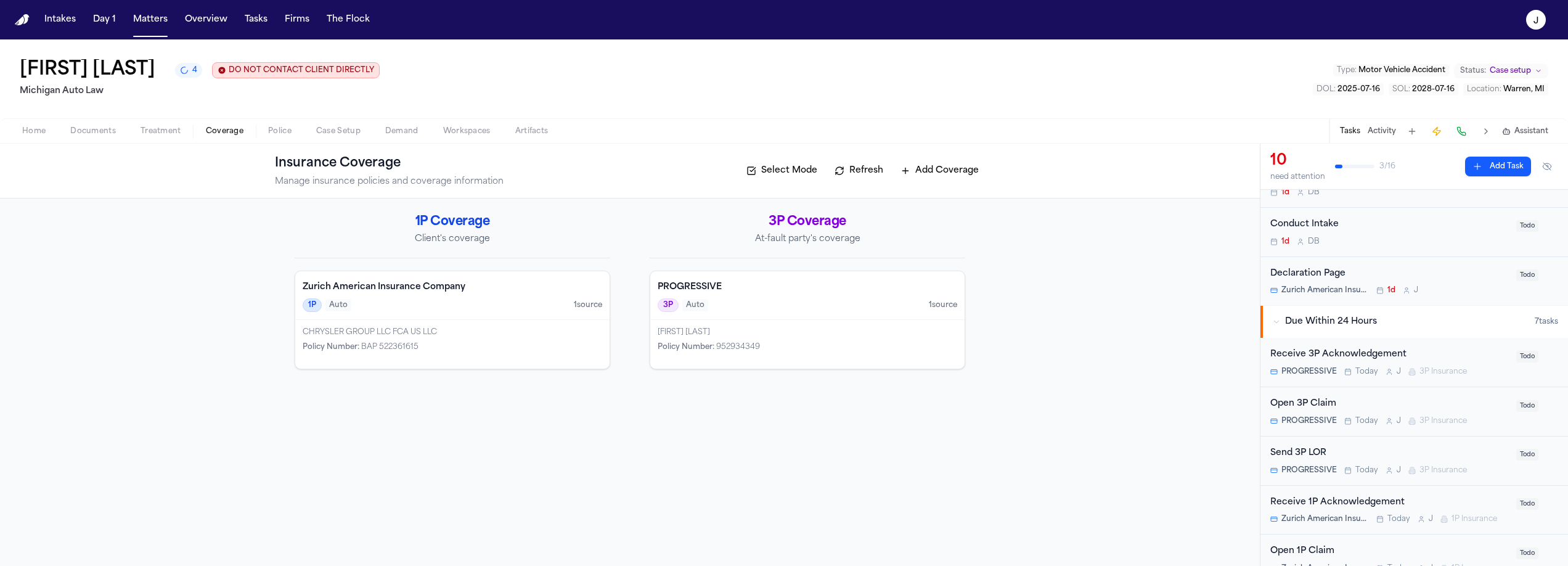 click on "Open 3P Claim" at bounding box center [1389, 404] 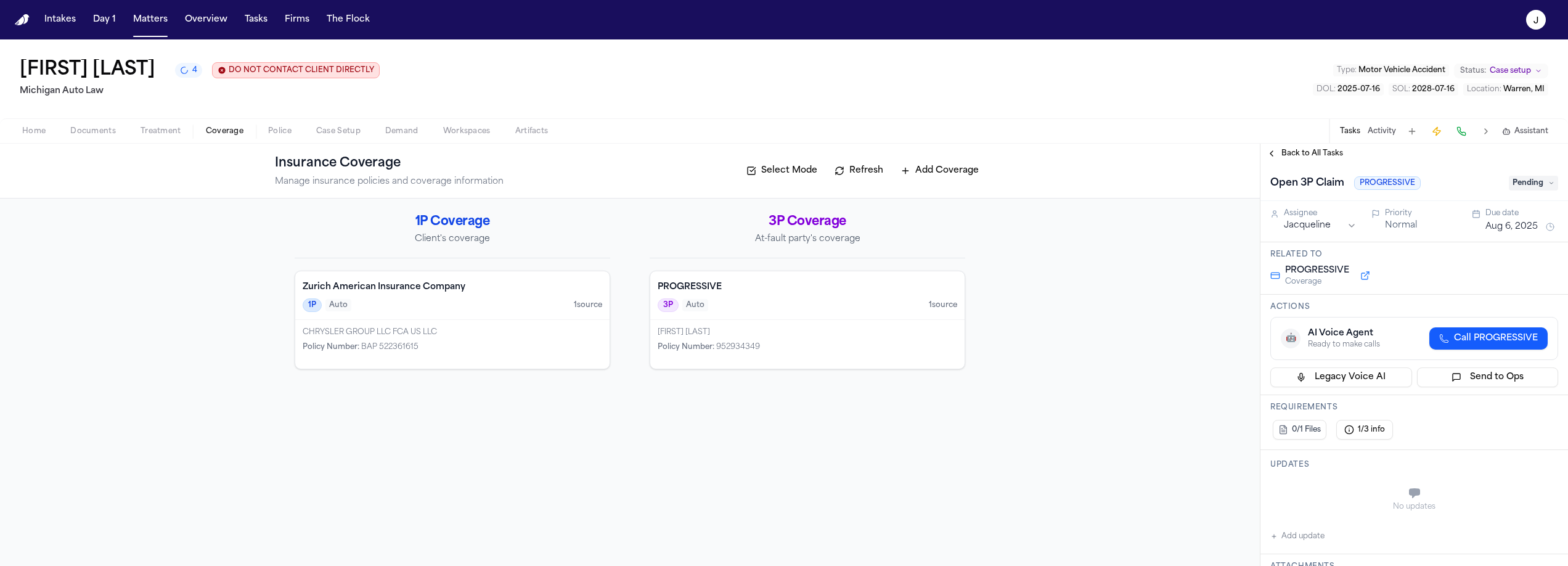 type 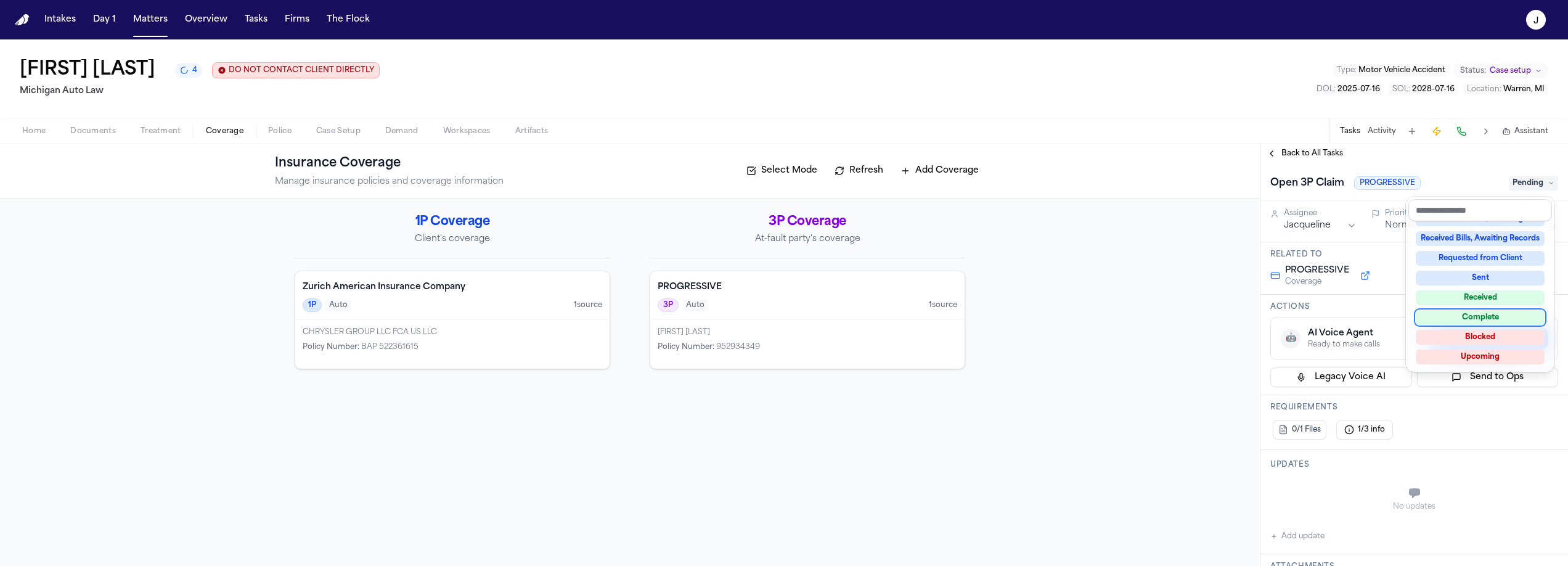 click on "Complete" at bounding box center (1480, 318) 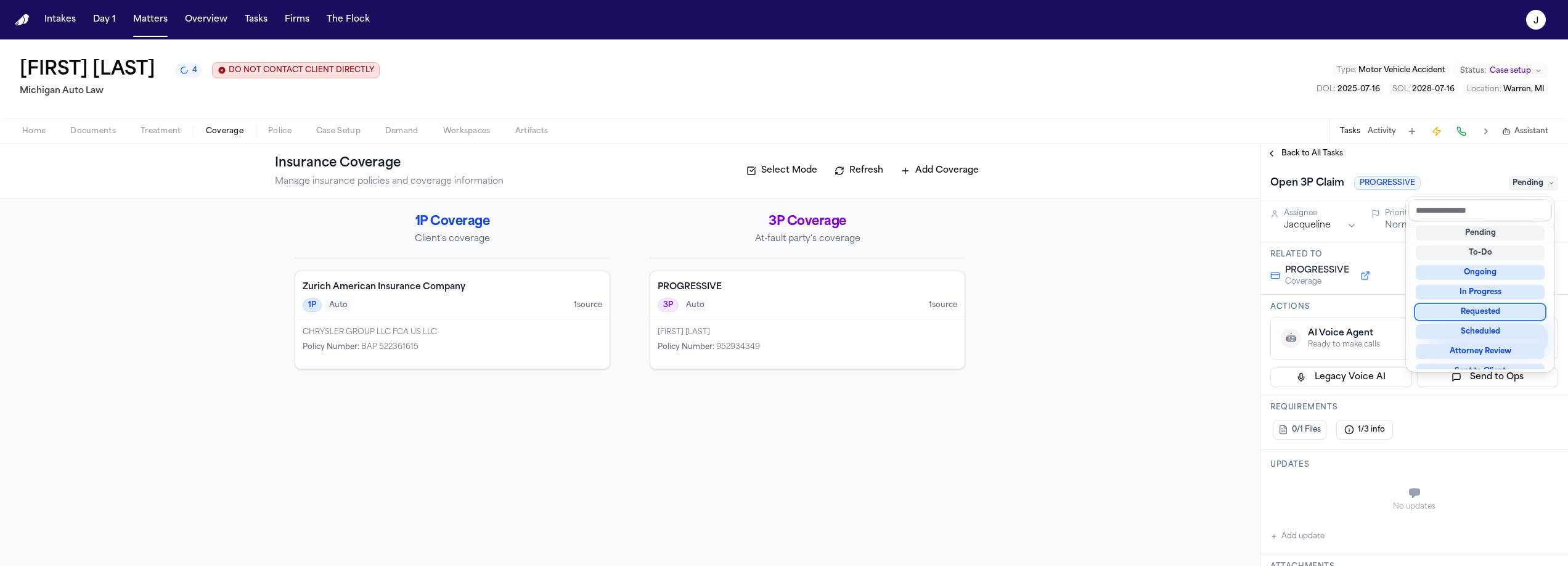scroll, scrollTop: 7, scrollLeft: 0, axis: vertical 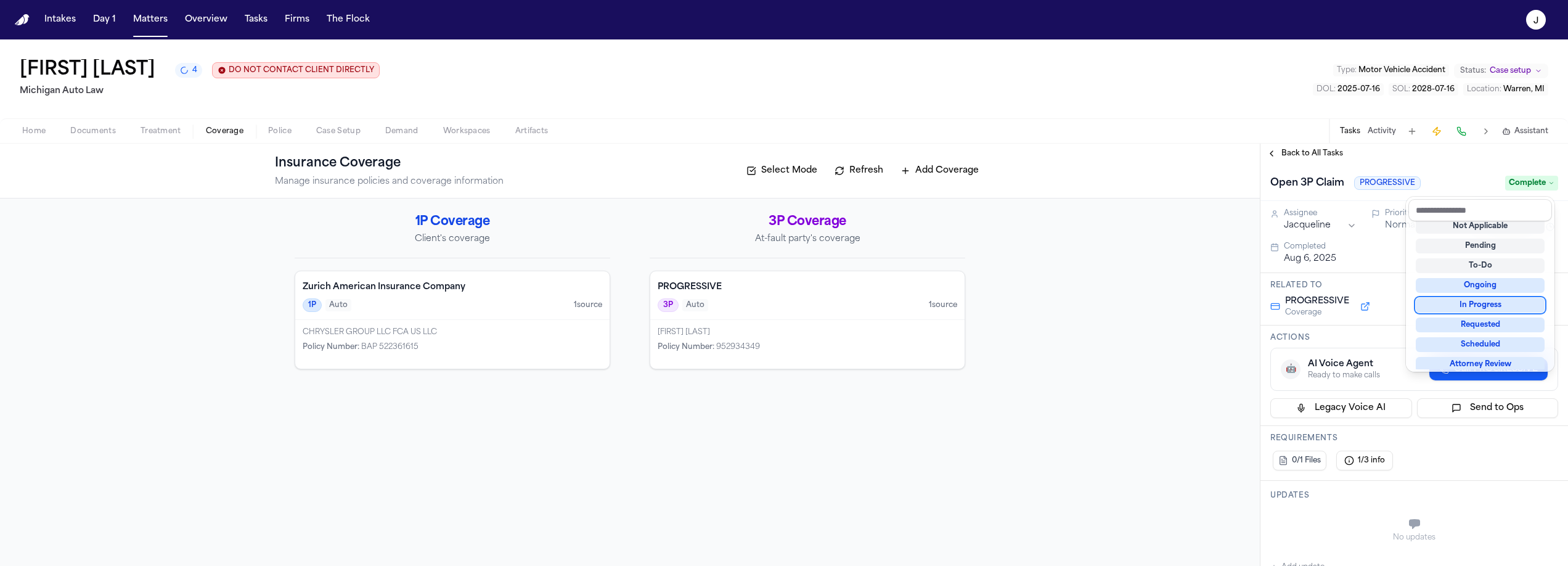 click on "Insurance Coverage Manage insurance policies and coverage information Select Mode Refresh Add Coverage 1P Coverage Client's coverage Zurich American Insurance Company 1P Auto 1  source CHRYSLER GROUP LLC FCA US LLC Policy Number :   BAP 522361615 3P Coverage At-fault party's coverage PROGRESSIVE 3P Auto 1  source CYNTHIA LYNNNE SPENCER Policy Number :   952934349 Back to All Tasks Open 3P Claim PROGRESSIVE Complete Assignee Jacqueline  Priority Normal Due date Aug 6, 2025 Completed Aug 6, 2025 Related to PROGRESSIVE Coverage Actions 🤖 AI Voice Agent Ready to make calls Call PROGRESSIVE Legacy Voice AI Send to Ops Requirements 0/1 Files 1/3 info Updates No updates Add update Attachments No attachments yet Add Attachment Notes These notes are only visible to your team and will not be shared with attorneys. Schedules Schedule Voice AI Call No Scheduled Calls You haven't set up any scheduled calls for this task yet. Create a schedule to automatically run this task at specific times. Delete Task" at bounding box center [784, 355] 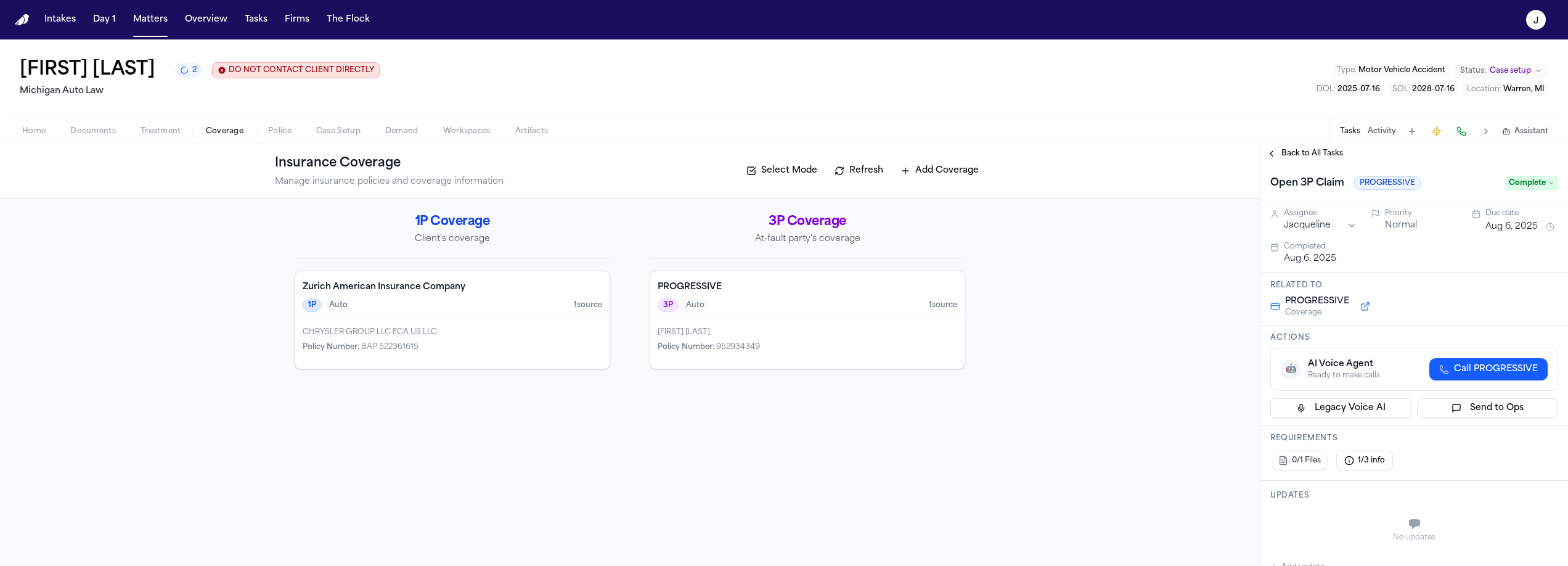 click on "Back to All Tasks" at bounding box center [1312, 154] 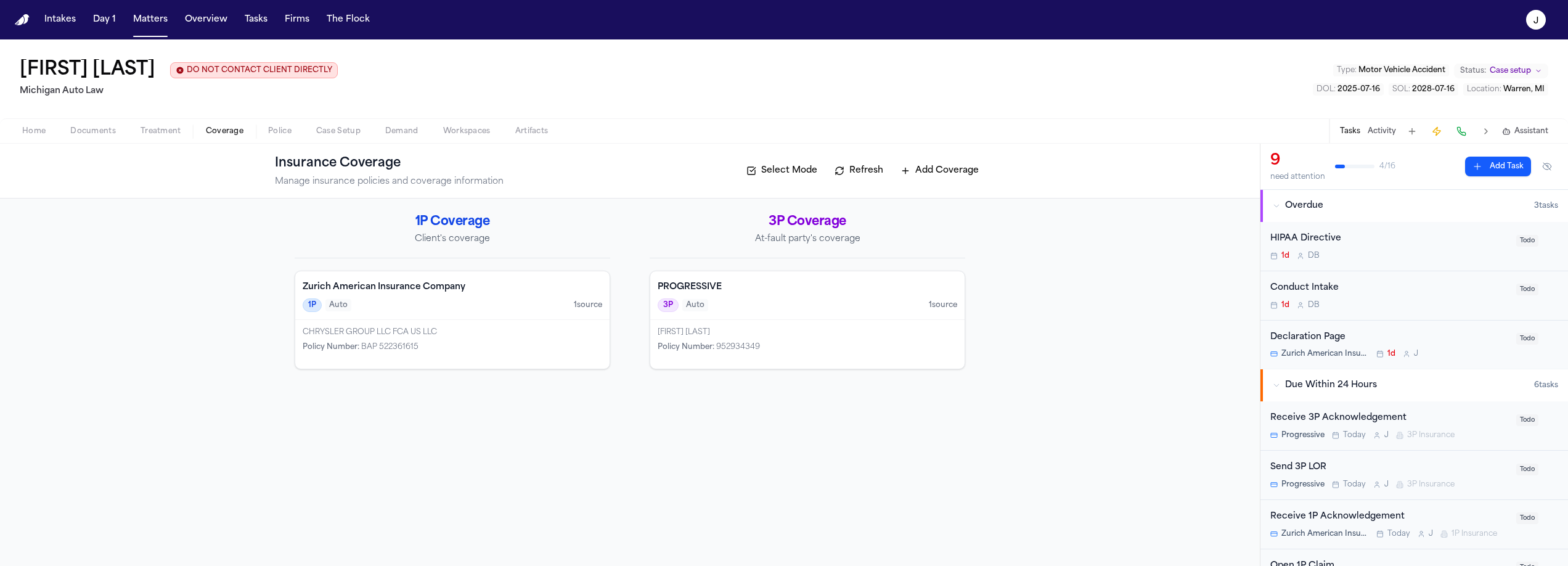 click on "Refresh" at bounding box center (859, 171) 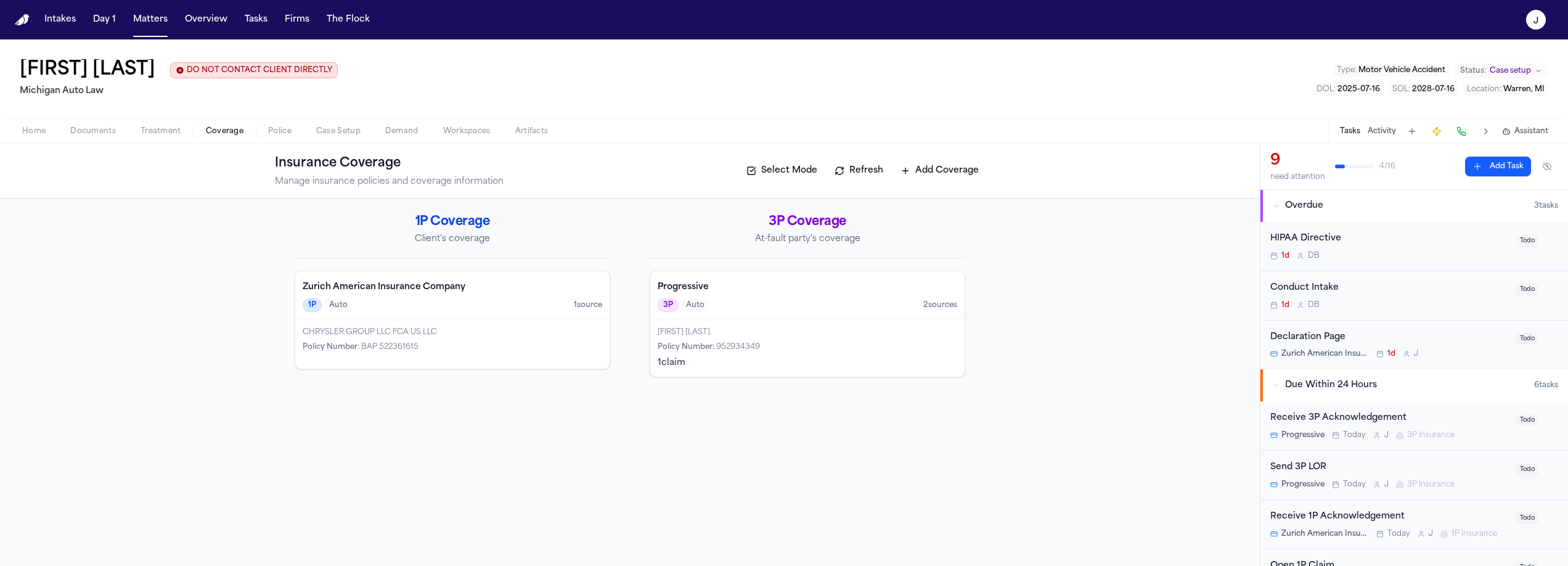 click on "Cynthia Lynnne Spencer Policy Number :   952934349 1  claim" at bounding box center [807, 348] 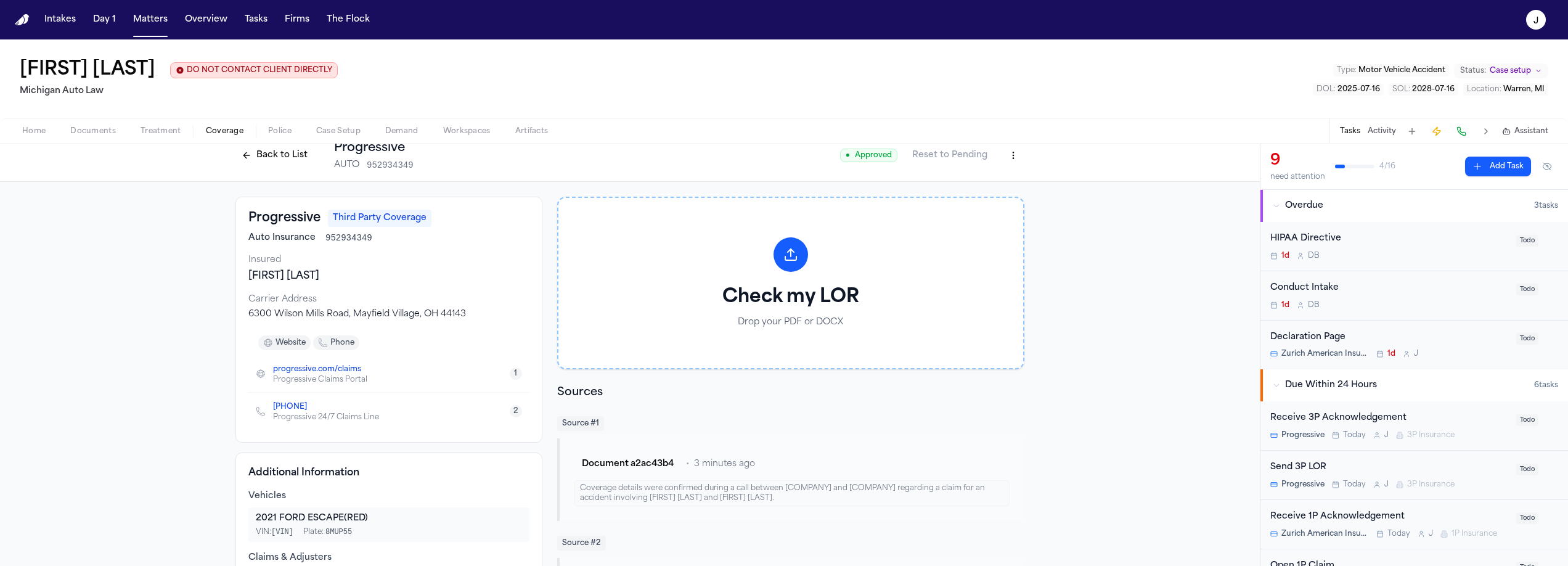 scroll, scrollTop: 0, scrollLeft: 0, axis: both 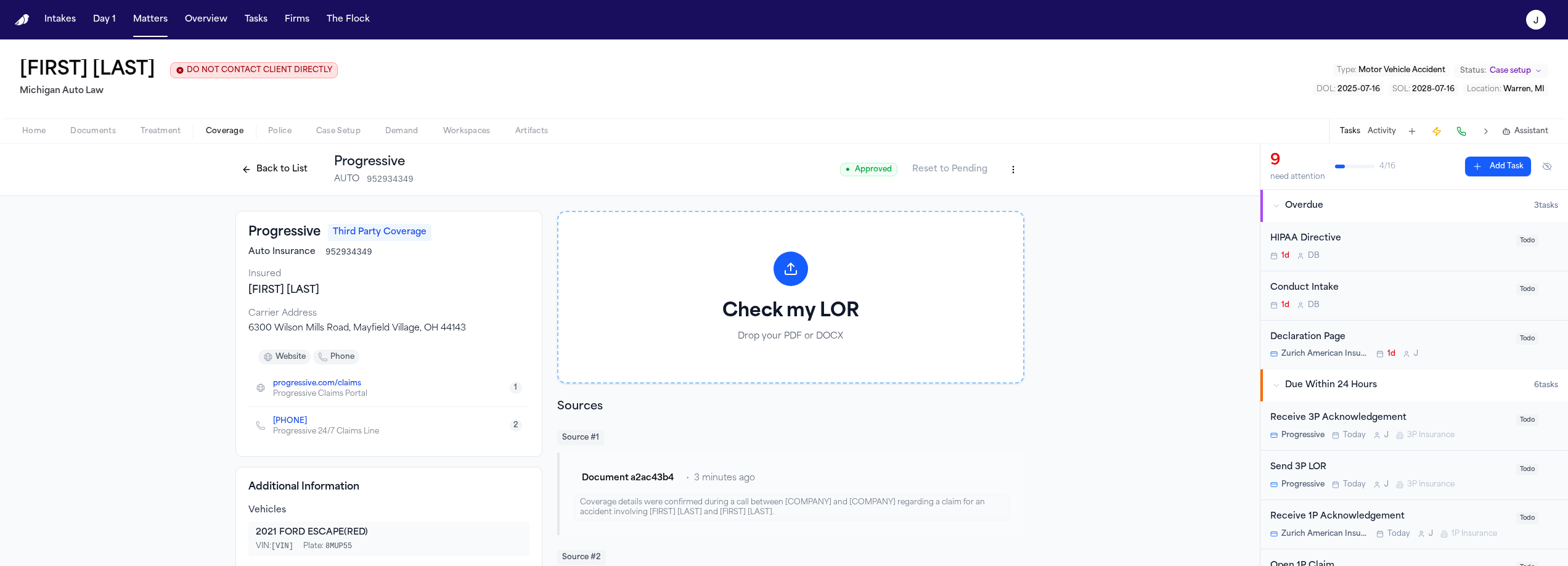 click on "Intakes Day 1 Matters Overview Tasks Firms The Flock J Rosalyn Cushingberry DO NOT CONTACT CLIENT DIRECTLY DO NOT CONTACT Michigan Auto Law Type :   Motor Vehicle Accident Status: Case setup DOL :   2025-07-16 SOL :   2028-07-16 Location :   Warren, MI Home Documents Treatment Coverage Police Case Setup Demand Workspaces Artifacts Tasks Activity Assistant Back to List Progressive AUTO 952934349 ● Approved Reset to Pending Progressive Third Party Coverage Auto Insurance 952934349 Insured Cynthia Lynnne Spencer Carrier Address 6300 Wilson Mills Road, Mayfield Village, OH 44143 website phone progressive.com/claims Progressive Claims Portal 1 +1 (800) 776-4737 Progressive 24/7 Claims Line 2 Additional Information Vehicles 2021 FORD ESCAPE  (RED) VIN:  1FMCU9G69MUA95653 Plate:   8MUP55 Claims & Adjusters 455595357 Show policy details ( 2 ) Check my LOR Drop your PDF or DOCX Sources Source # 1 Document a2ac43b4 • 3 minutes ago Source # 2 R. Cushingberry - Warren Police Report - 7.16.25 • 9 4 / 16 3" at bounding box center (784, 283) 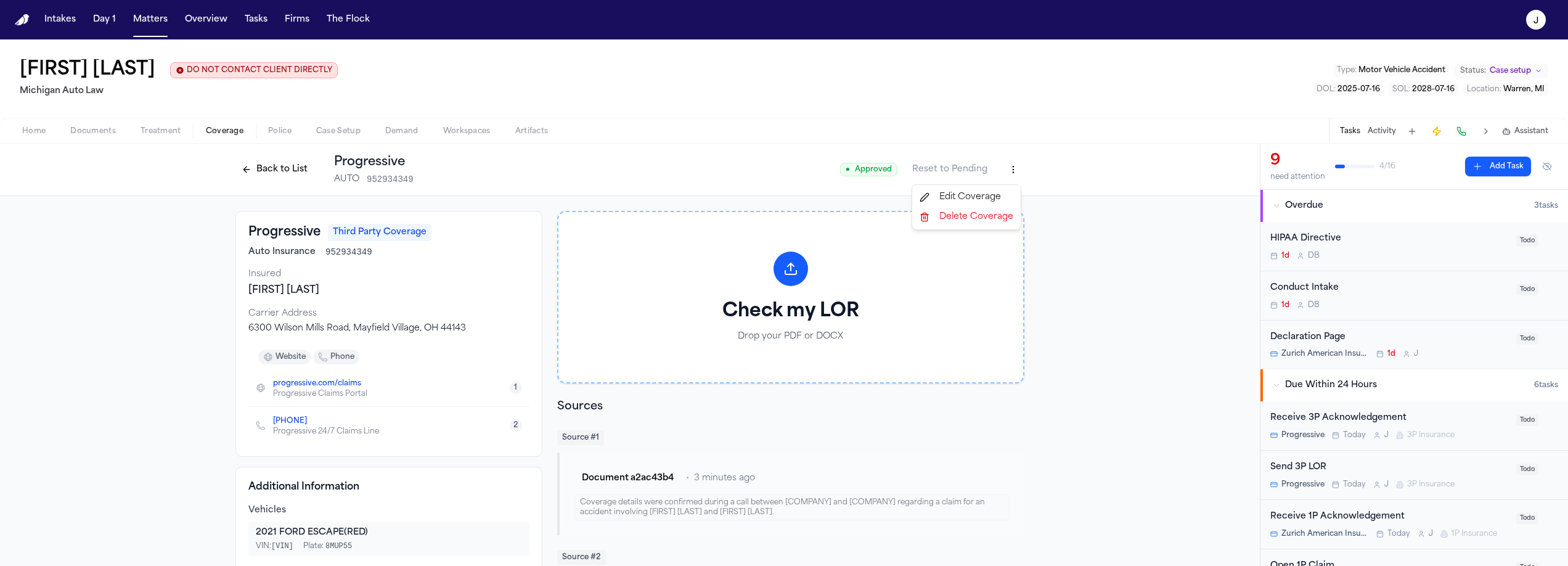 click on "Edit Coverage" at bounding box center (966, 197) 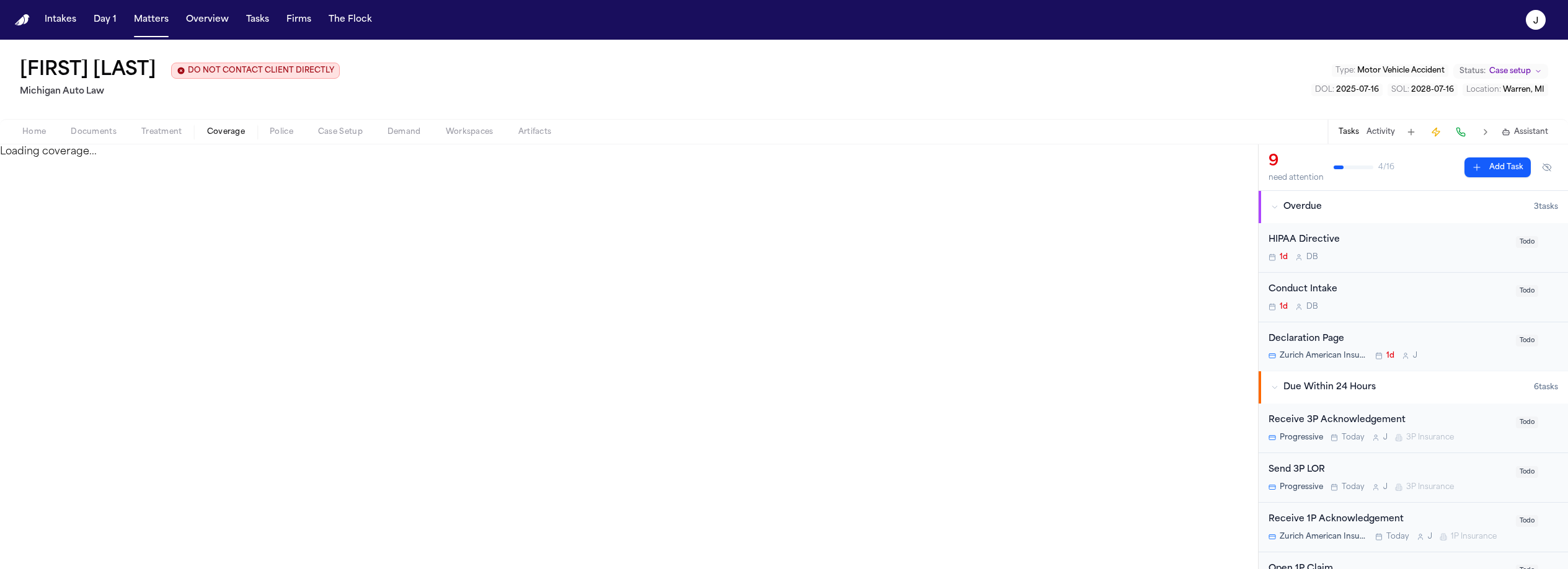 select on "**********" 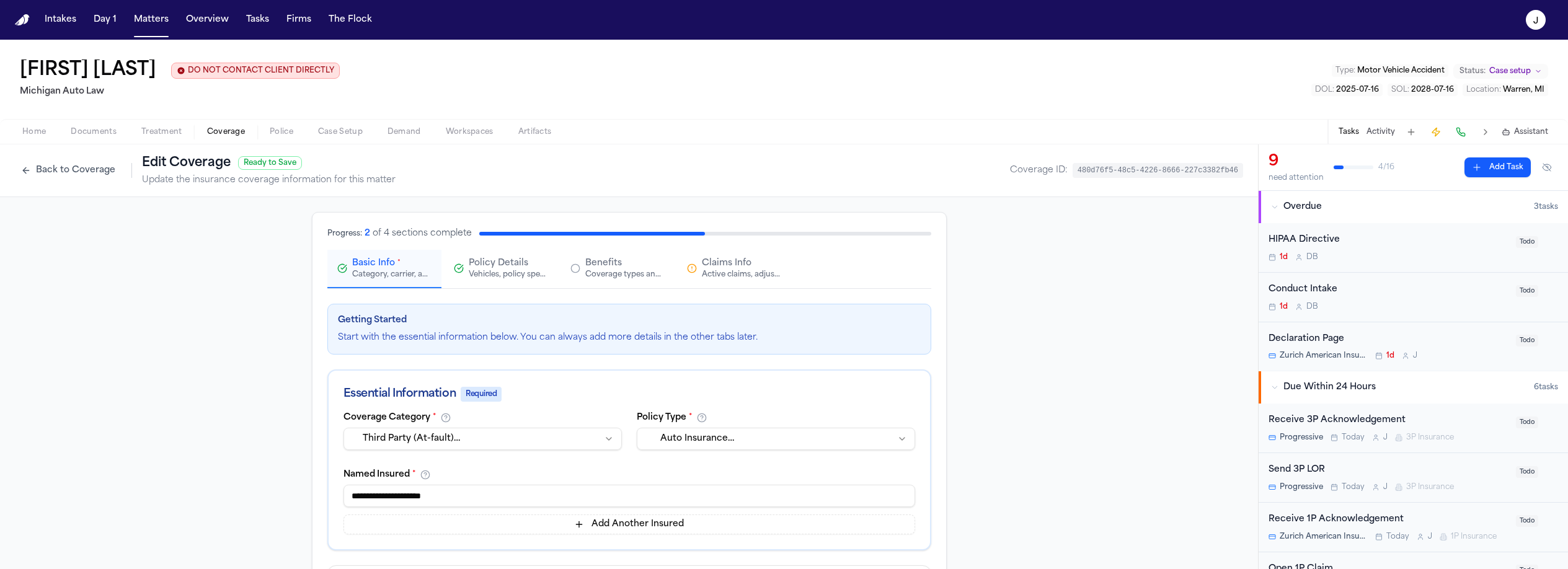 click on "Active claims, adjusters, and subrogation details" at bounding box center (742, 275) 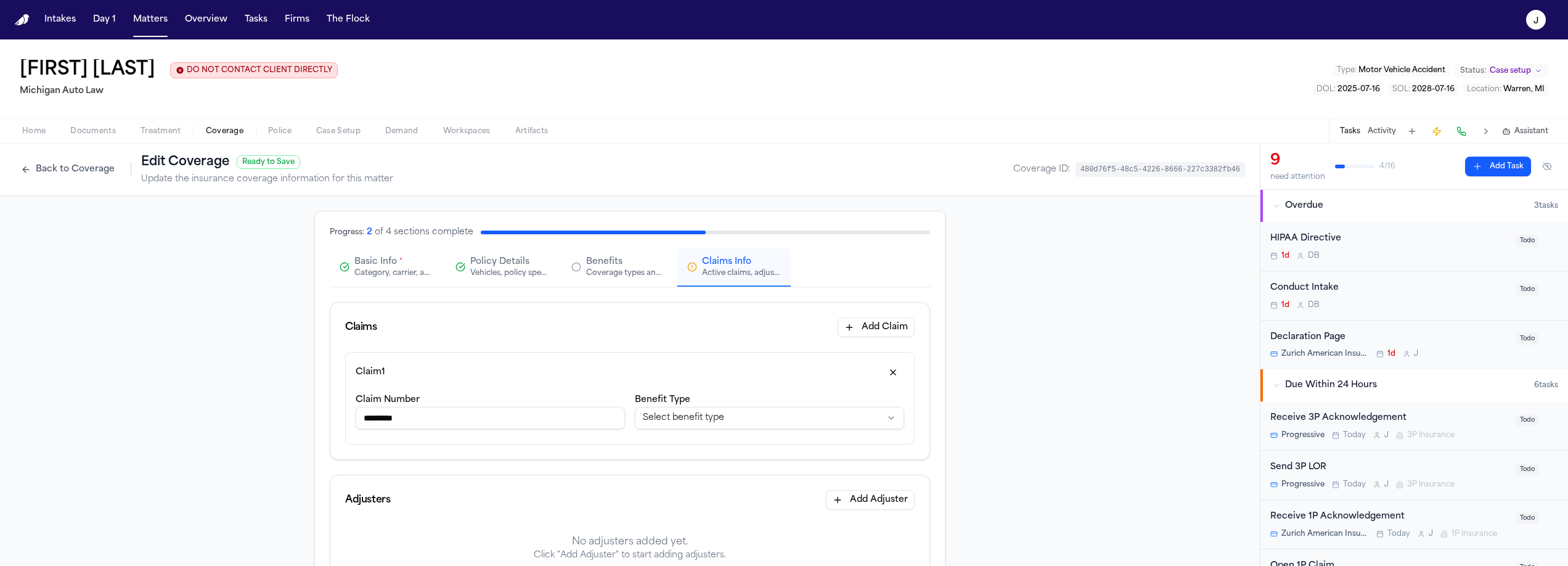 click on "*********" at bounding box center (490, 418) 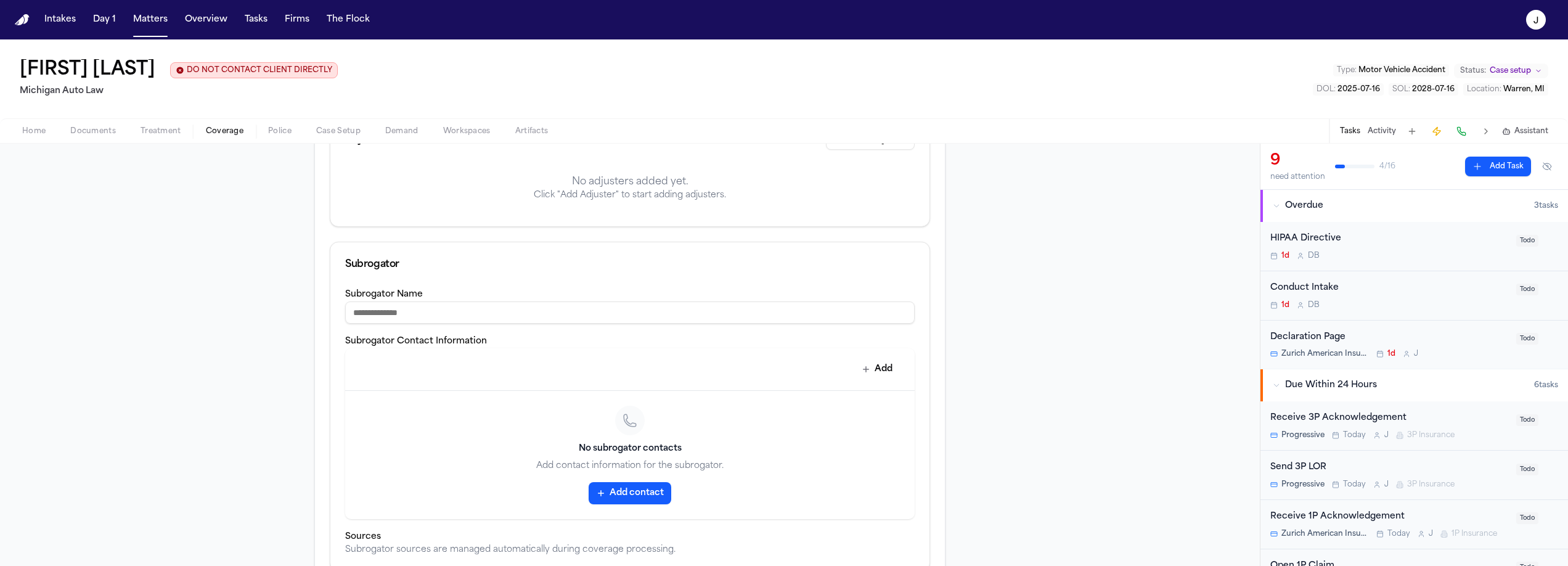 scroll, scrollTop: 431, scrollLeft: 0, axis: vertical 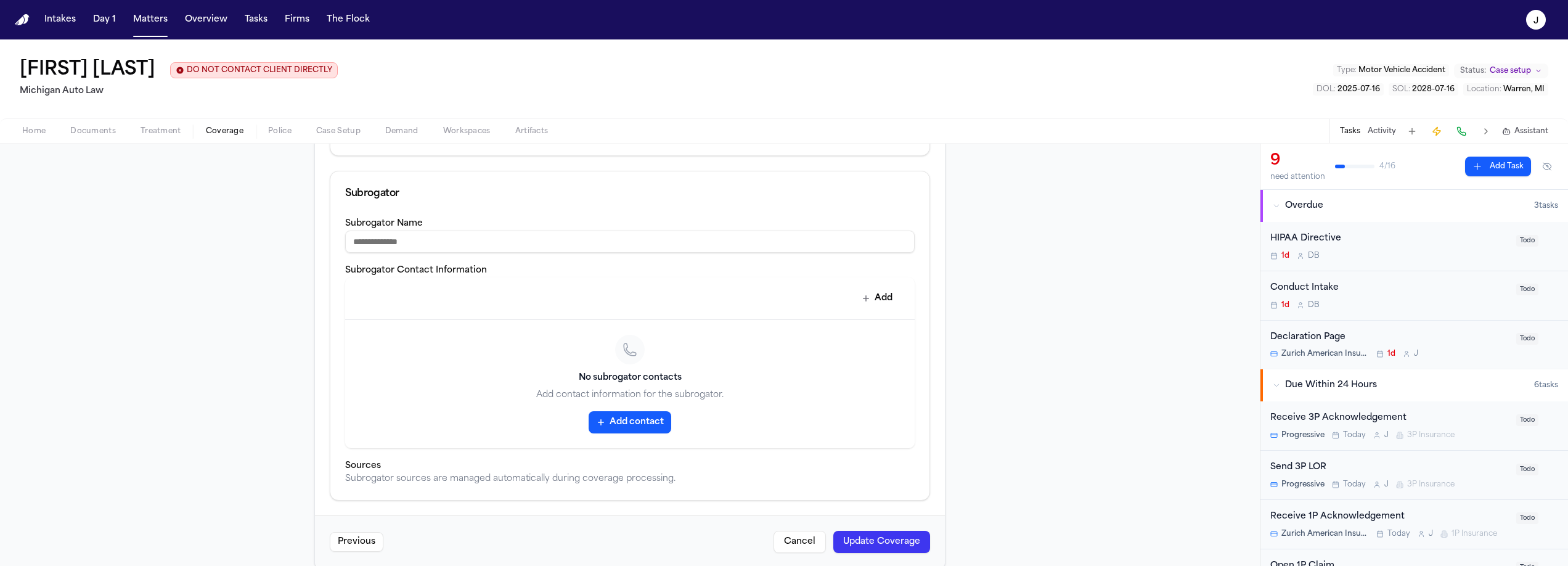 type on "**********" 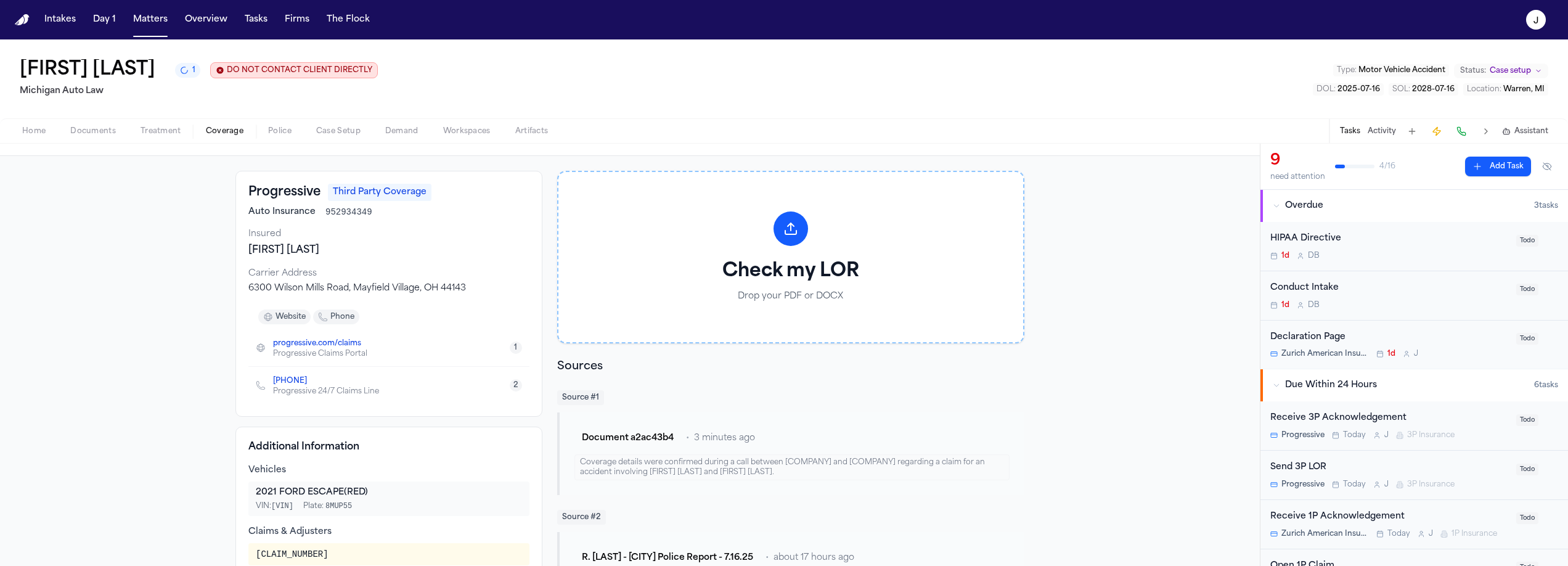 scroll, scrollTop: 0, scrollLeft: 0, axis: both 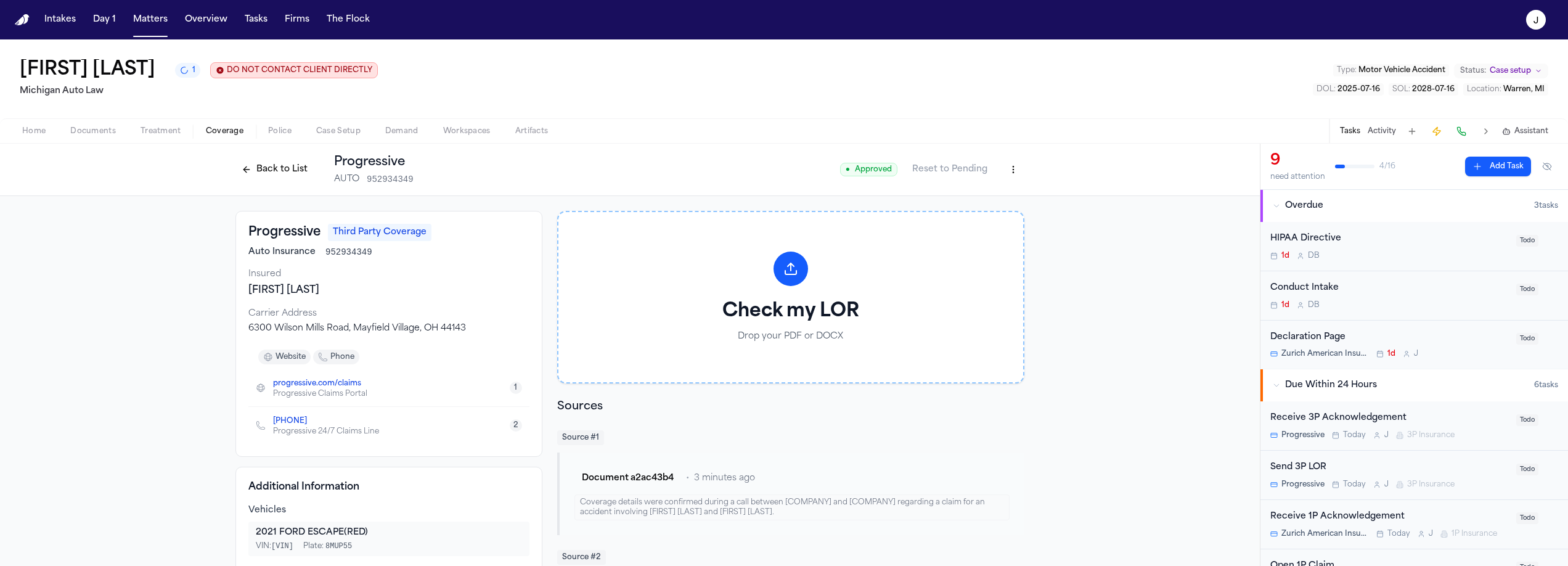 click on "Back to List" at bounding box center [274, 170] 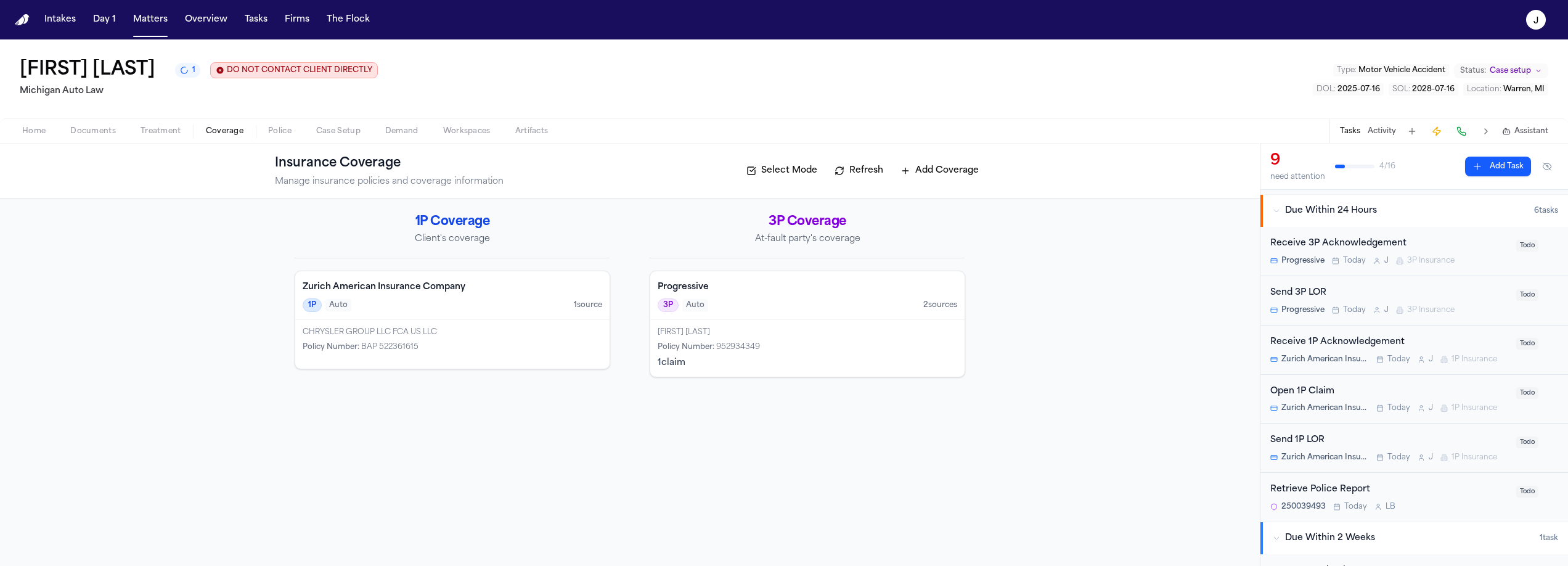 scroll, scrollTop: 182, scrollLeft: 0, axis: vertical 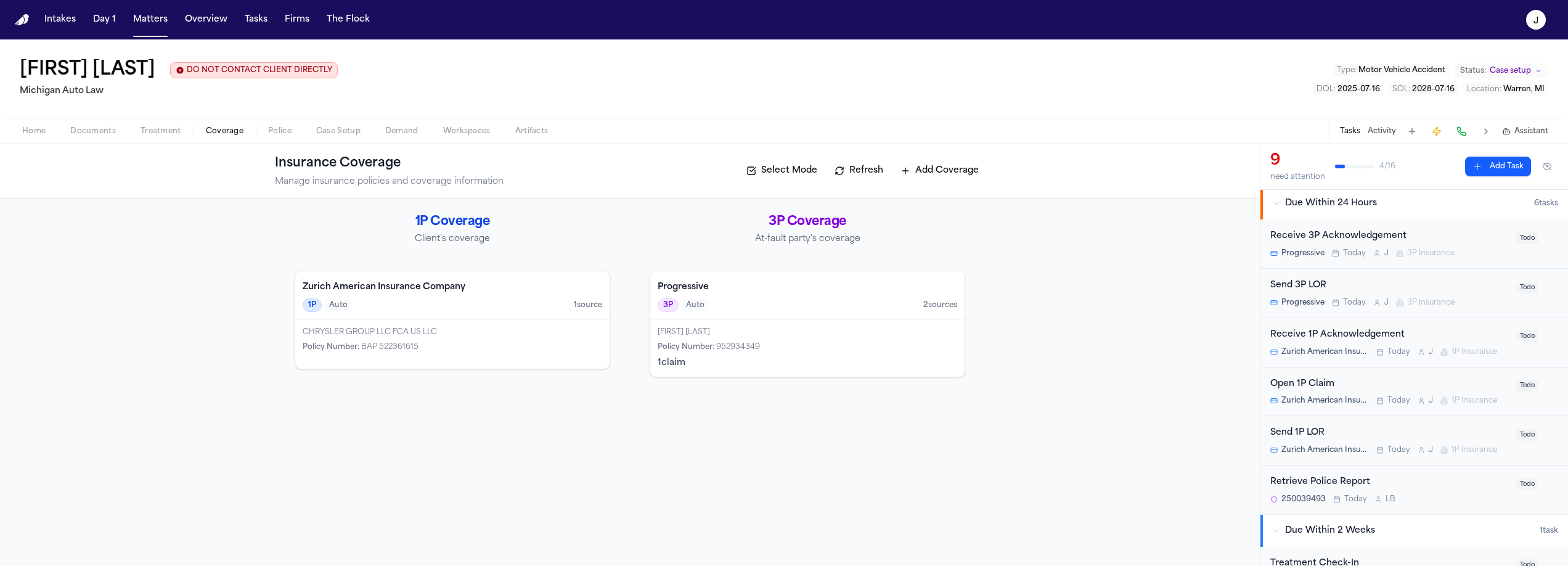 click on "CHRYSLER GROUP LLC FCA US LLC Policy Number :   BAP 522361615" at bounding box center (452, 344) 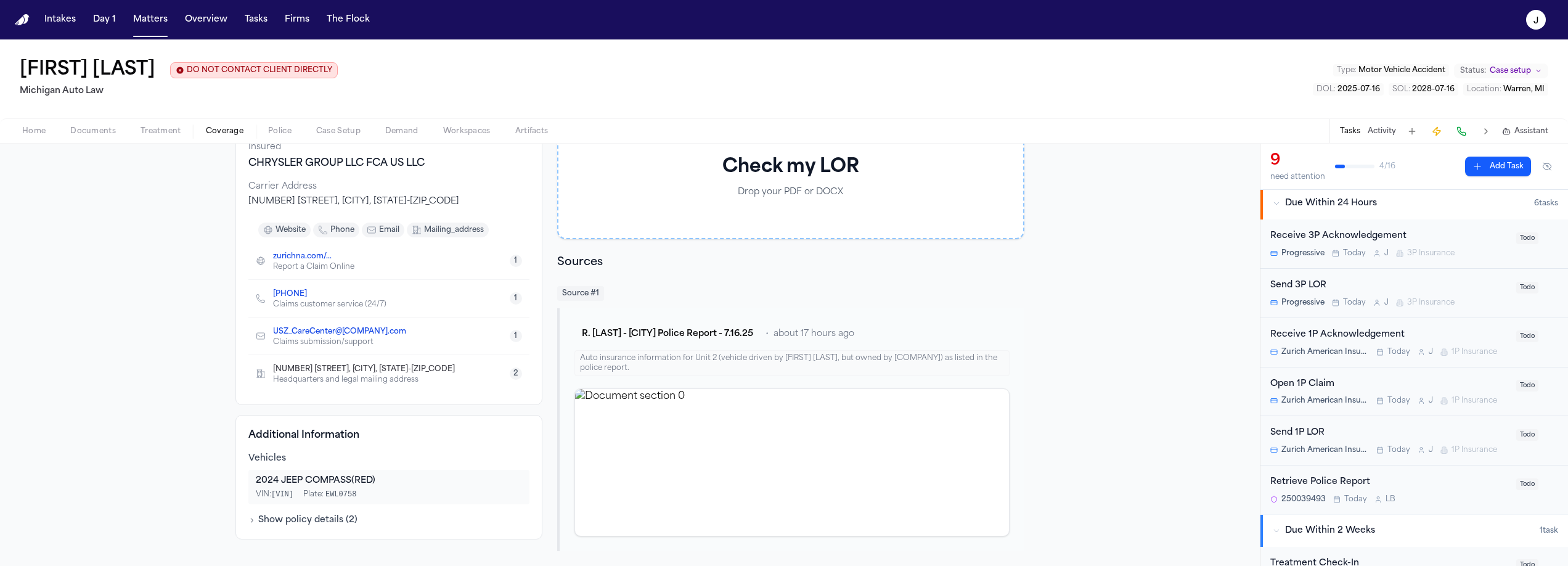 scroll, scrollTop: 0, scrollLeft: 0, axis: both 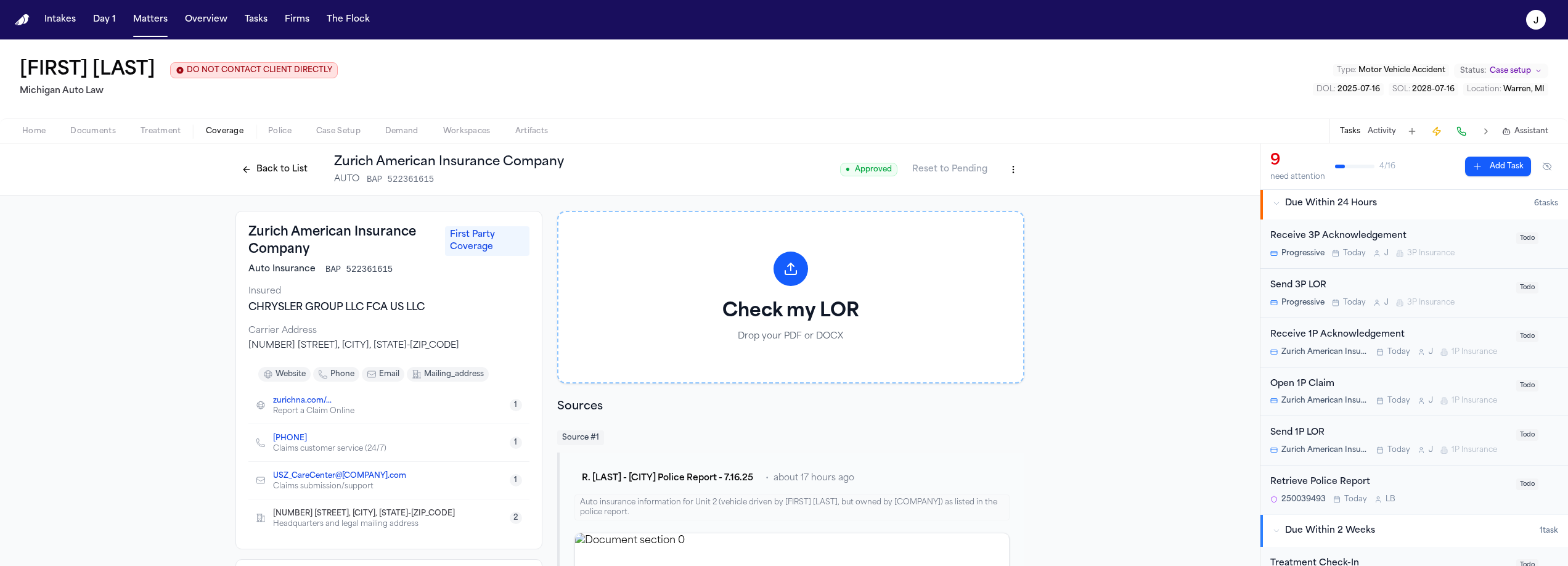 click on "Home" at bounding box center [34, 131] 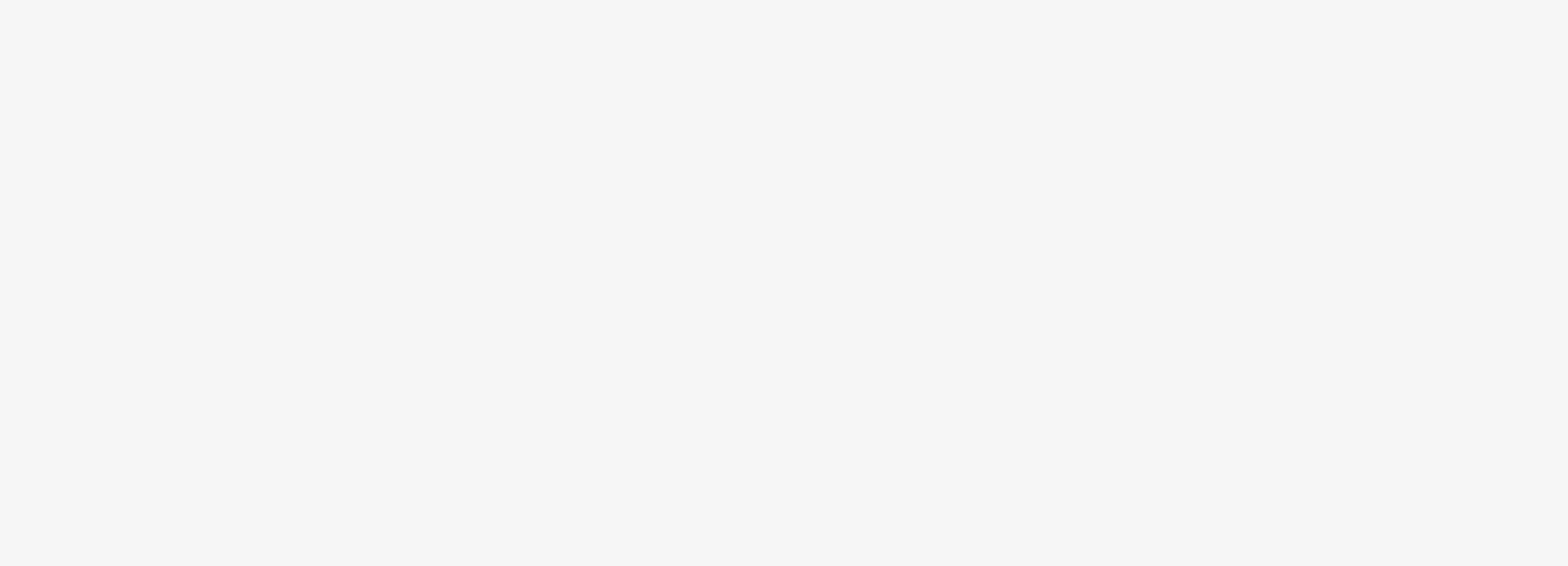 scroll, scrollTop: 0, scrollLeft: 0, axis: both 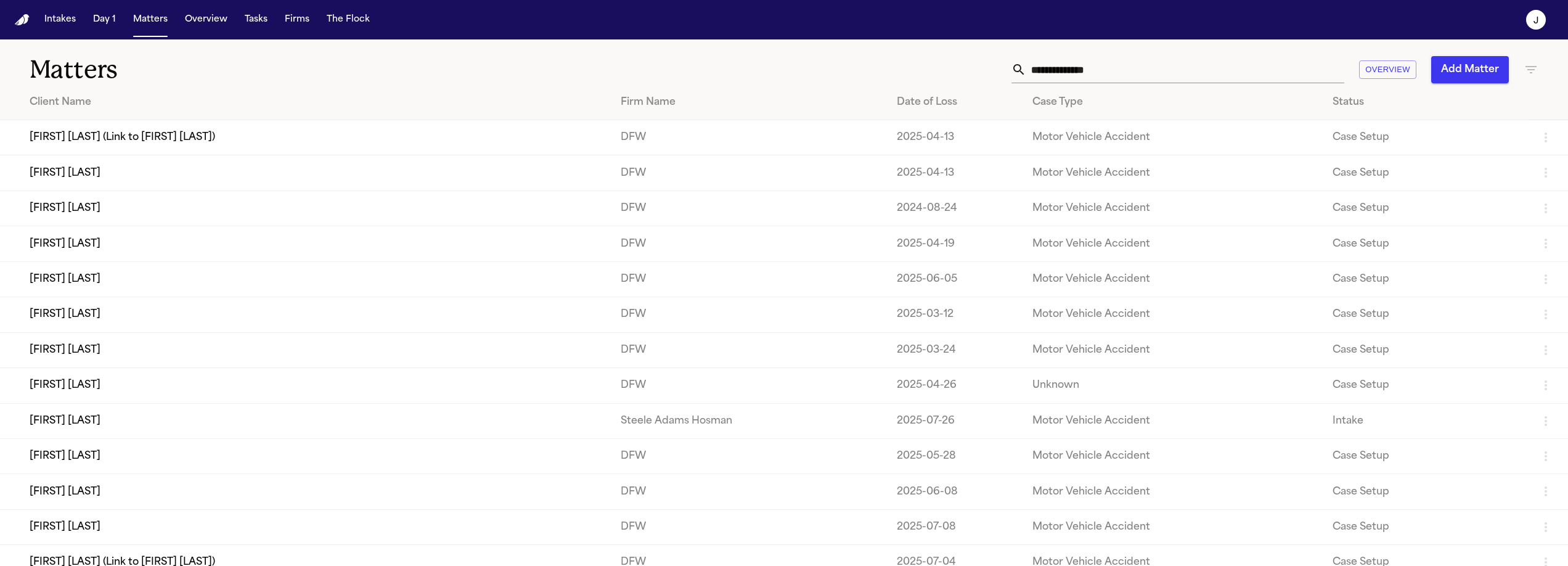 click at bounding box center (1185, 70) 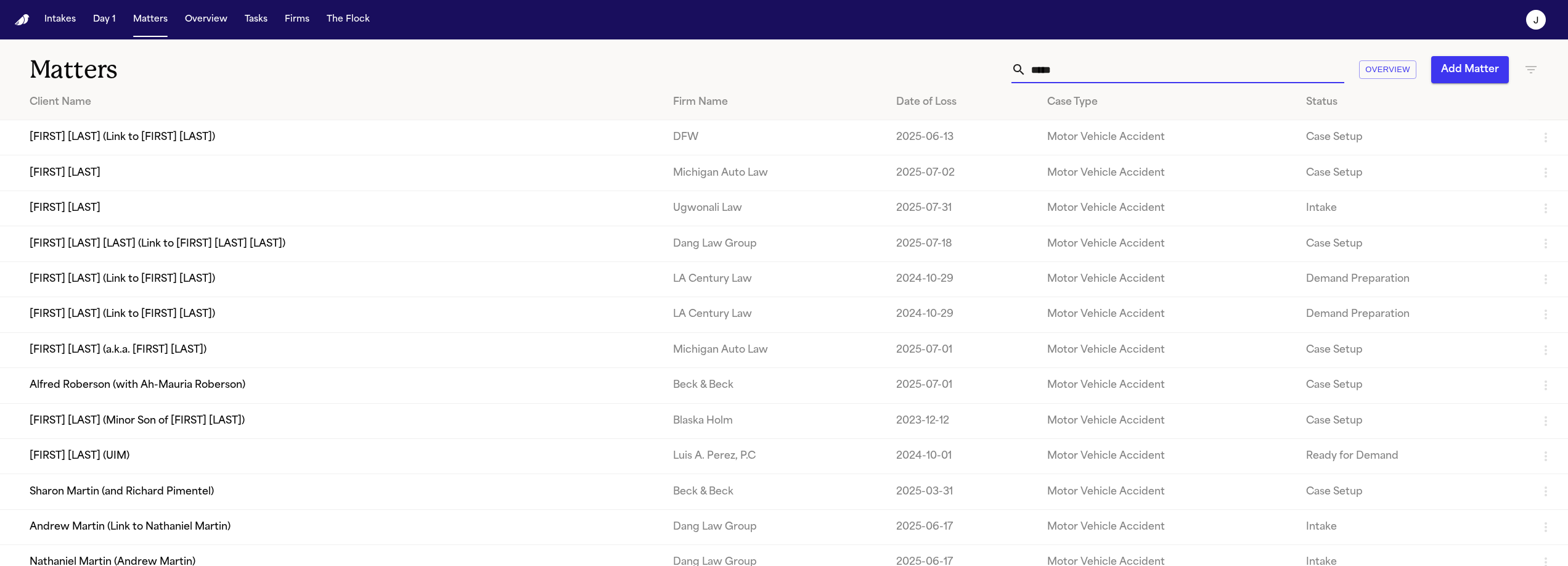 click on "*****" at bounding box center (1185, 70) 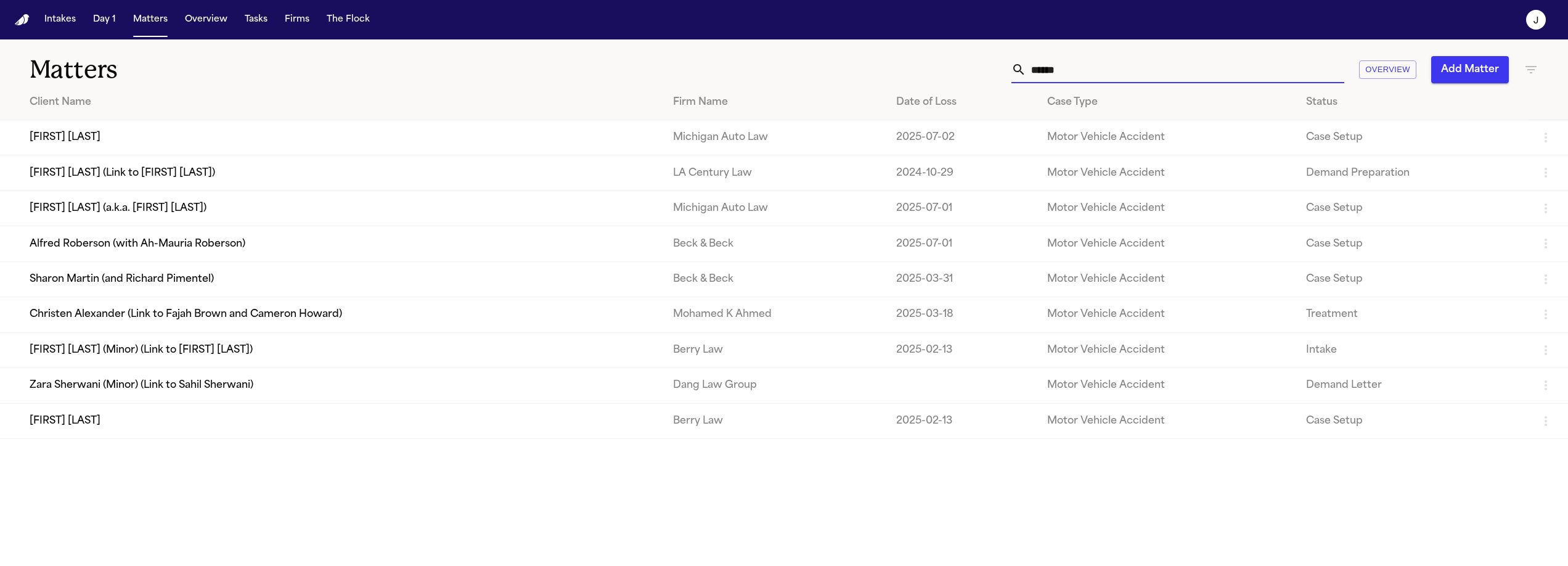 type on "******" 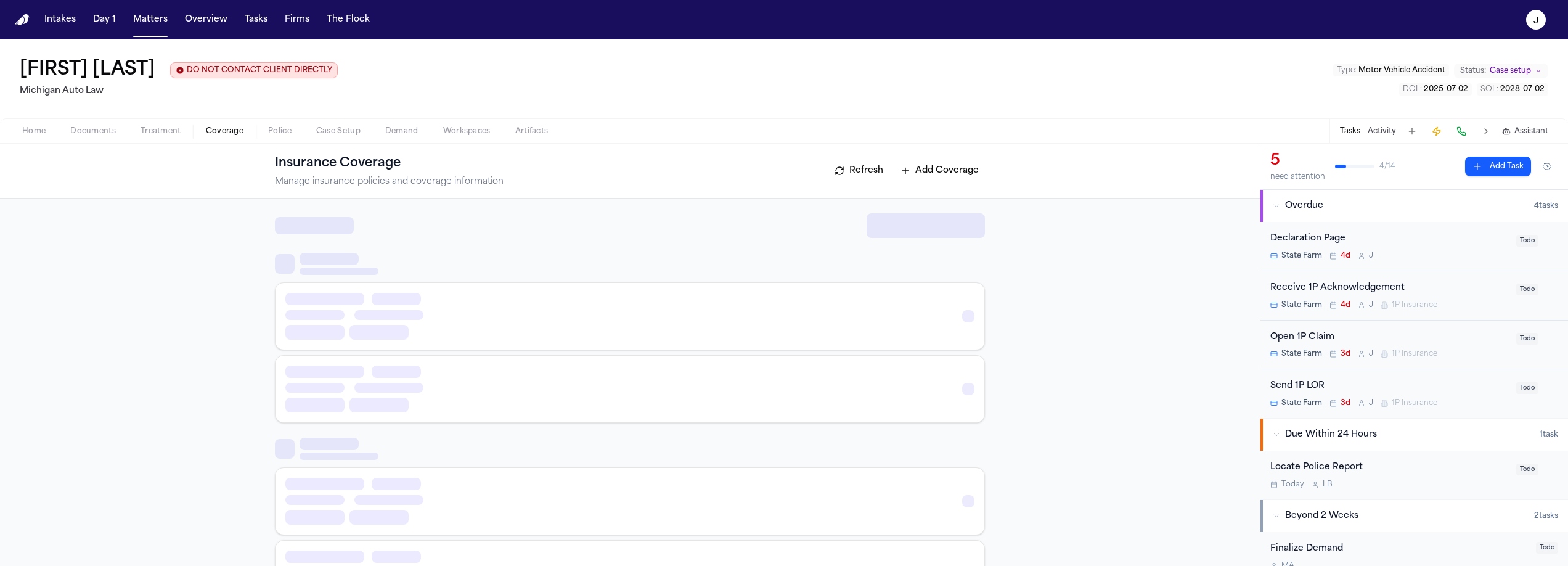 click on "Coverage" at bounding box center [224, 131] 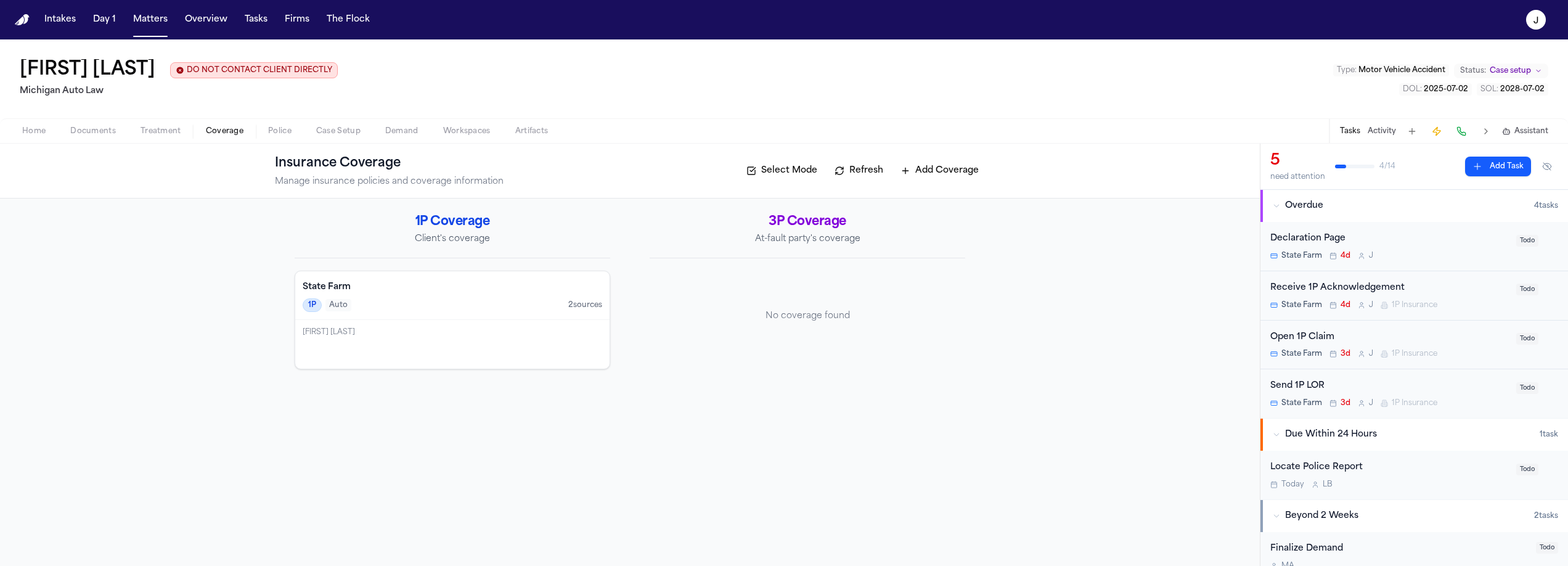 click on "State Farm" at bounding box center (452, 287) 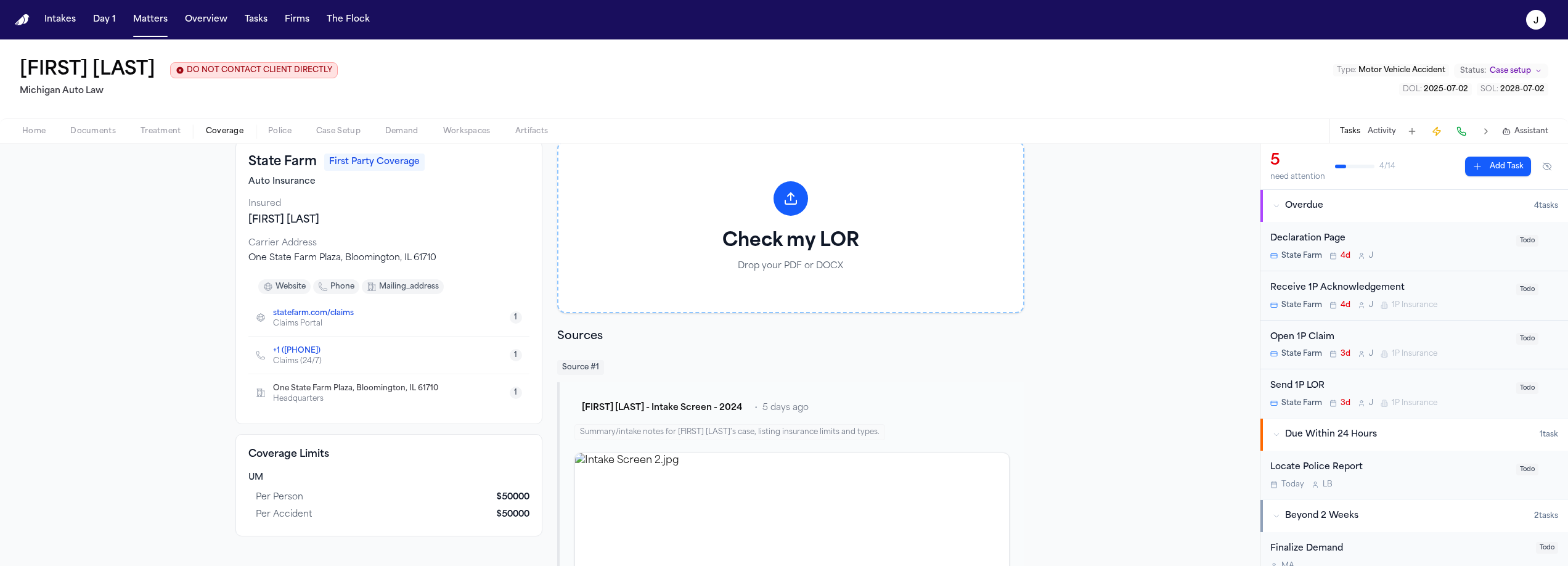 scroll, scrollTop: 0, scrollLeft: 0, axis: both 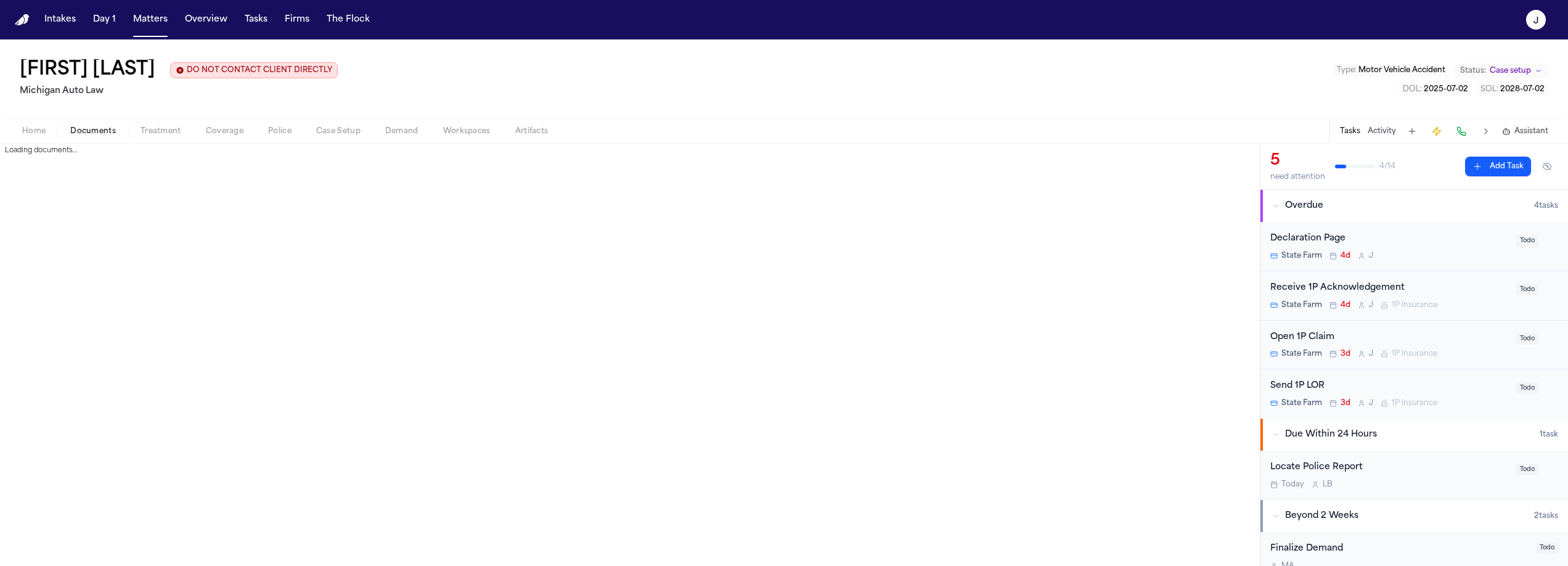 click on "Documents" at bounding box center [93, 131] 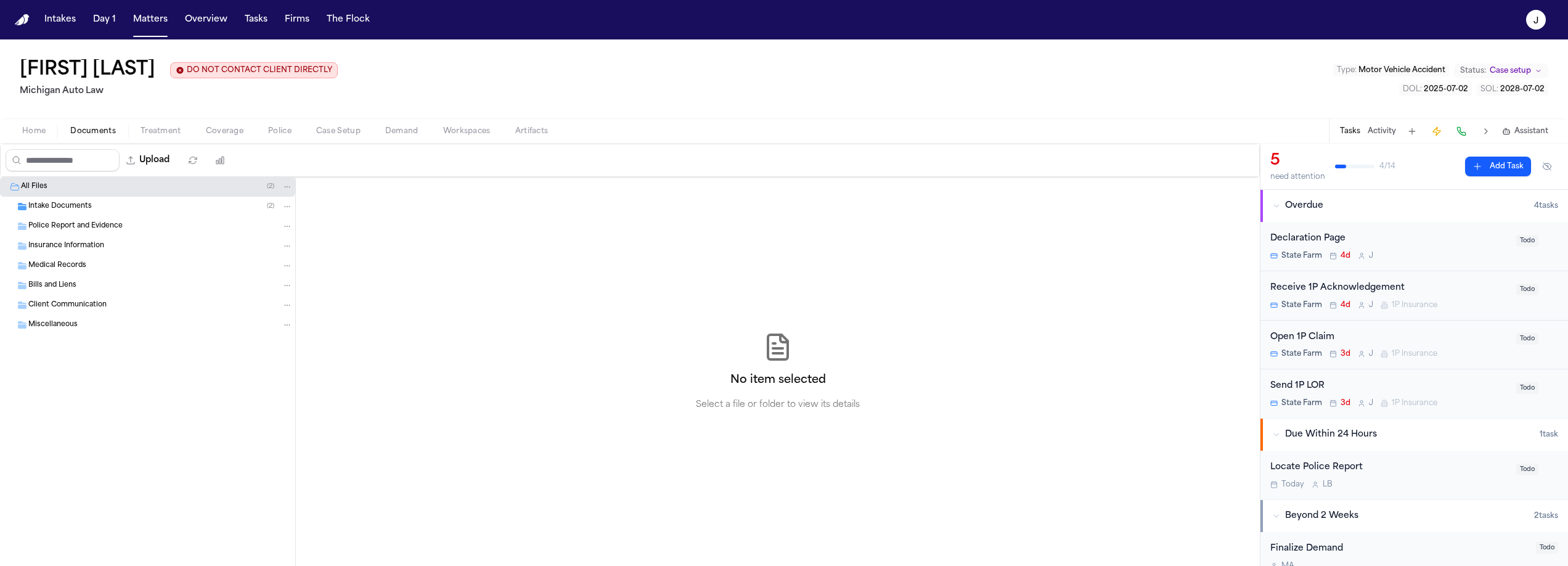 click on "Police Report and Evidence" at bounding box center (75, 226) 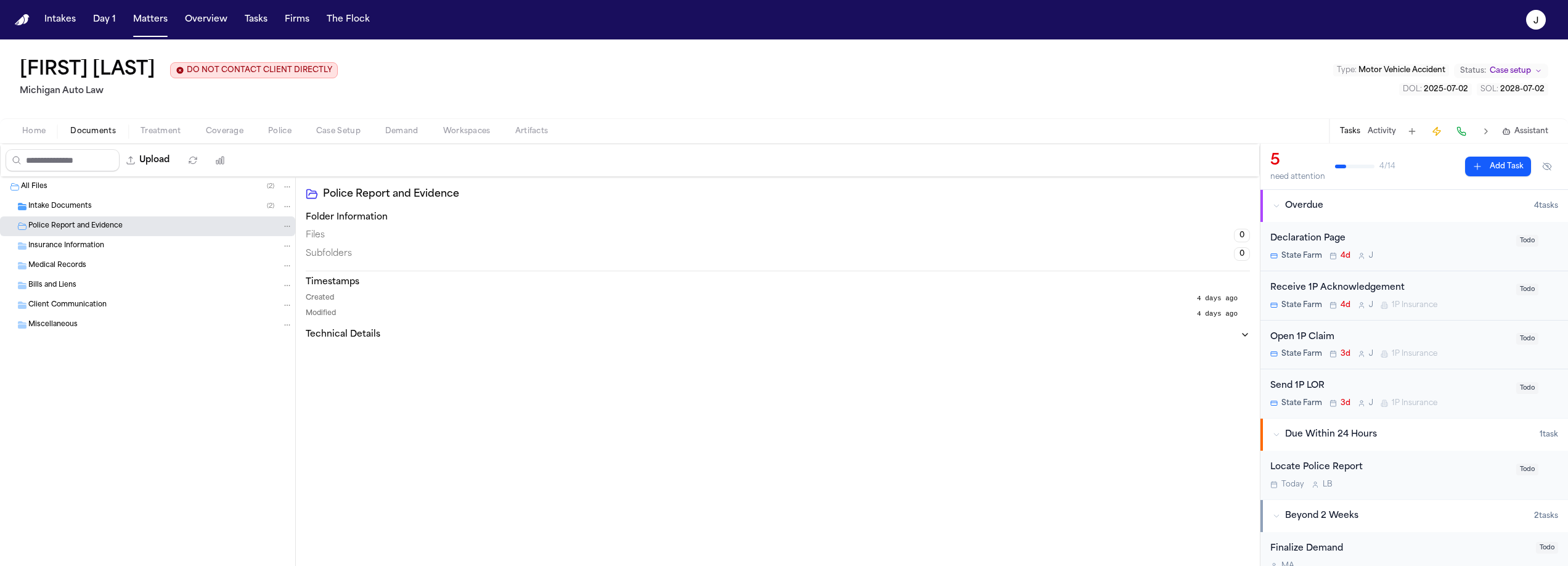 click on "Home" at bounding box center [34, 131] 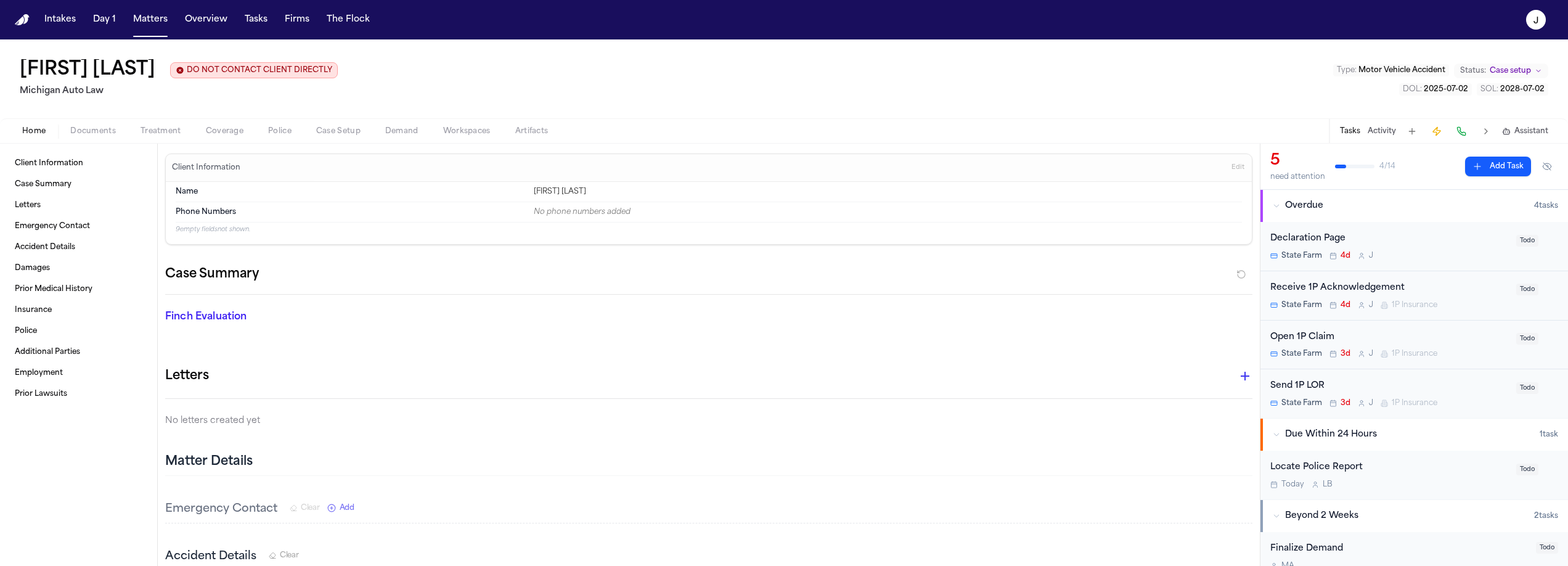 click on "Coverage" at bounding box center (224, 131) 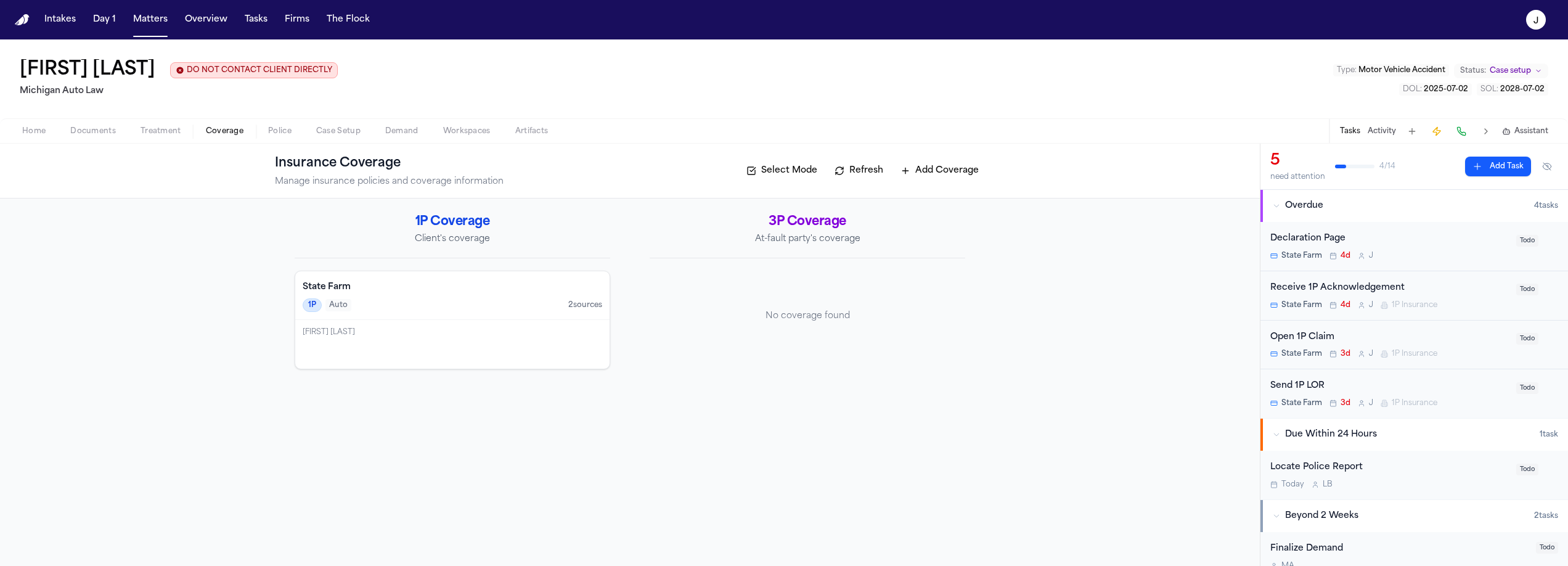 click on "Open 1P Claim" at bounding box center (1389, 337) 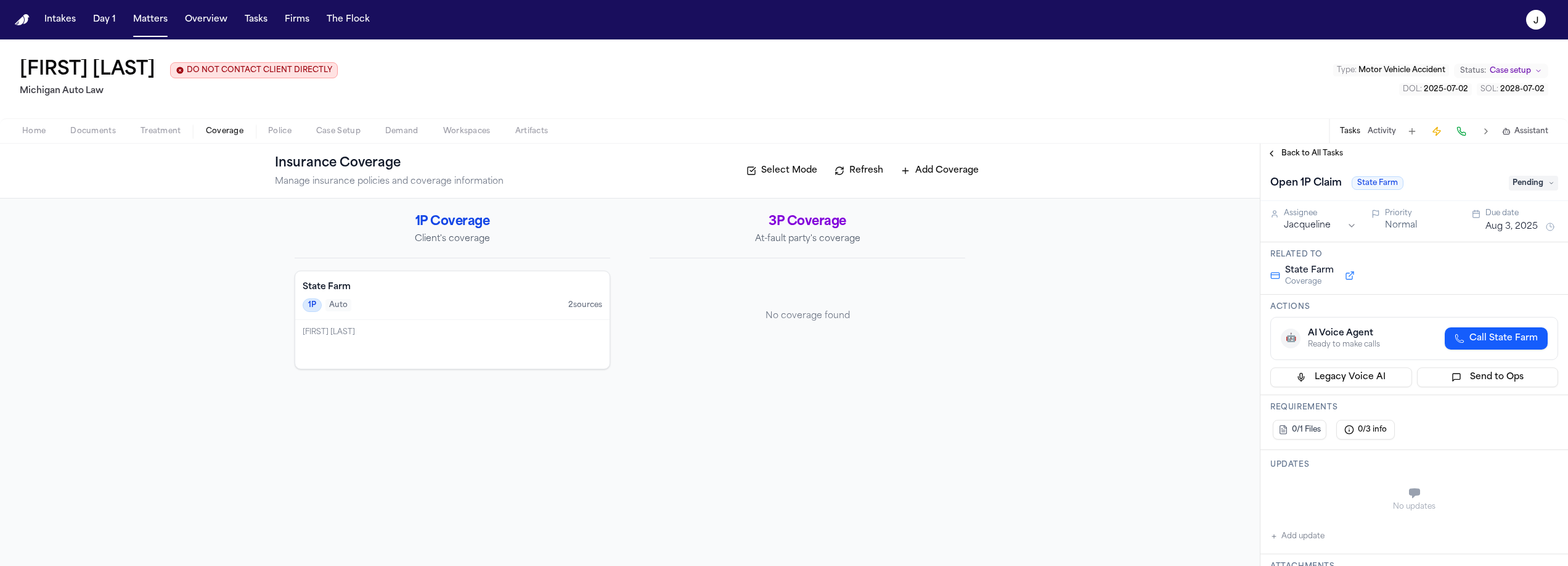 click on "Pending" at bounding box center (1533, 183) 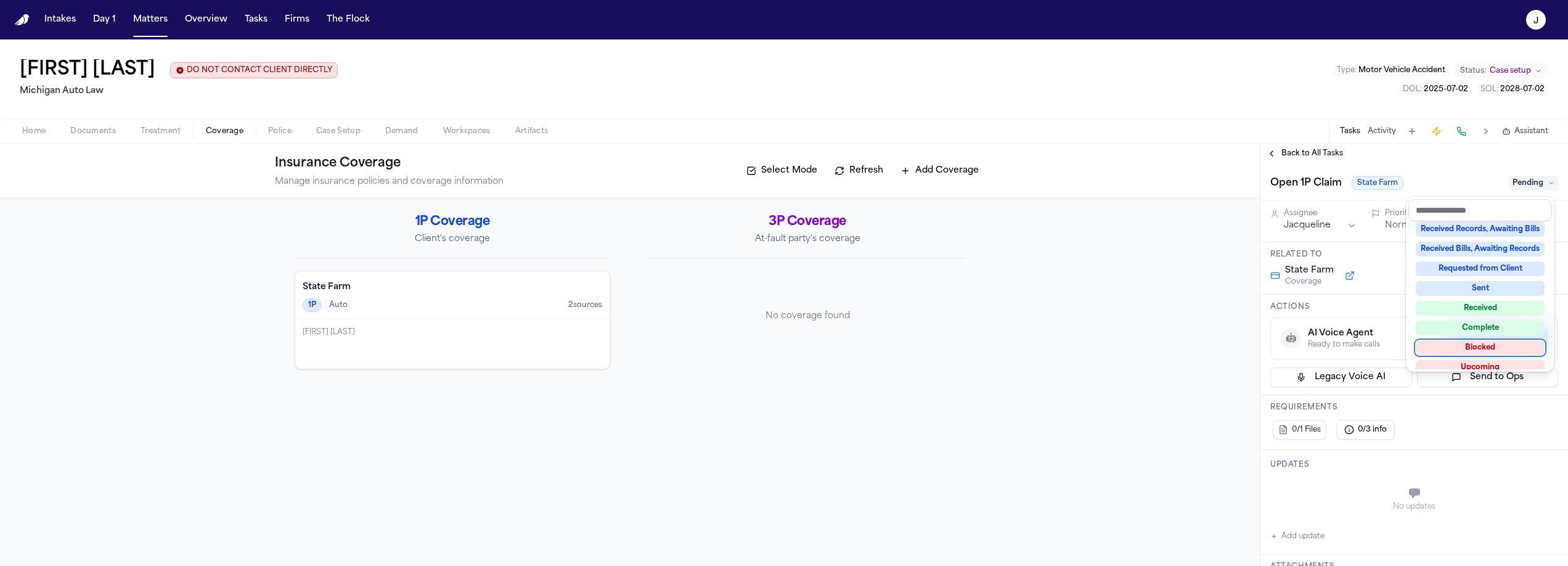 click on "Blocked" at bounding box center [1480, 348] 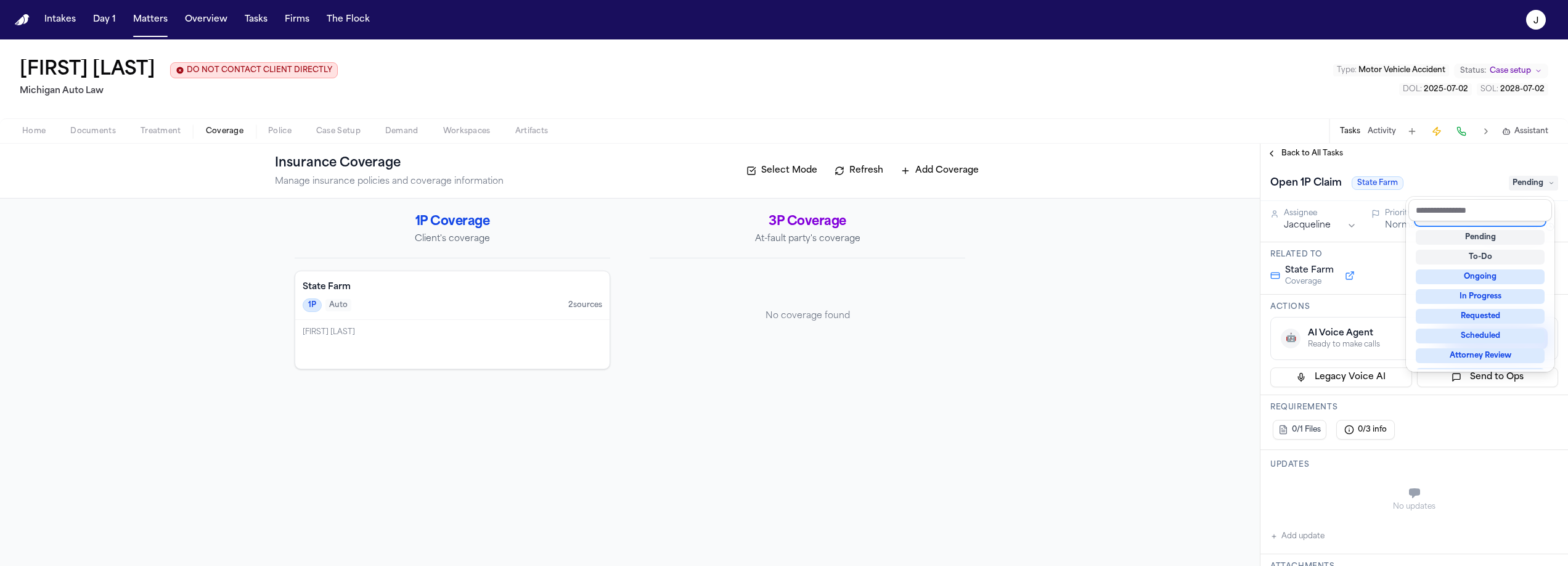 scroll, scrollTop: 5, scrollLeft: 0, axis: vertical 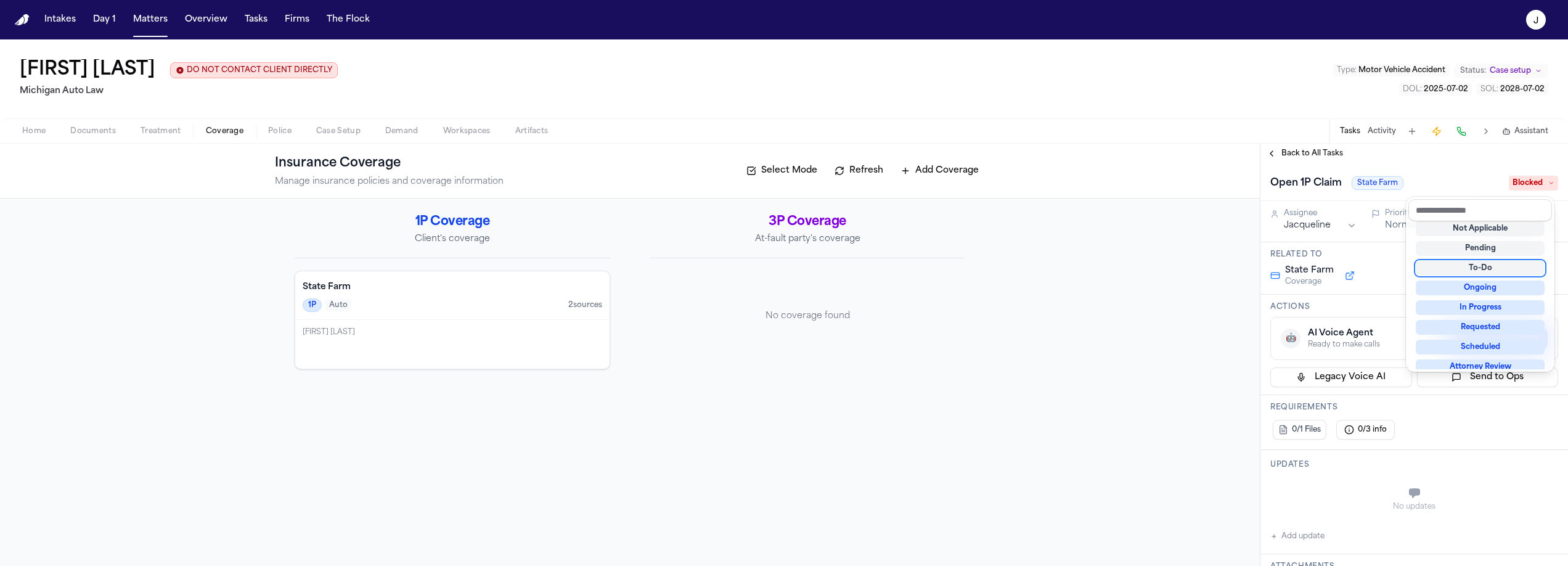 click on "Insurance Coverage Manage insurance policies and coverage information Select Mode Refresh Add Coverage 1P Coverage Client's coverage State Farm 1P Auto 2  source s Shamar Brown 3P Coverage At-fault party's coverage No coverage found Back to All Tasks Open 1P Claim State Farm Blocked Assignee Jacqueline  Priority Normal Due date Aug 3, 2025 Related to State Farm Coverage Actions 🤖 AI Voice Agent Ready to make calls Call State Farm Legacy Voice AI Send to Ops Requirements 0/1 Files 0/3 info Updates No updates Add update Attachments No attachments yet Add Attachment Notes These notes are only visible to your team and will not be shared with attorneys. Schedules Schedule Voice AI Call No Scheduled Calls You haven't set up any scheduled calls for this task yet. Create a schedule to automatically run this task at specific times. Delete Task" at bounding box center [784, 355] 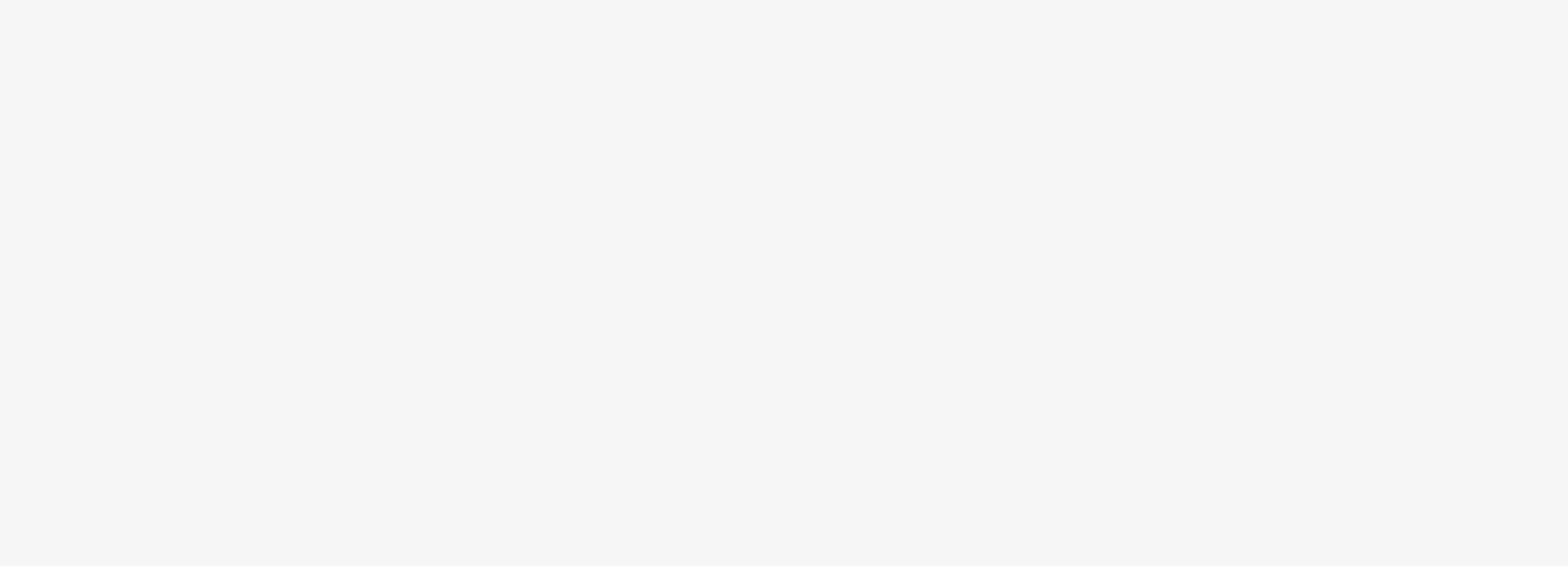 scroll, scrollTop: 0, scrollLeft: 0, axis: both 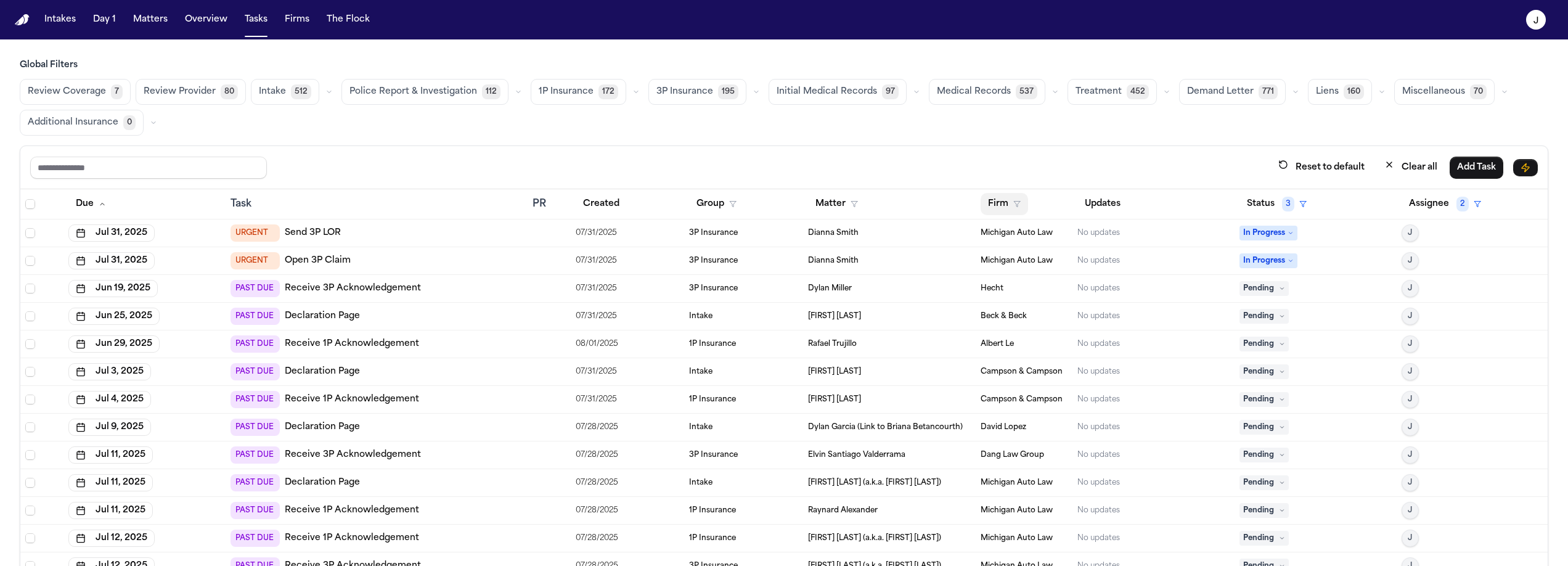 click on "Firm" at bounding box center (1004, 204) 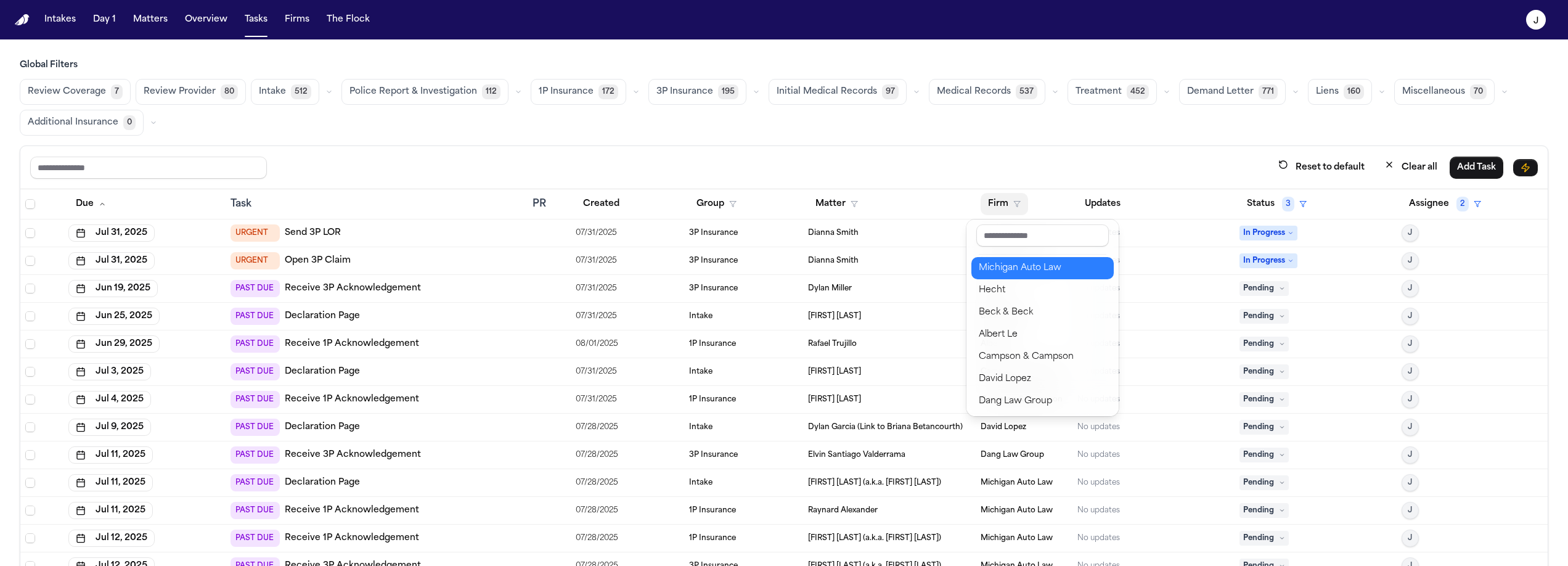 click on "Michigan Auto Law" at bounding box center [1042, 268] 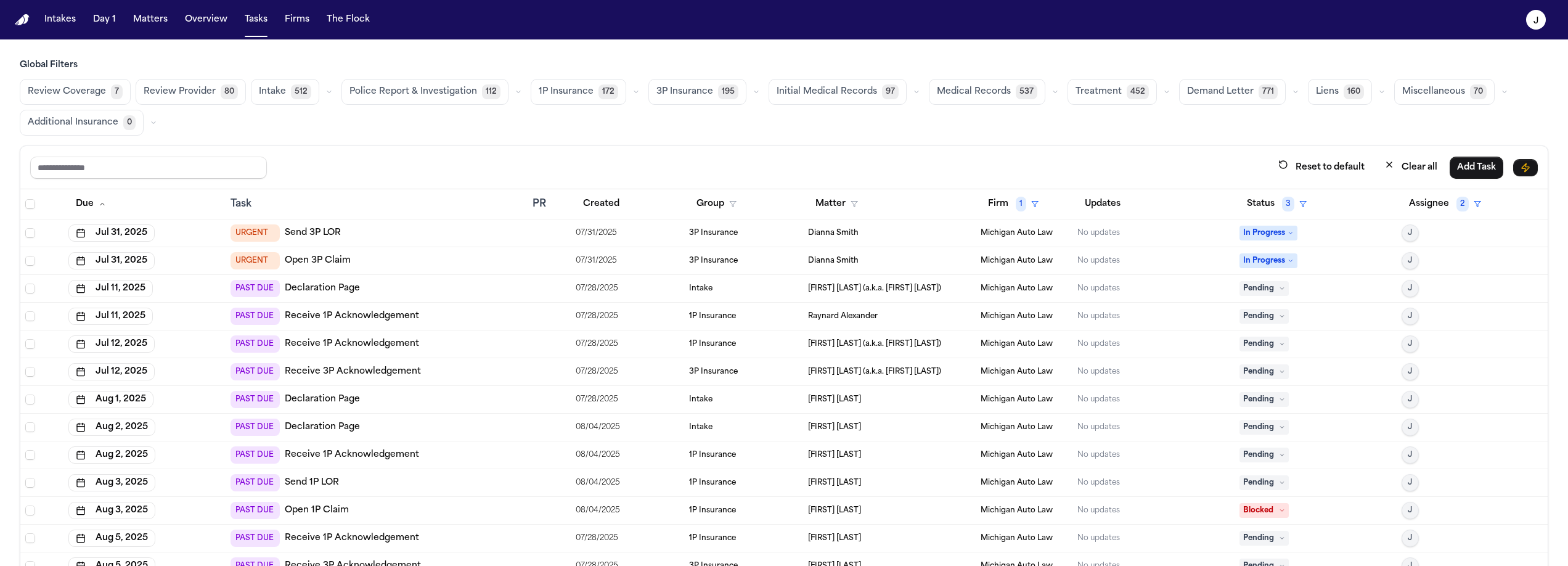 click on "URGENT Open 3P Claim" at bounding box center (377, 261) 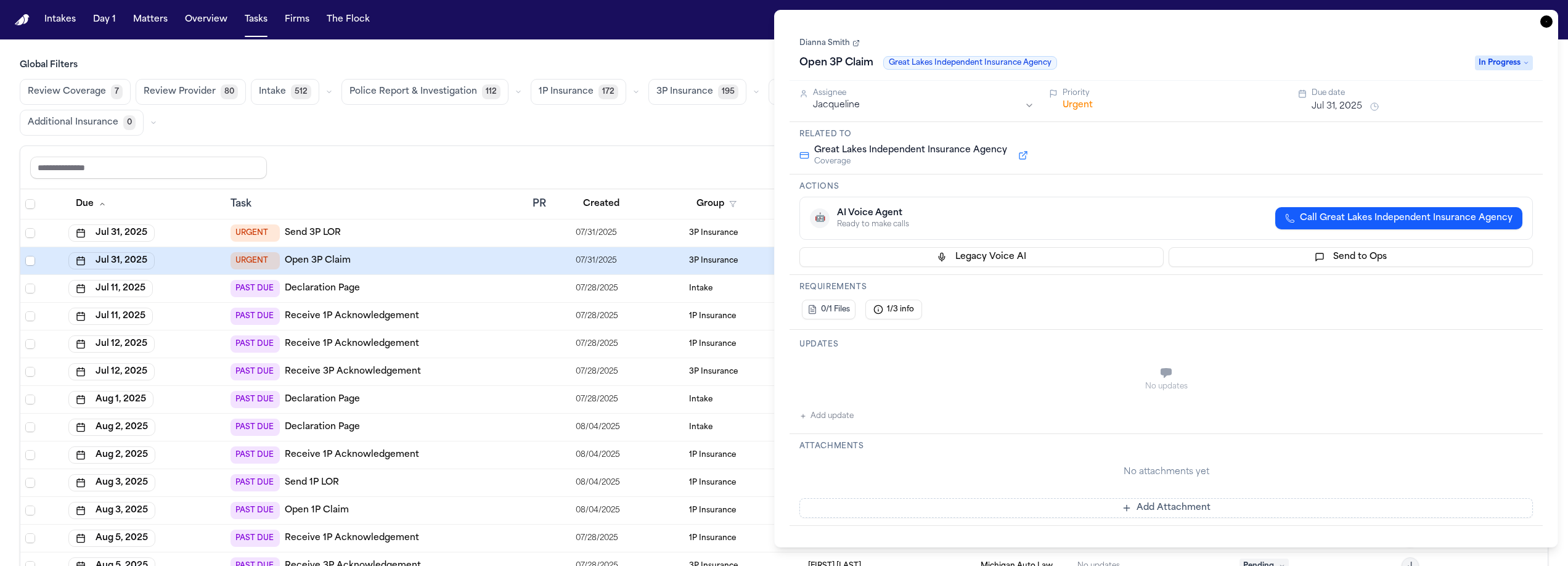 click on "Review Coverage 7 Review Provider 80 Intake 512 Police Report & Investigation 112 1P Insurance 172 3P Insurance 195 Initial Medical Records 97 Medical Records 537 Treatment 452 Demand Letter 771 Liens 160 Miscellaneous 70 Additional Insurance 0" at bounding box center [784, 107] 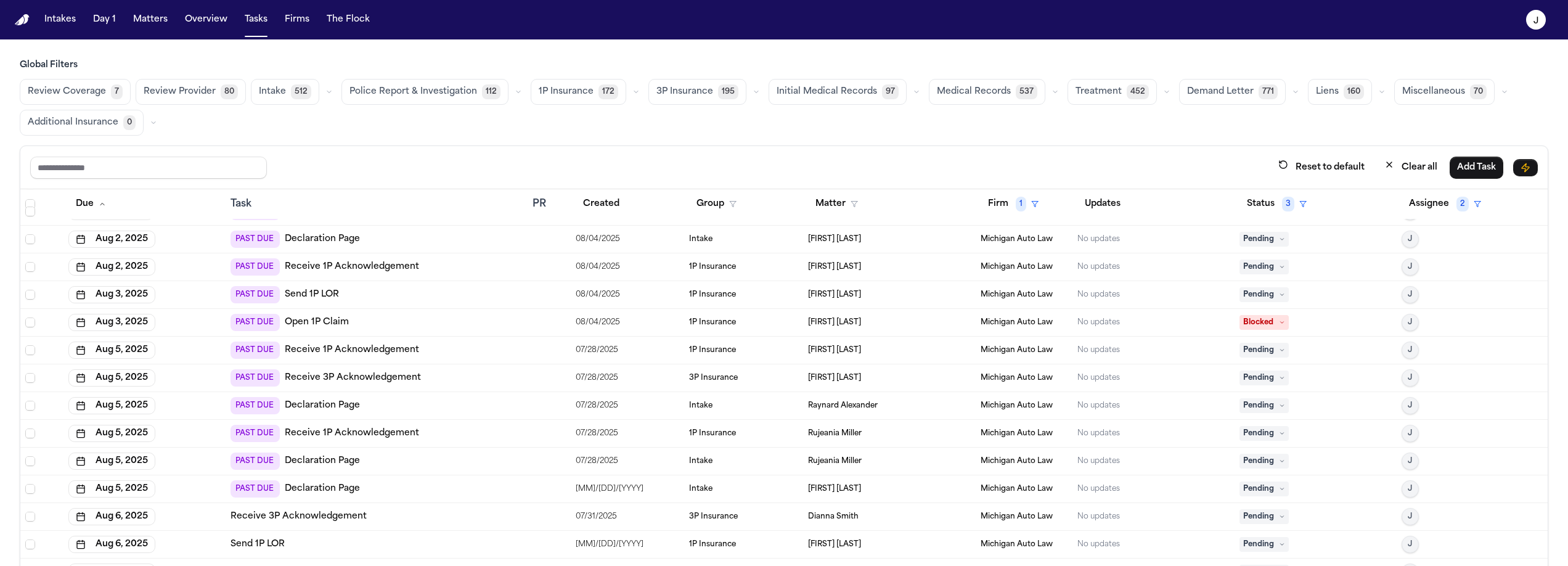 scroll, scrollTop: 238, scrollLeft: 0, axis: vertical 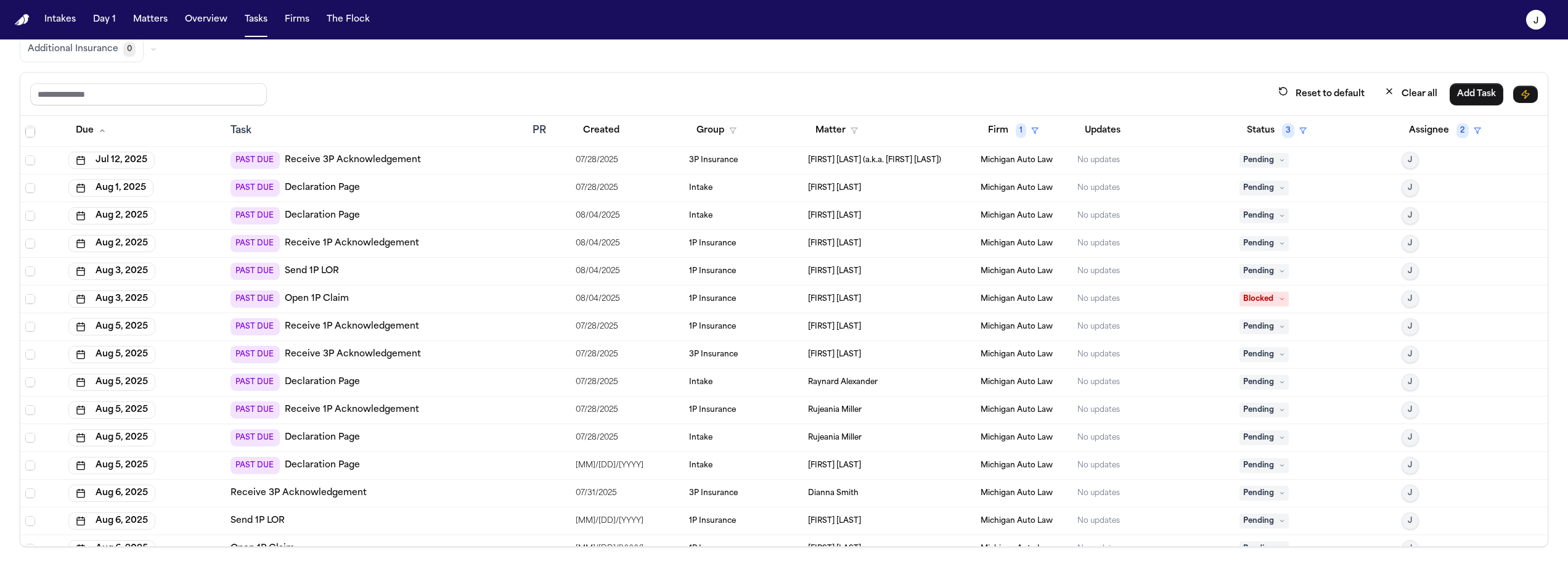 click on "PAST DUE Send 1P LOR" at bounding box center [377, 271] 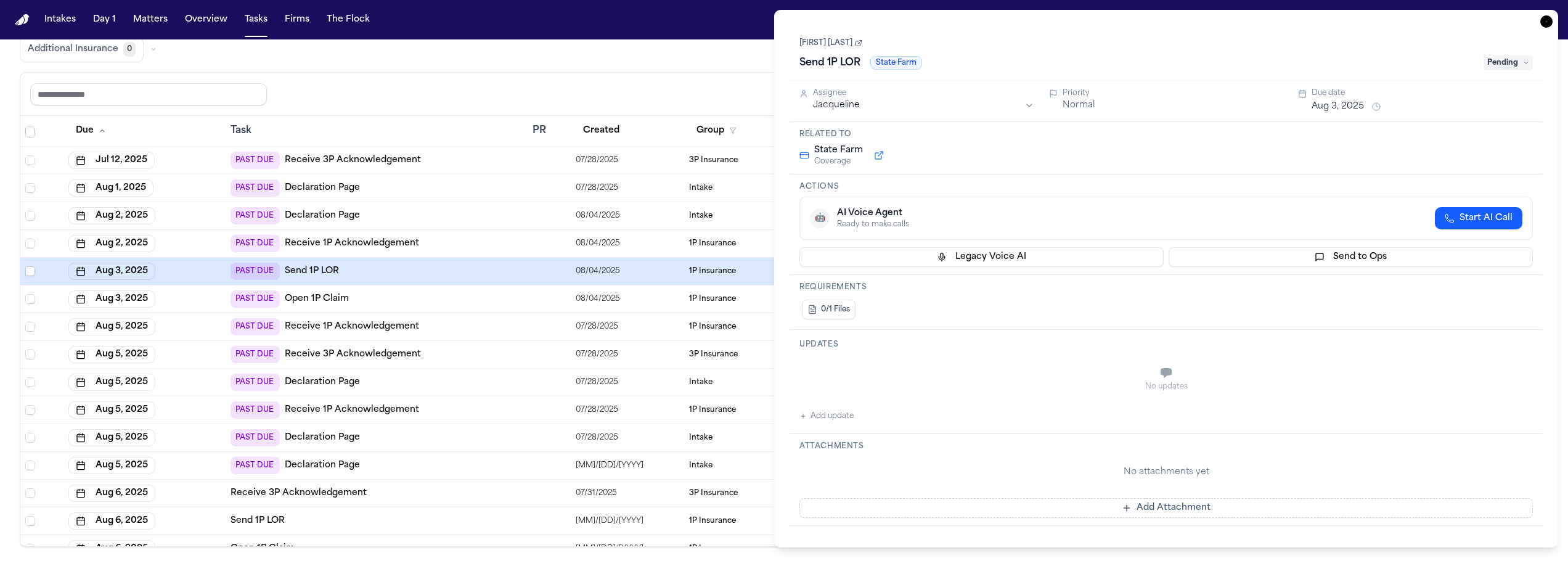 type 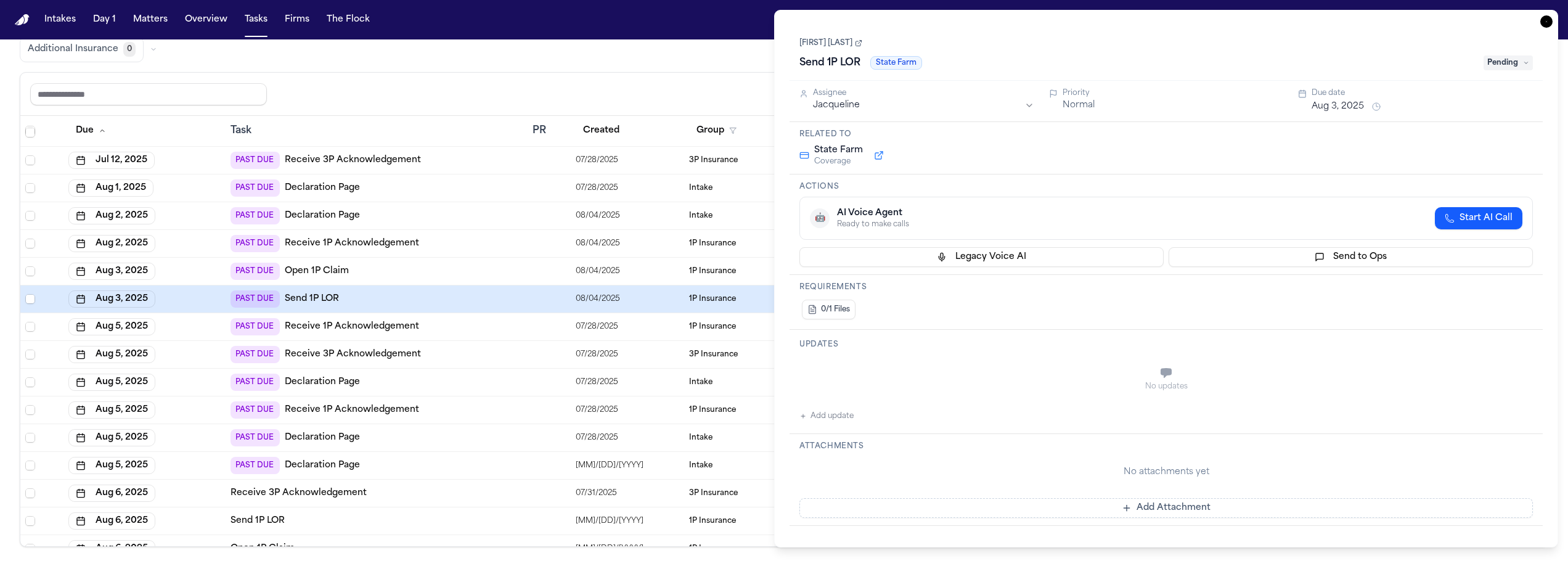 click on "Pending" at bounding box center [1508, 63] 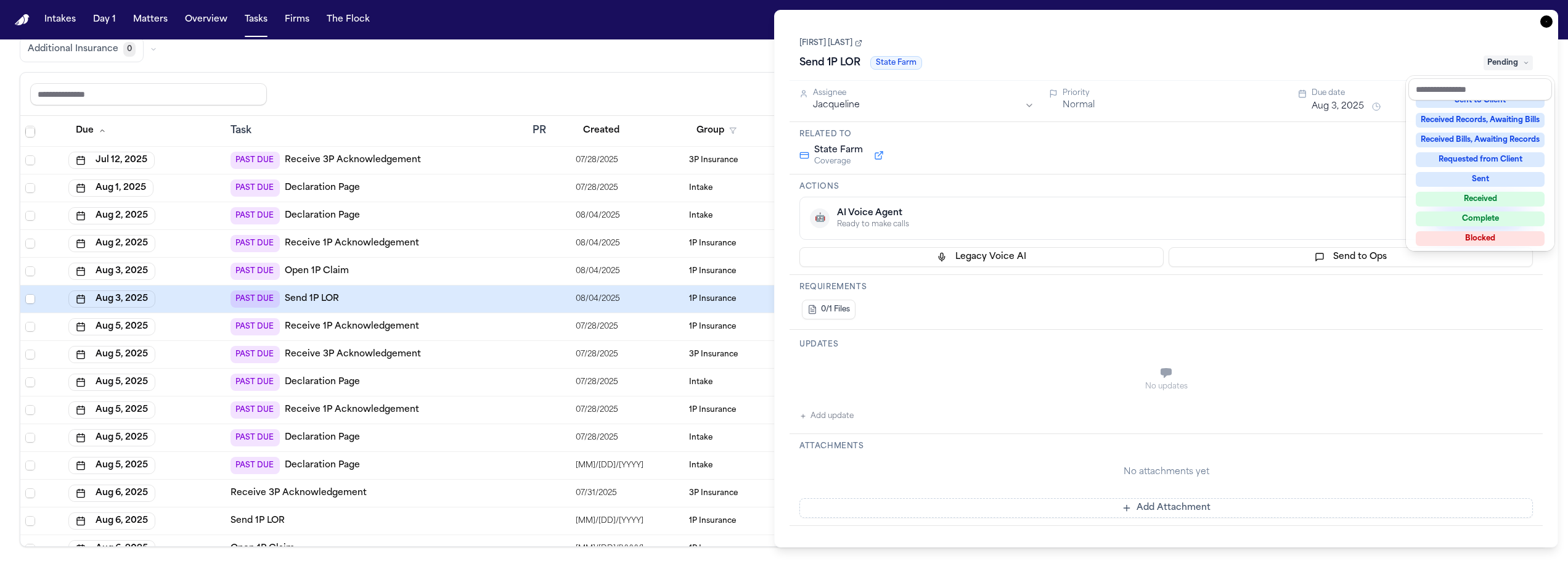 scroll, scrollTop: 178, scrollLeft: 0, axis: vertical 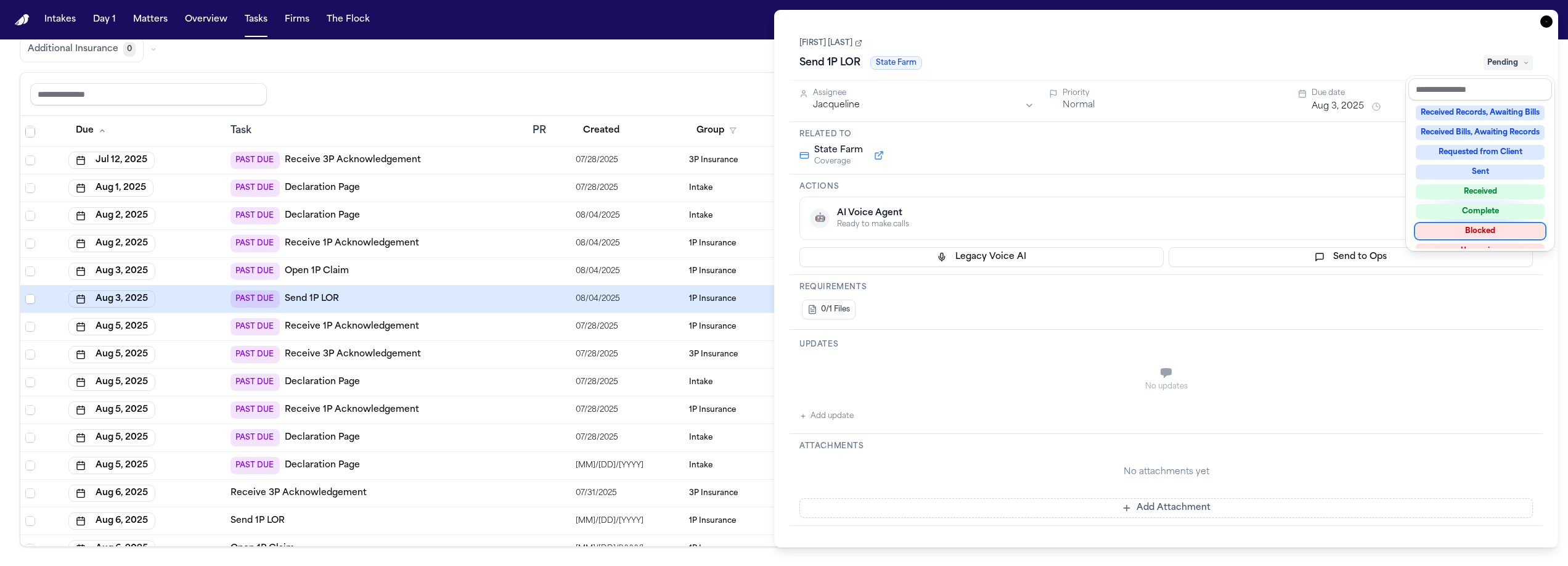 click on "Blocked" at bounding box center (1480, 231) 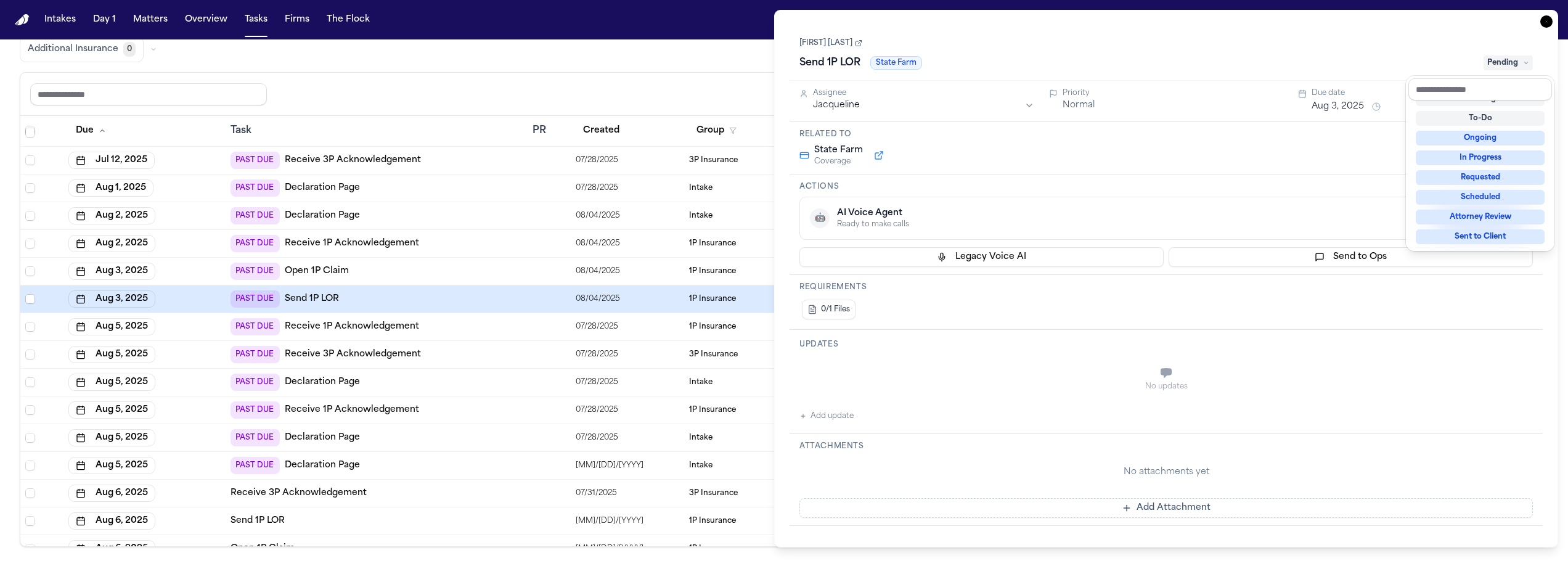 scroll, scrollTop: 5, scrollLeft: 0, axis: vertical 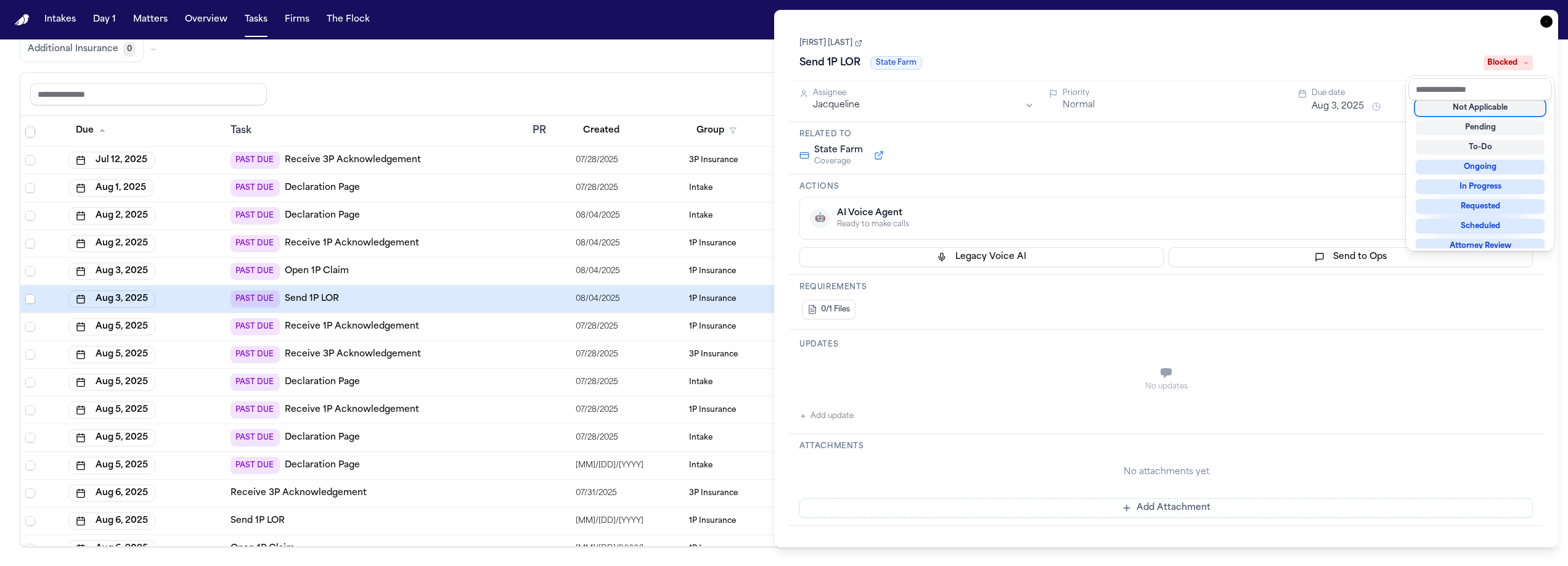 click on "Reset to default Clear all Add Task" at bounding box center (784, 94) 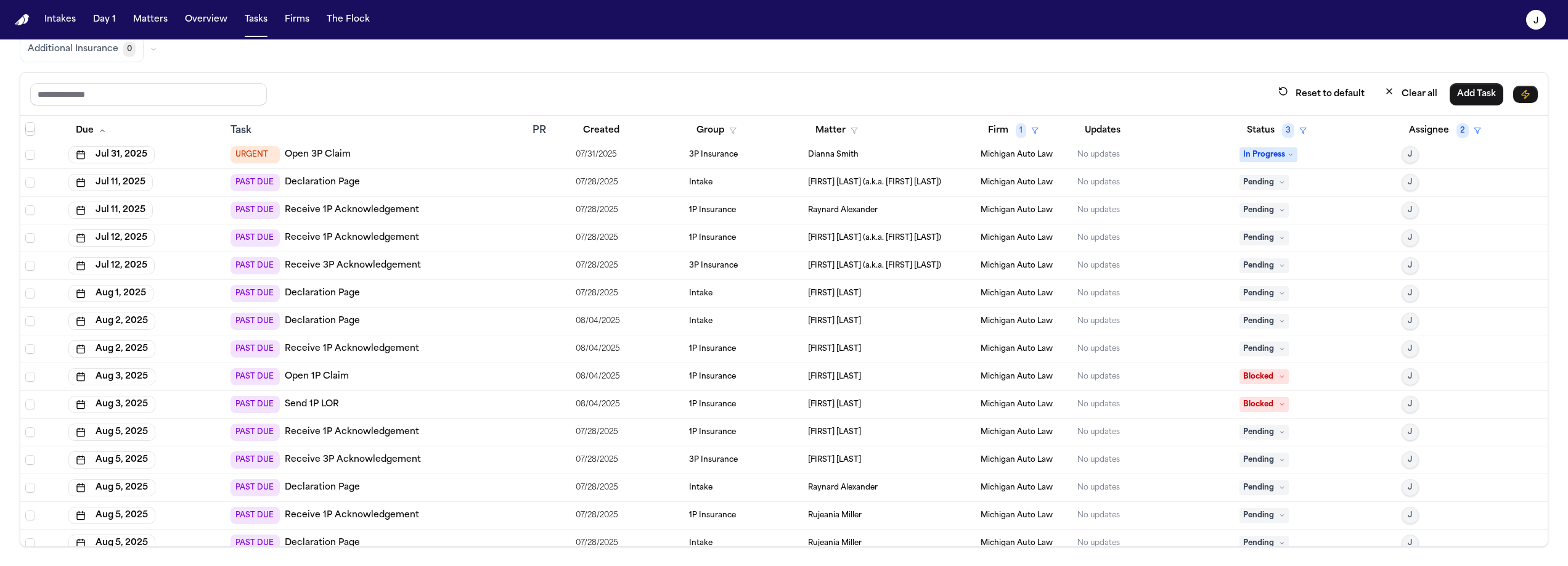 scroll, scrollTop: 0, scrollLeft: 0, axis: both 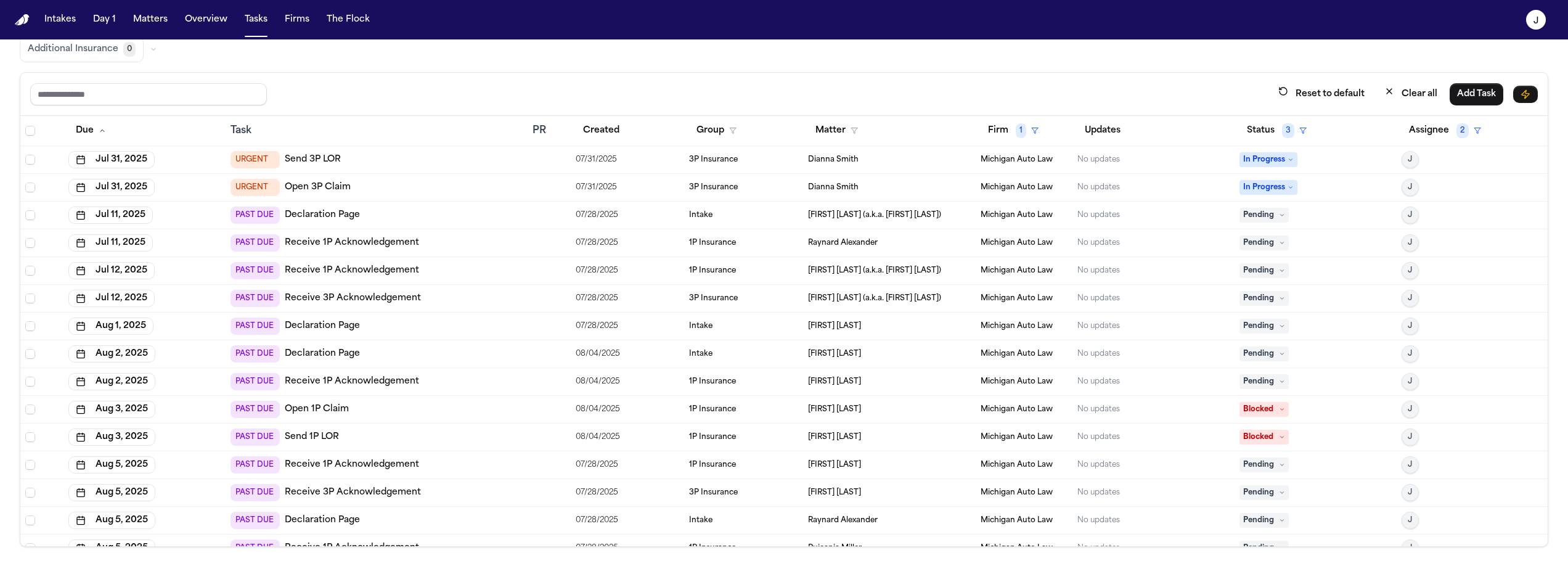 click on "URGENT Open 3P Claim" at bounding box center (377, 187) 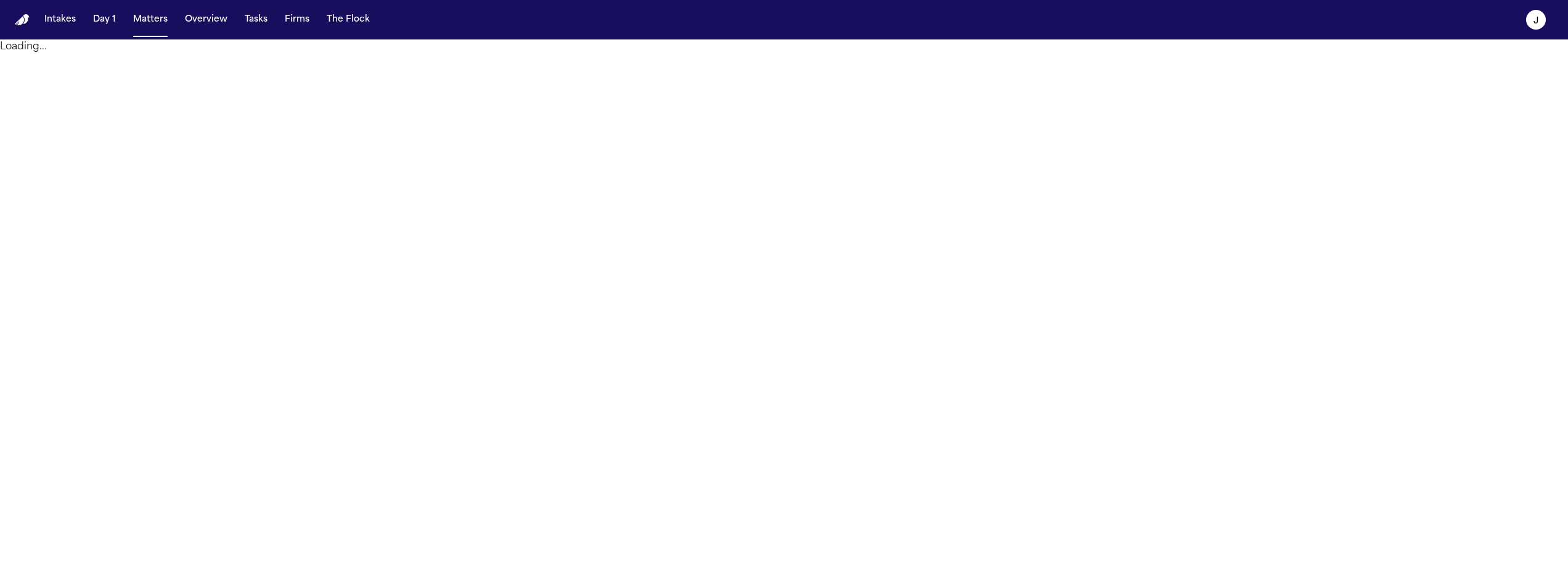 scroll, scrollTop: 0, scrollLeft: 0, axis: both 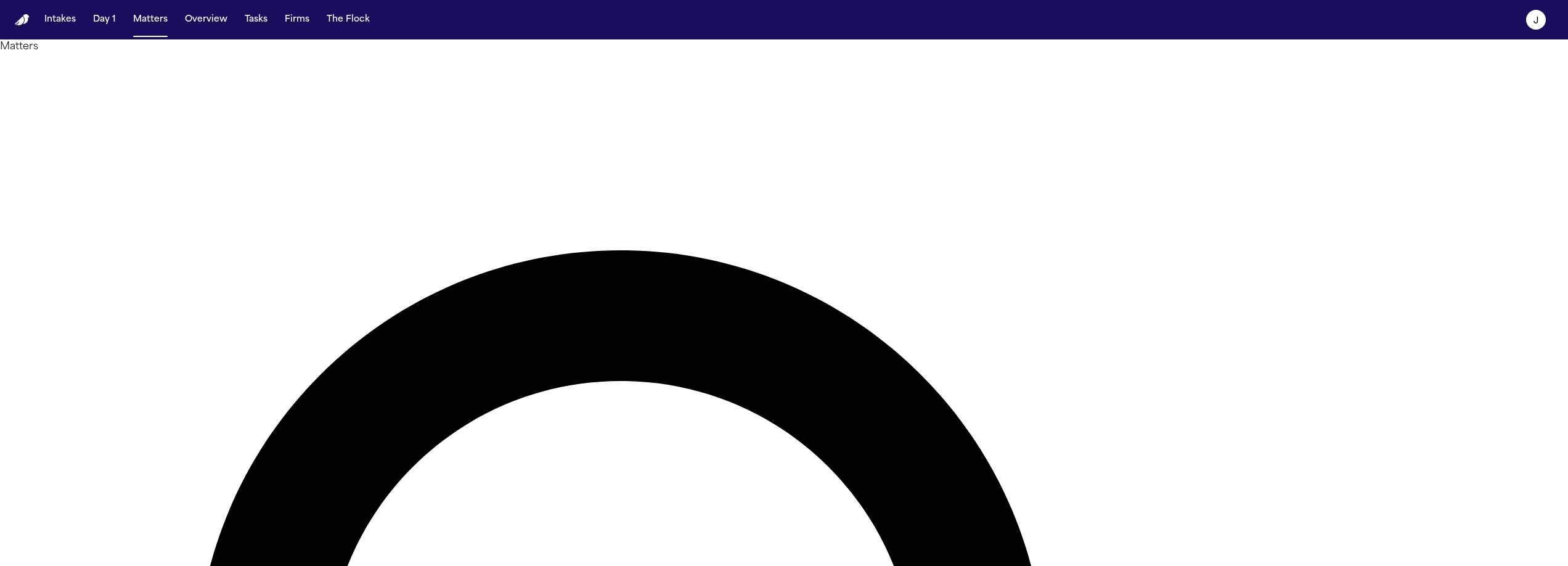 click at bounding box center (49, 1630) 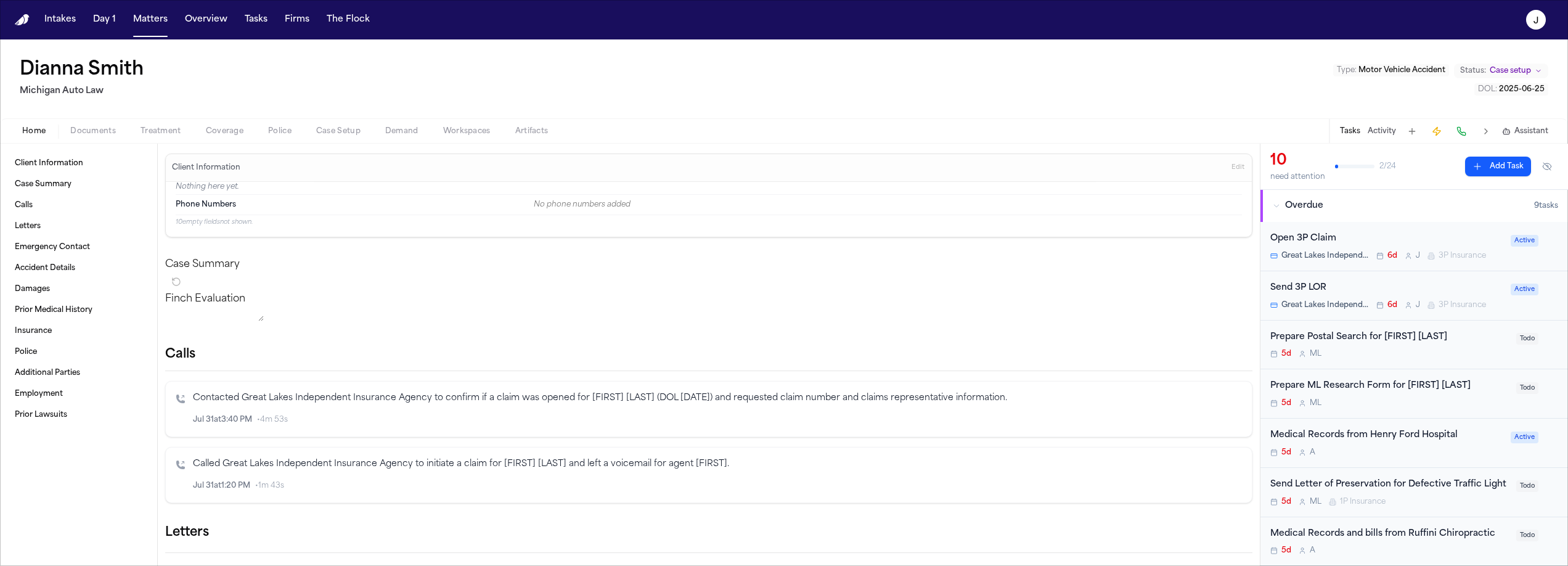 click on "Home Documents Treatment Coverage Police Case Setup Demand Workspaces Artifacts Tasks Activity Assistant" at bounding box center [784, 131] 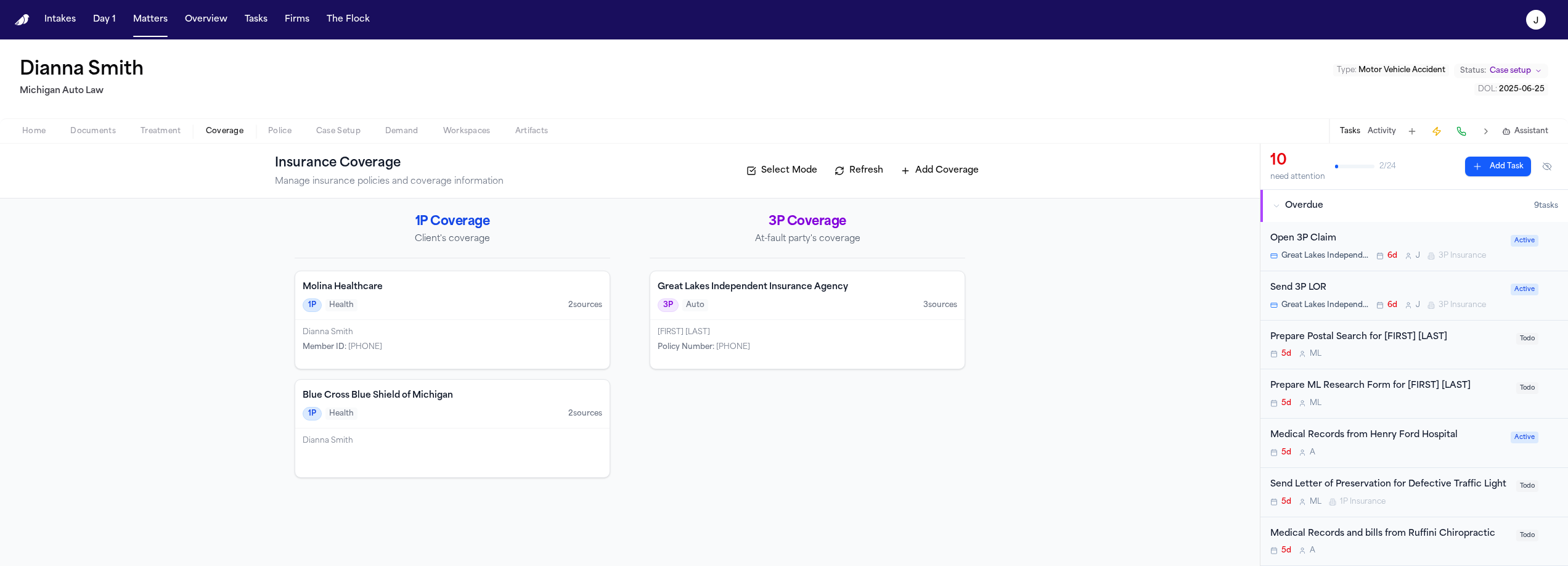 click on "Case Setup" at bounding box center (338, 131) 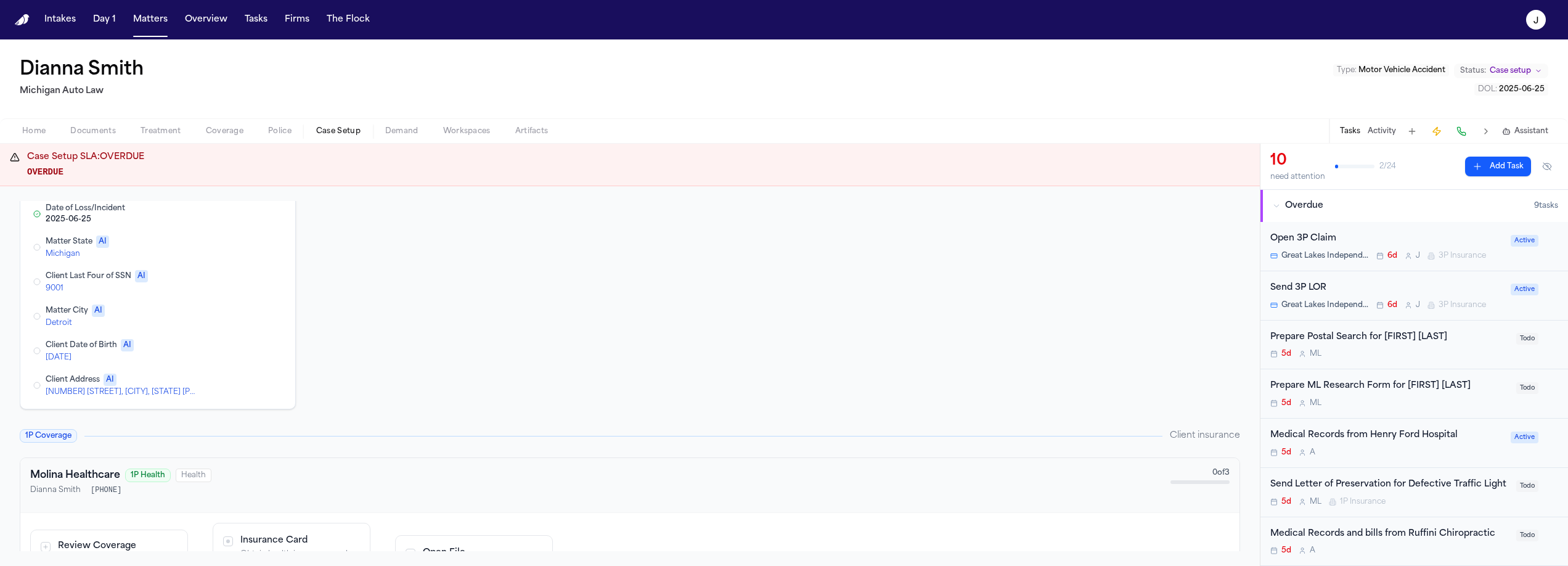scroll, scrollTop: 123, scrollLeft: 0, axis: vertical 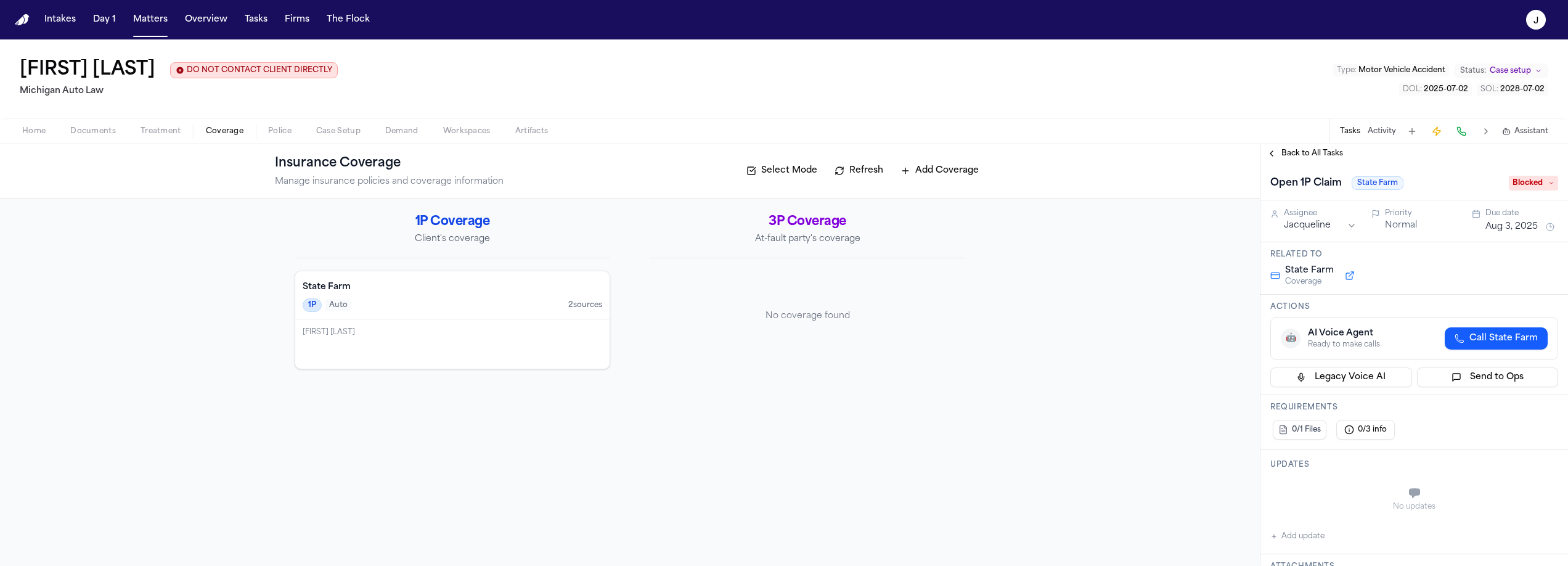click on "1P Auto 2  source s" at bounding box center [452, 305] 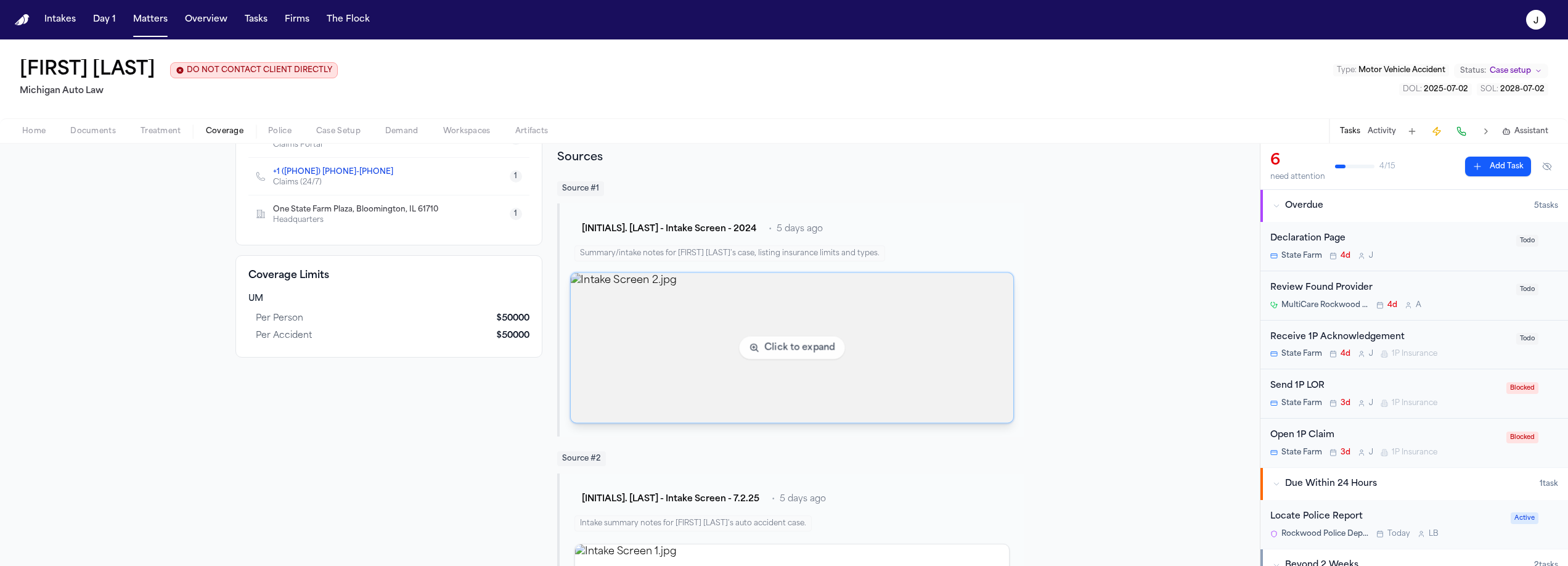 scroll, scrollTop: 247, scrollLeft: 0, axis: vertical 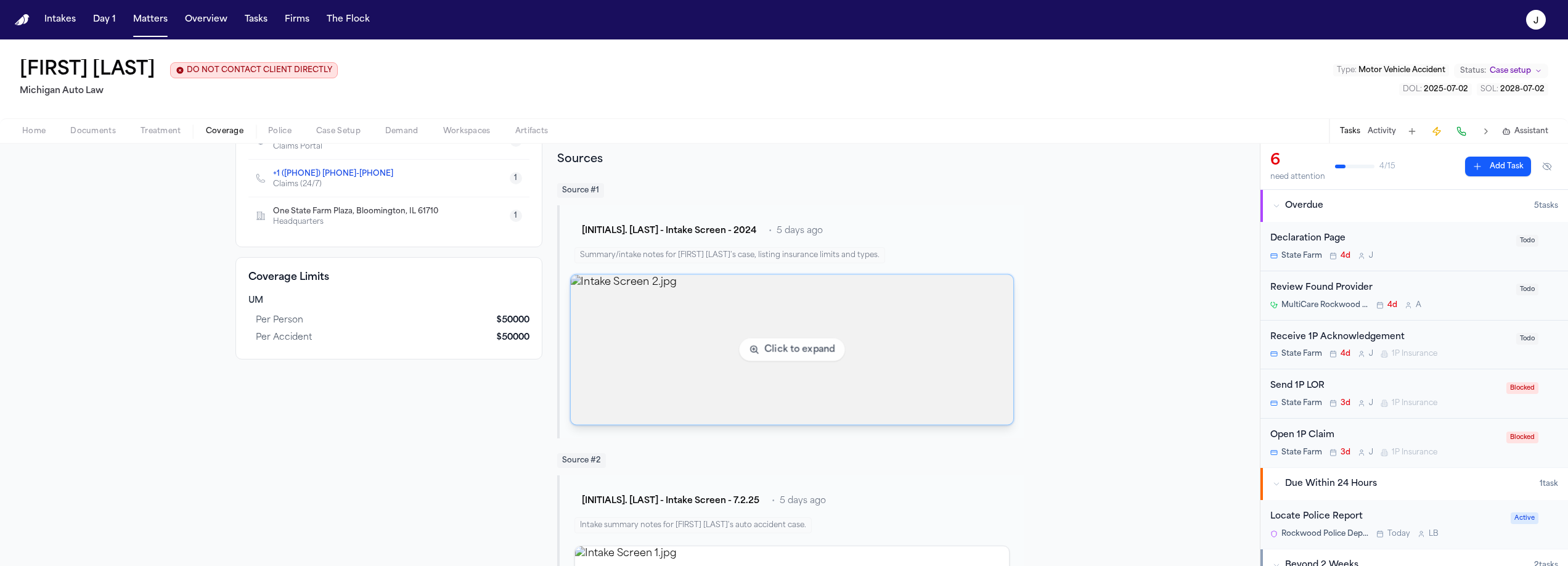 click at bounding box center (792, 350) 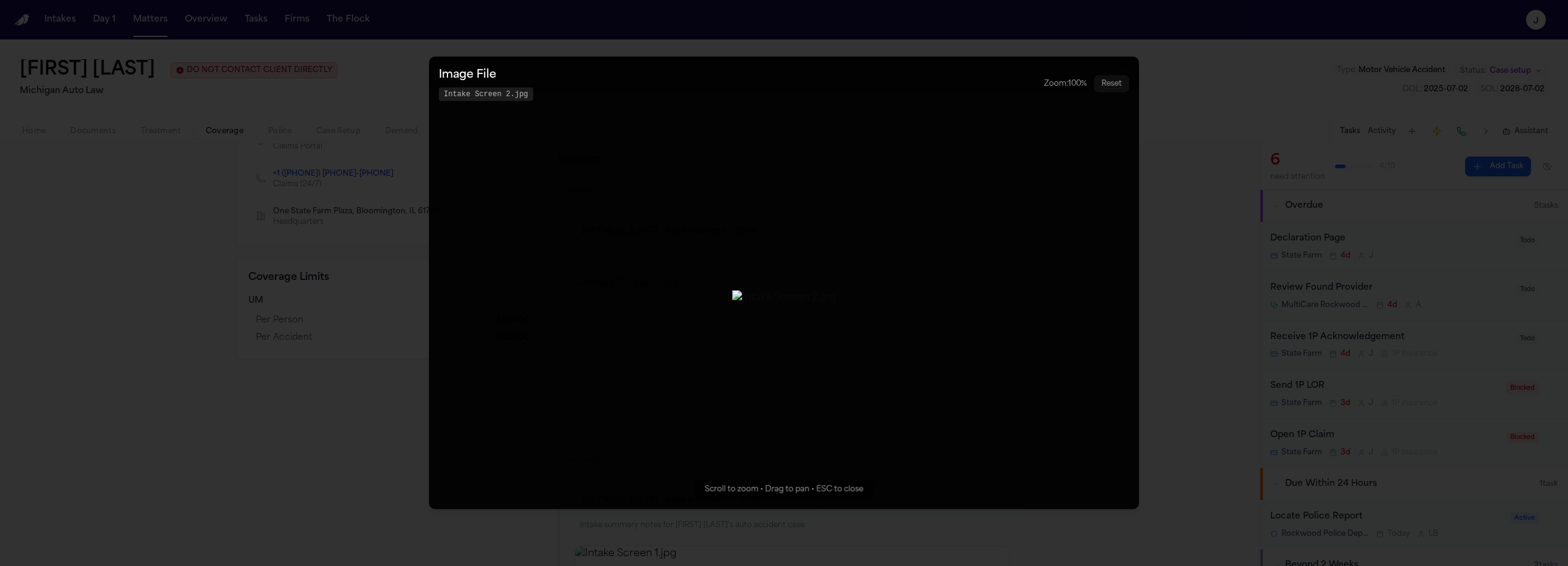 click on "Zoom:  100 %" at bounding box center (1065, 84) 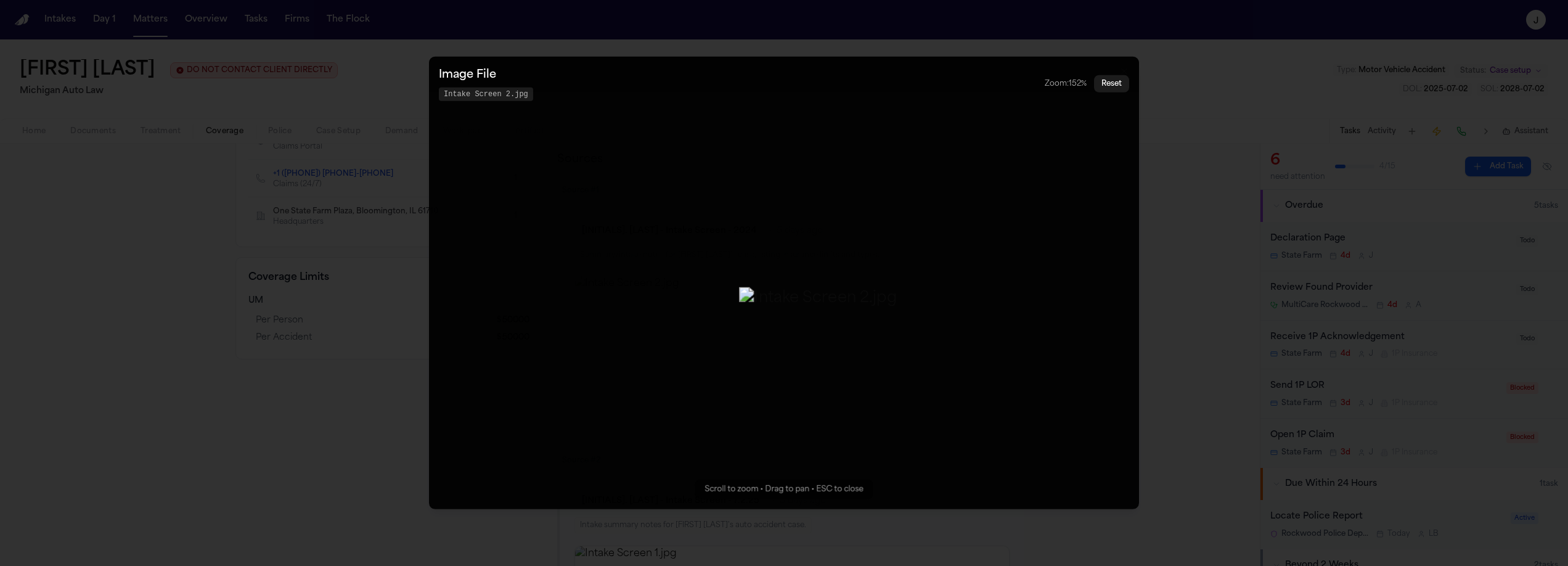 drag, startPoint x: 826, startPoint y: 308, endPoint x: 857, endPoint y: 309, distance: 31.016125 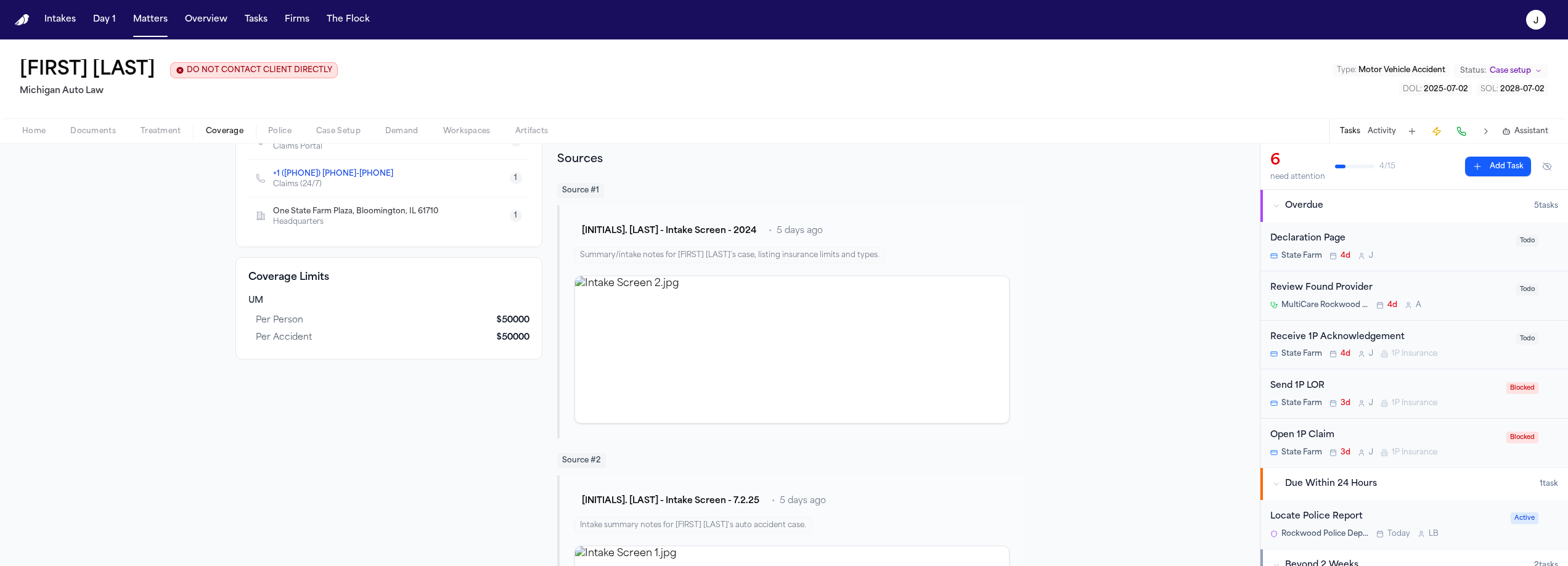 click on "Documents" at bounding box center [93, 131] 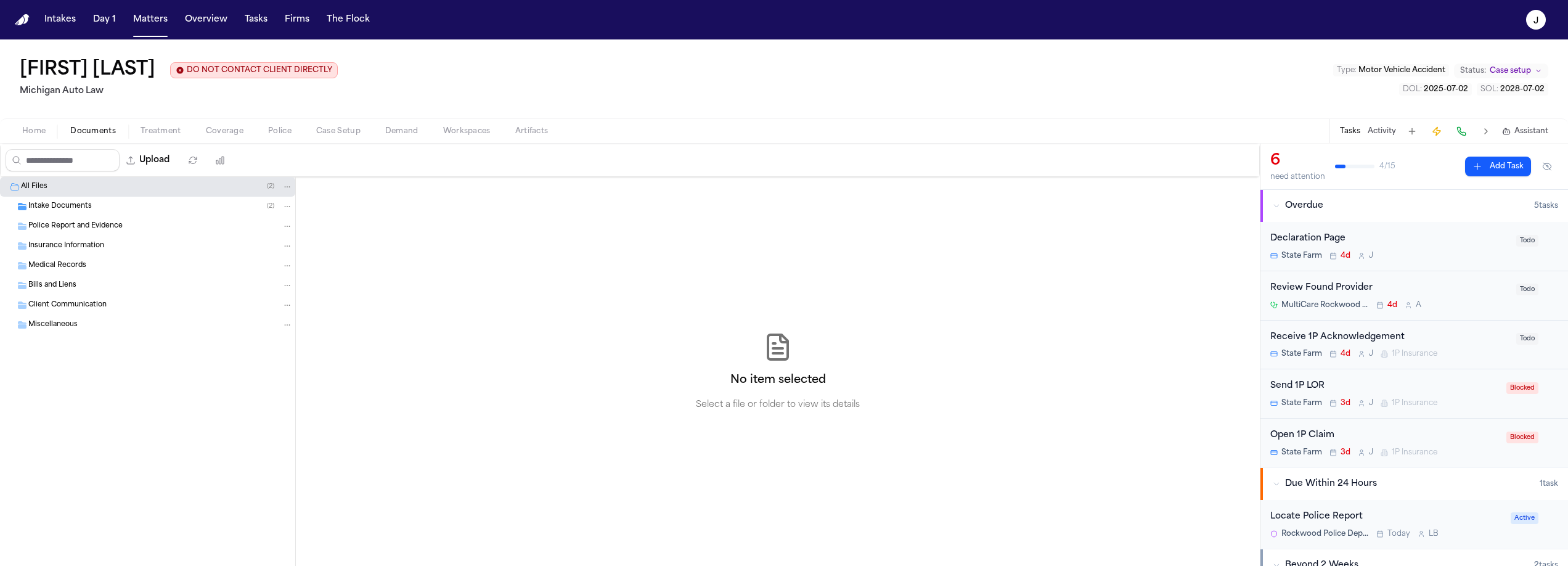 click on "Intake Documents" at bounding box center (60, 207) 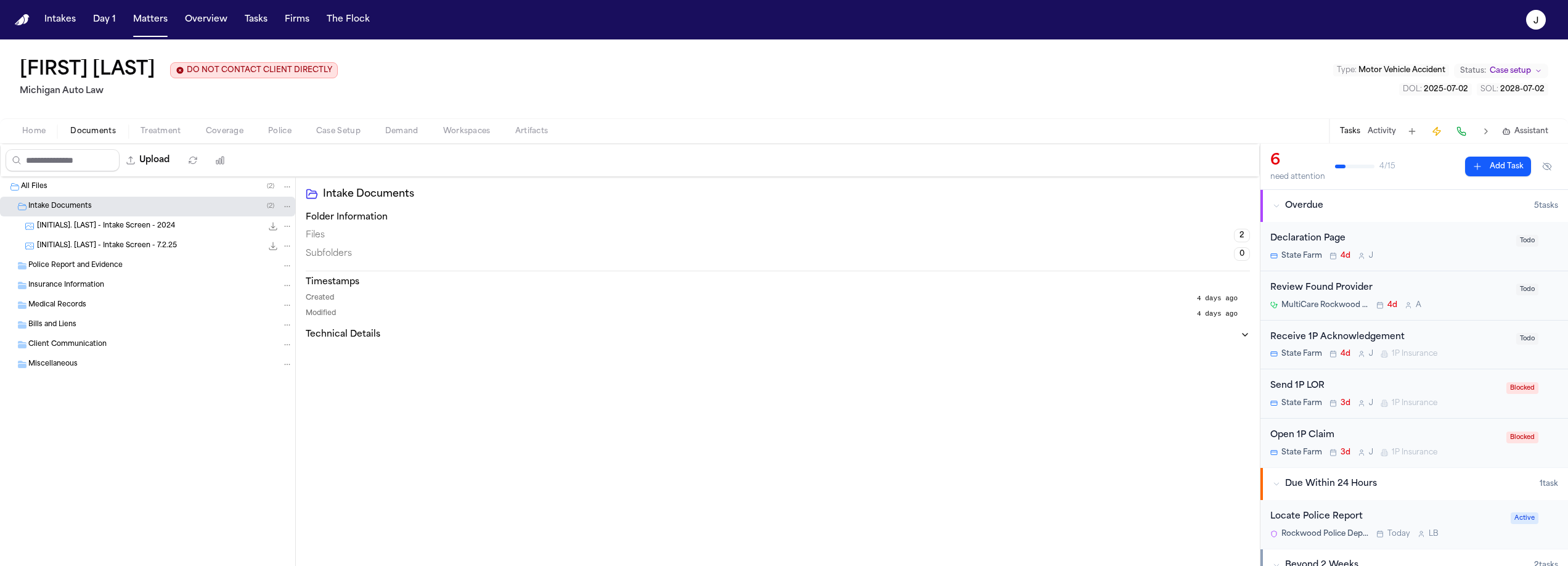 click on "[INITIALS]. [LAST] - Intake Screen - 2024" at bounding box center [106, 226] 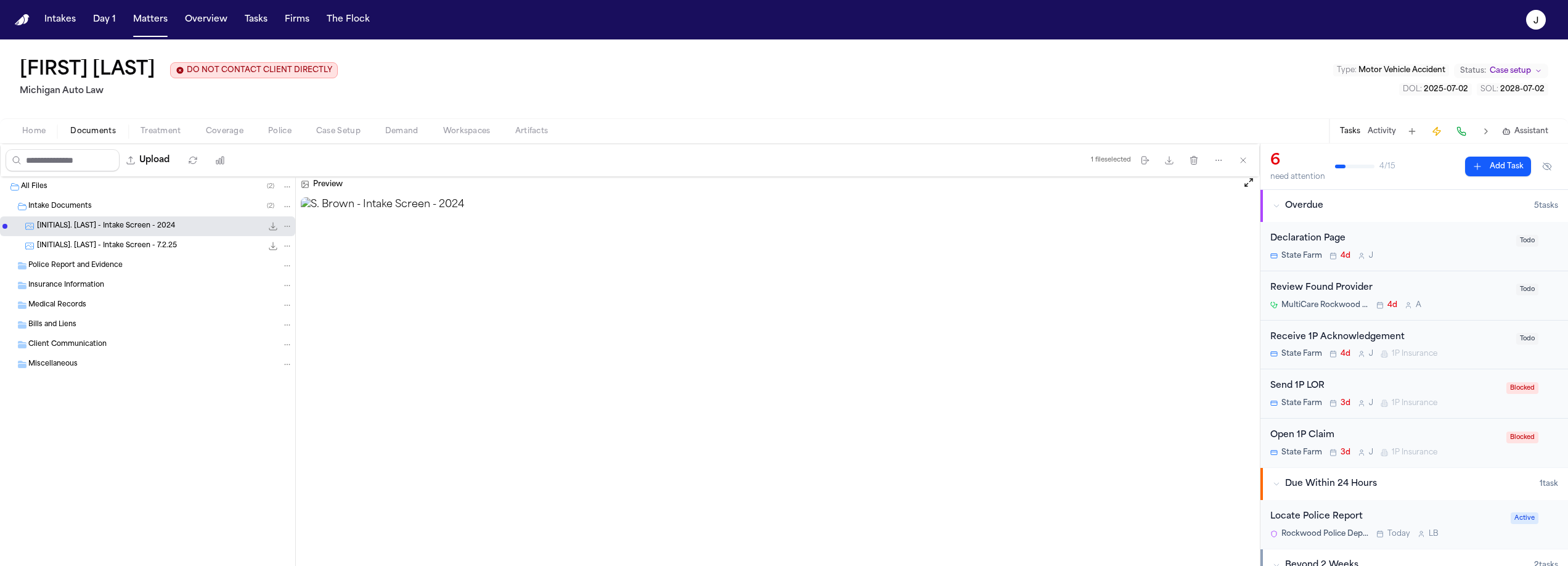 scroll, scrollTop: 120, scrollLeft: 0, axis: vertical 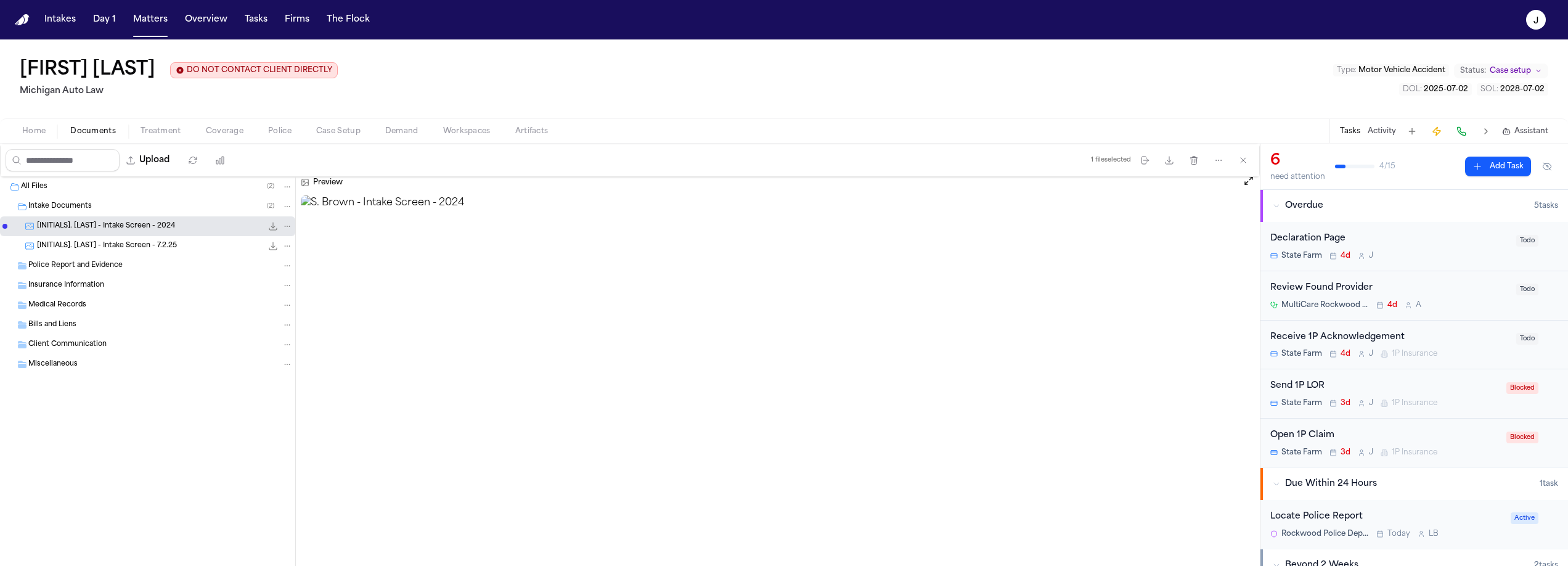 click on "Home" at bounding box center (34, 131) 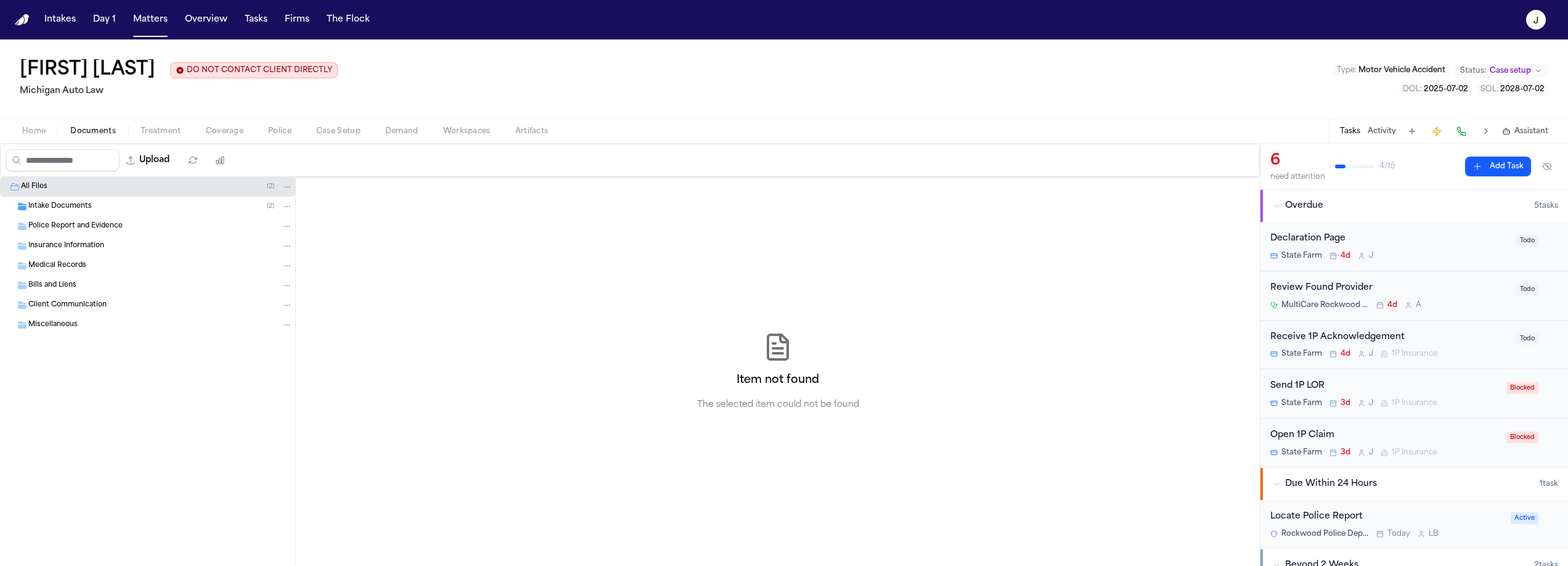 click on "Documents" at bounding box center [93, 131] 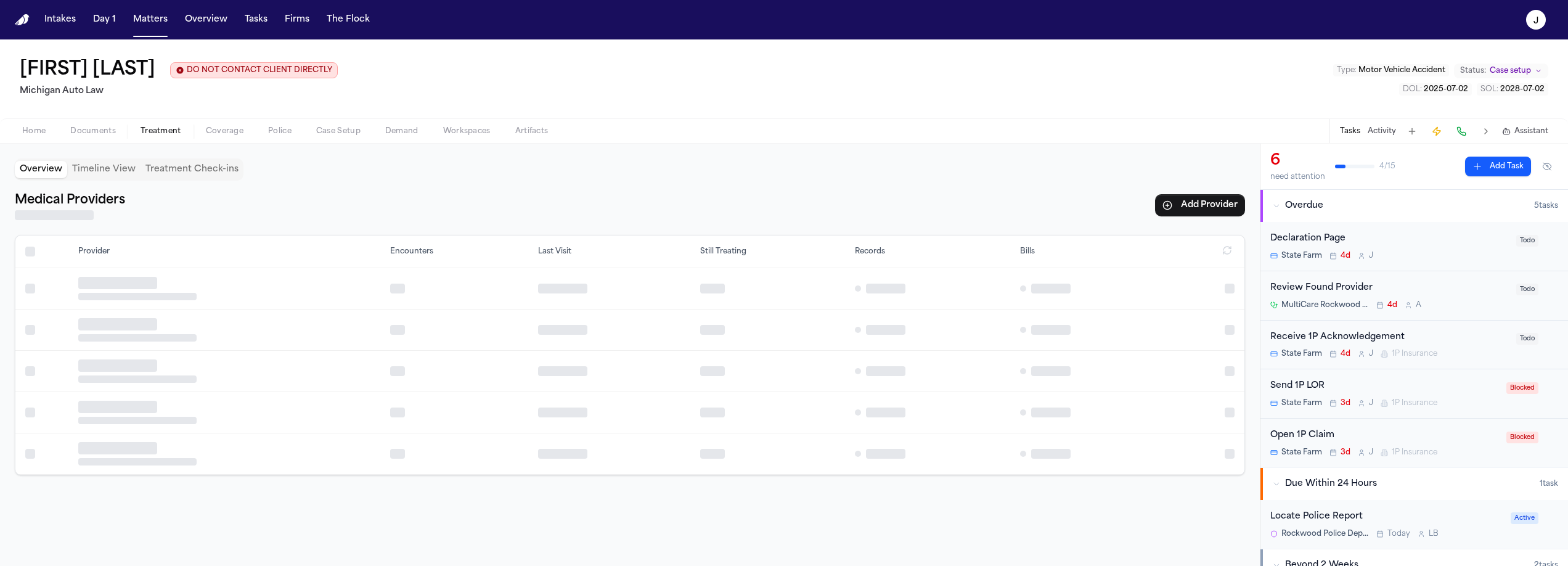 click on "Treatment" at bounding box center (161, 131) 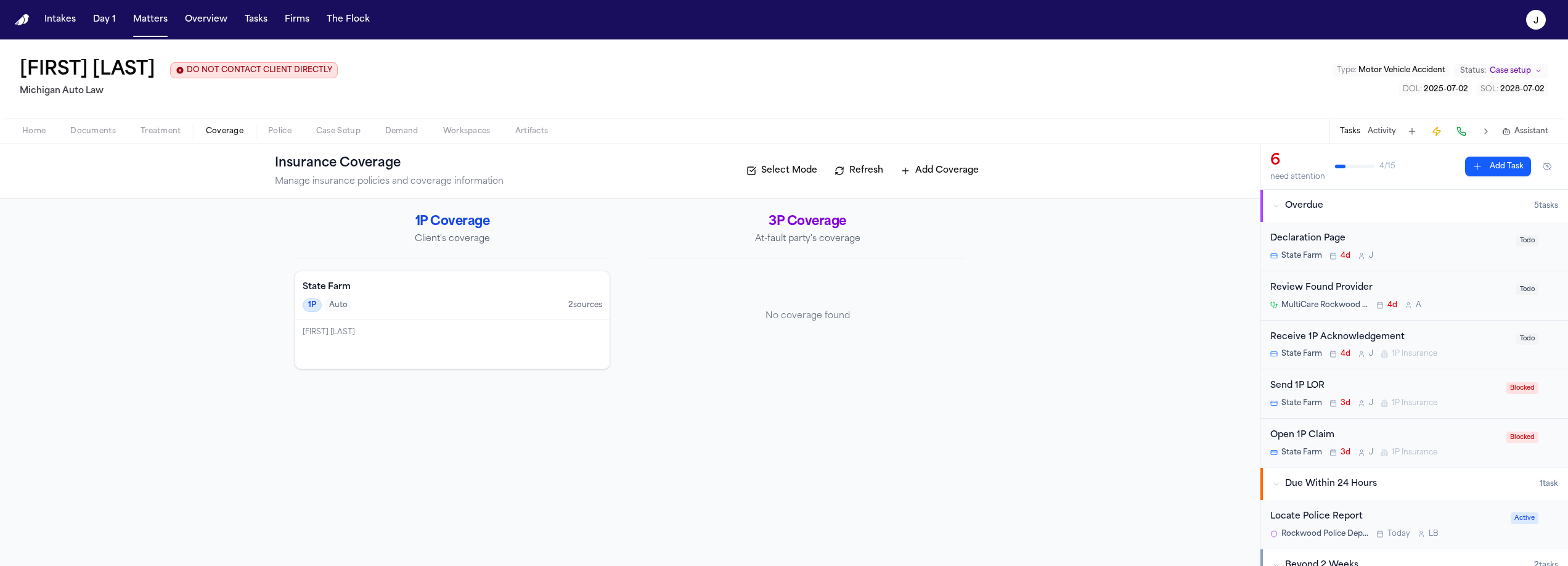 click at bounding box center (224, 138) 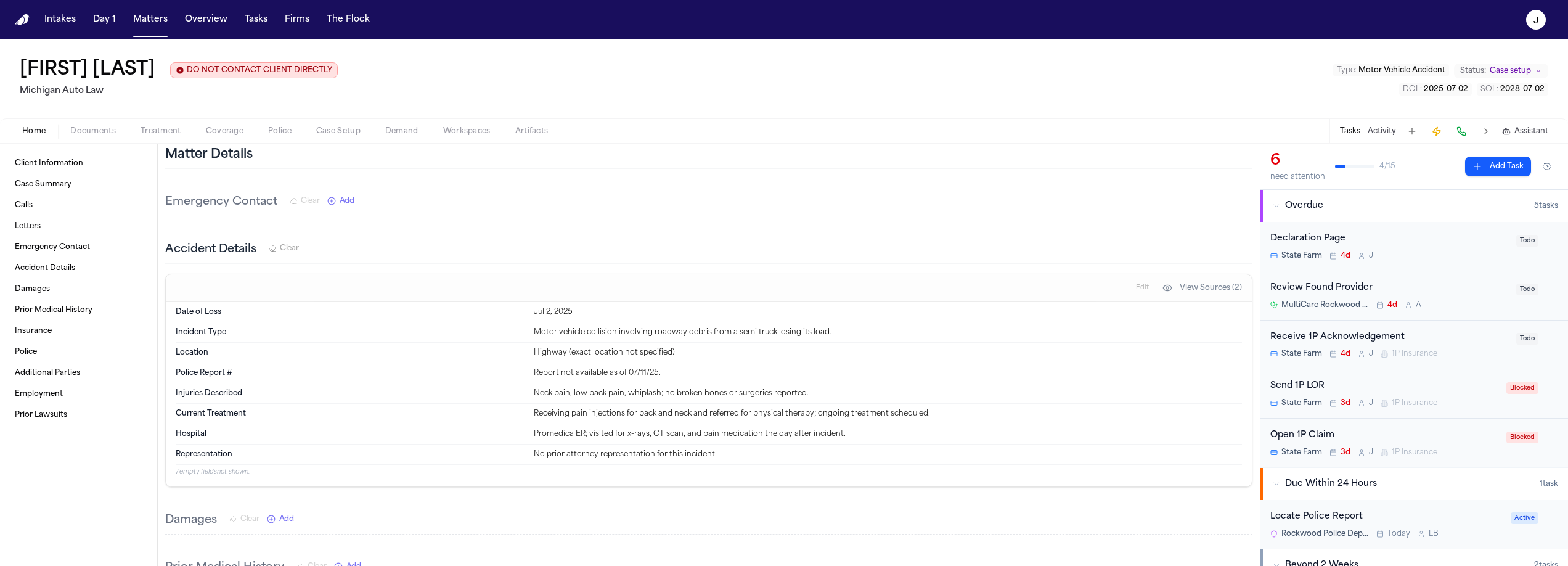 scroll, scrollTop: 417, scrollLeft: 0, axis: vertical 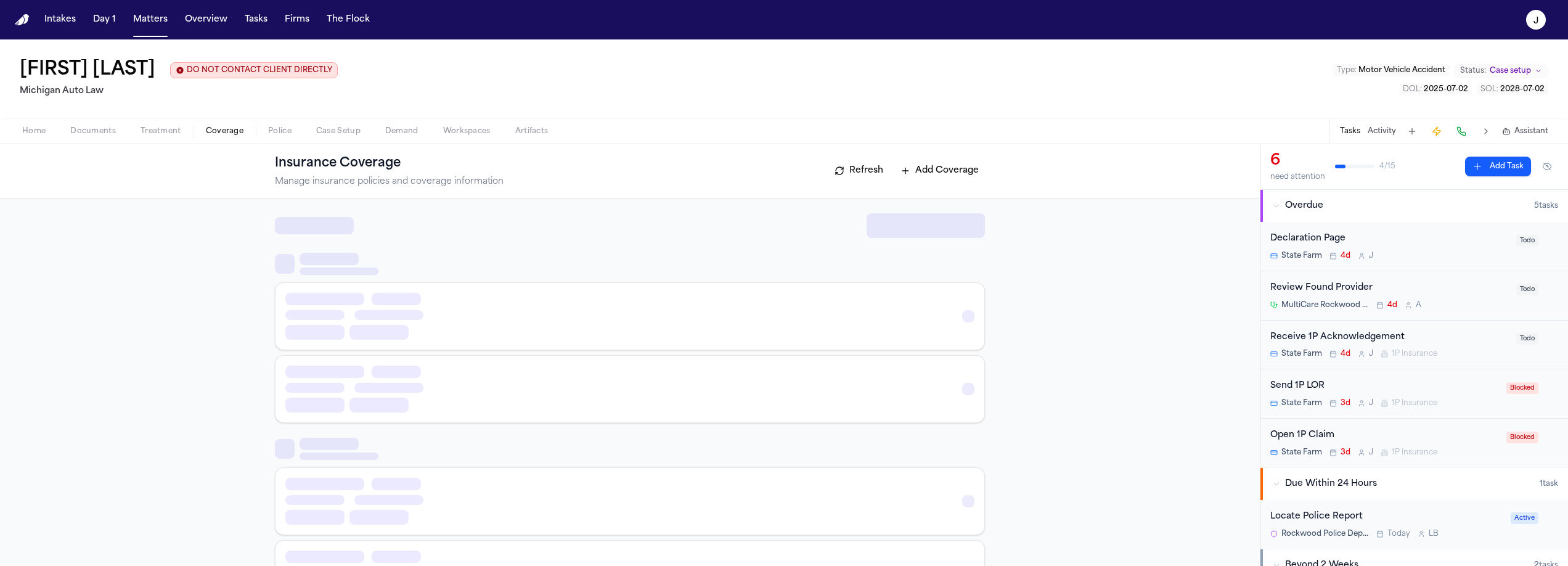 click on "Coverage" at bounding box center [224, 131] 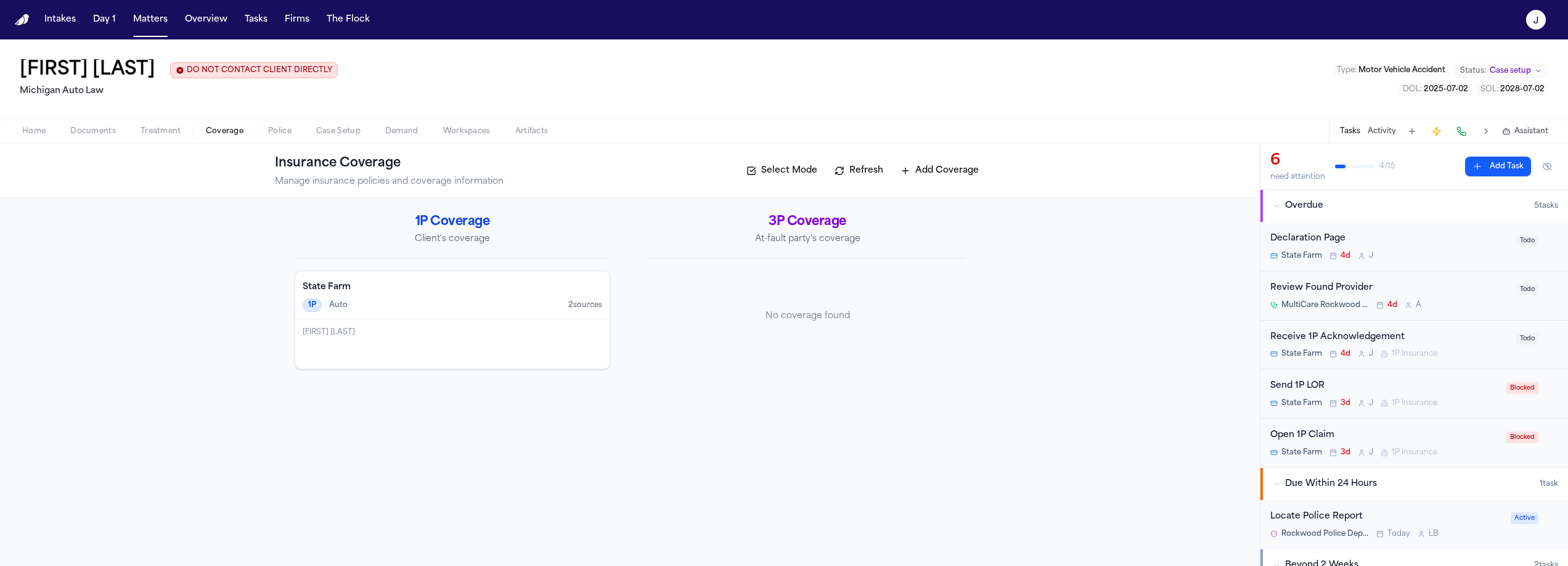 click on "Home" at bounding box center (34, 131) 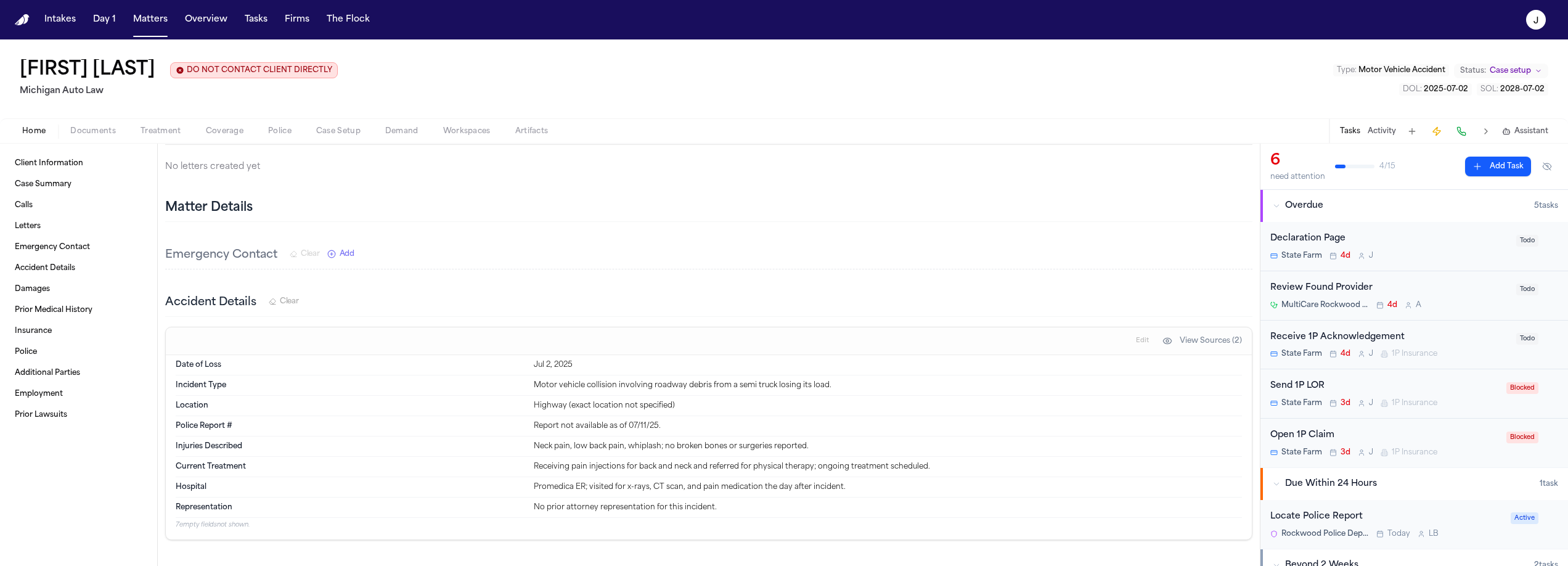 scroll, scrollTop: 412, scrollLeft: 0, axis: vertical 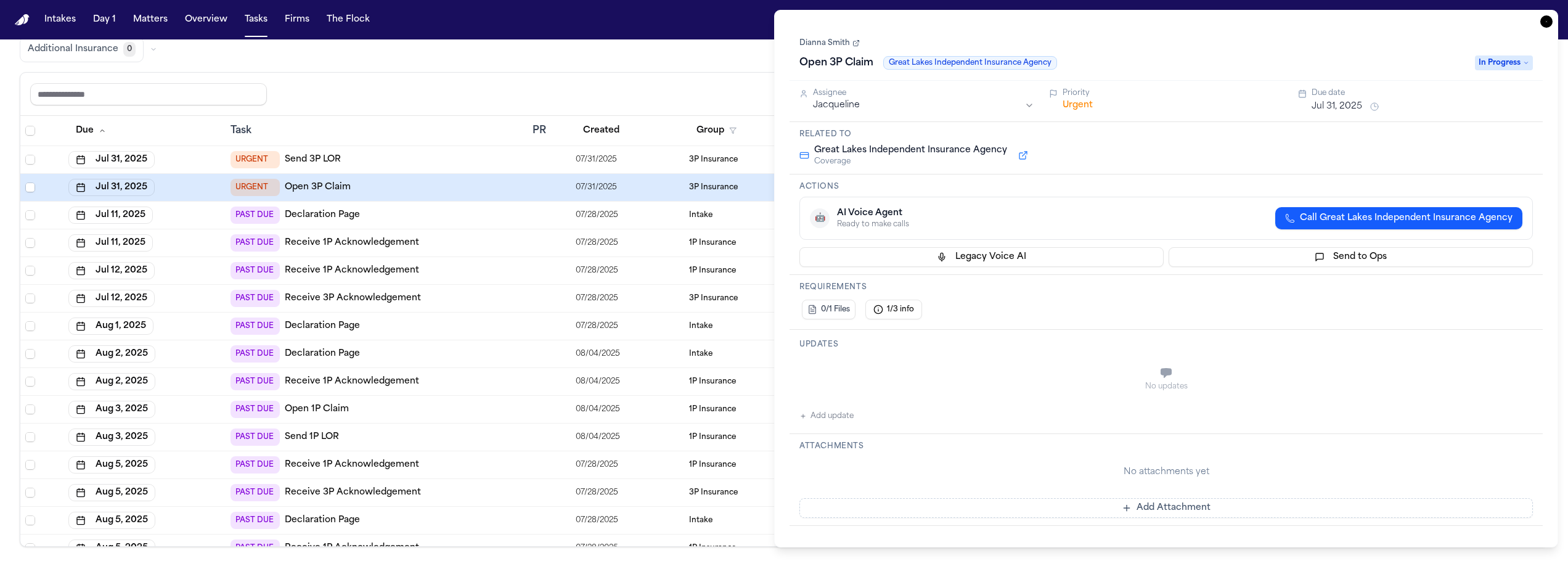 click on "Reset to default Clear all Add Task" at bounding box center [784, 94] 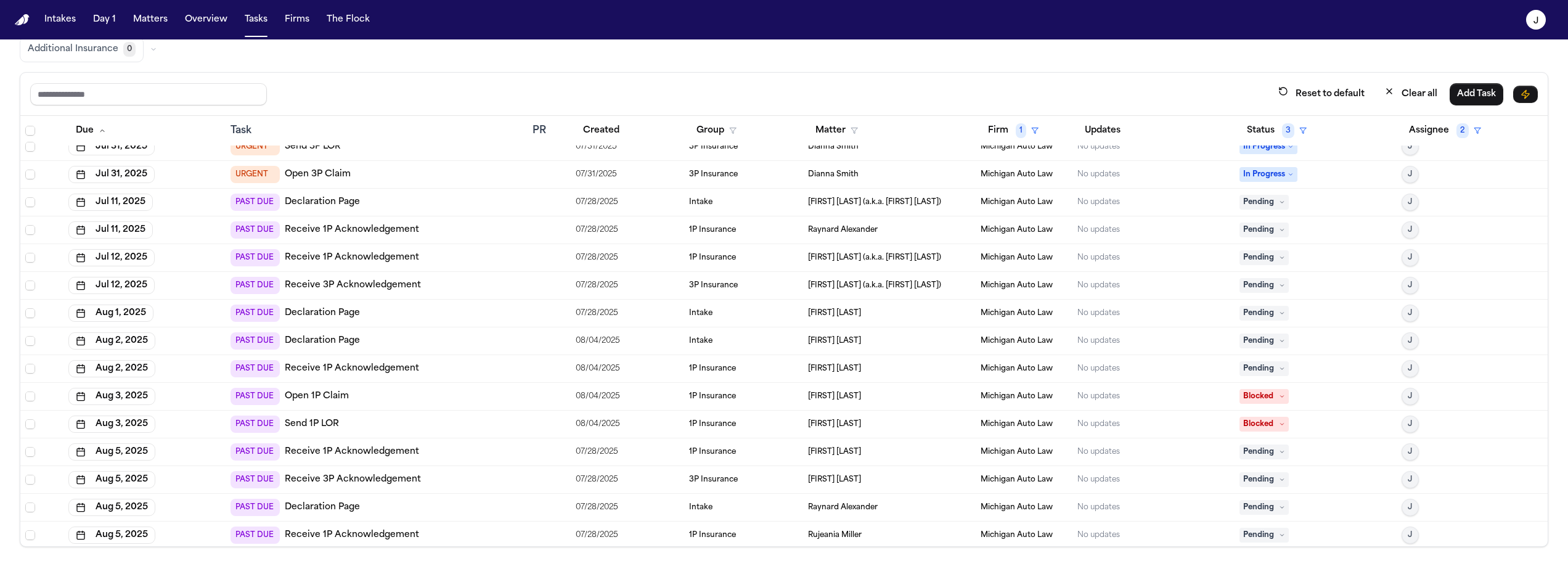 scroll, scrollTop: 0, scrollLeft: 0, axis: both 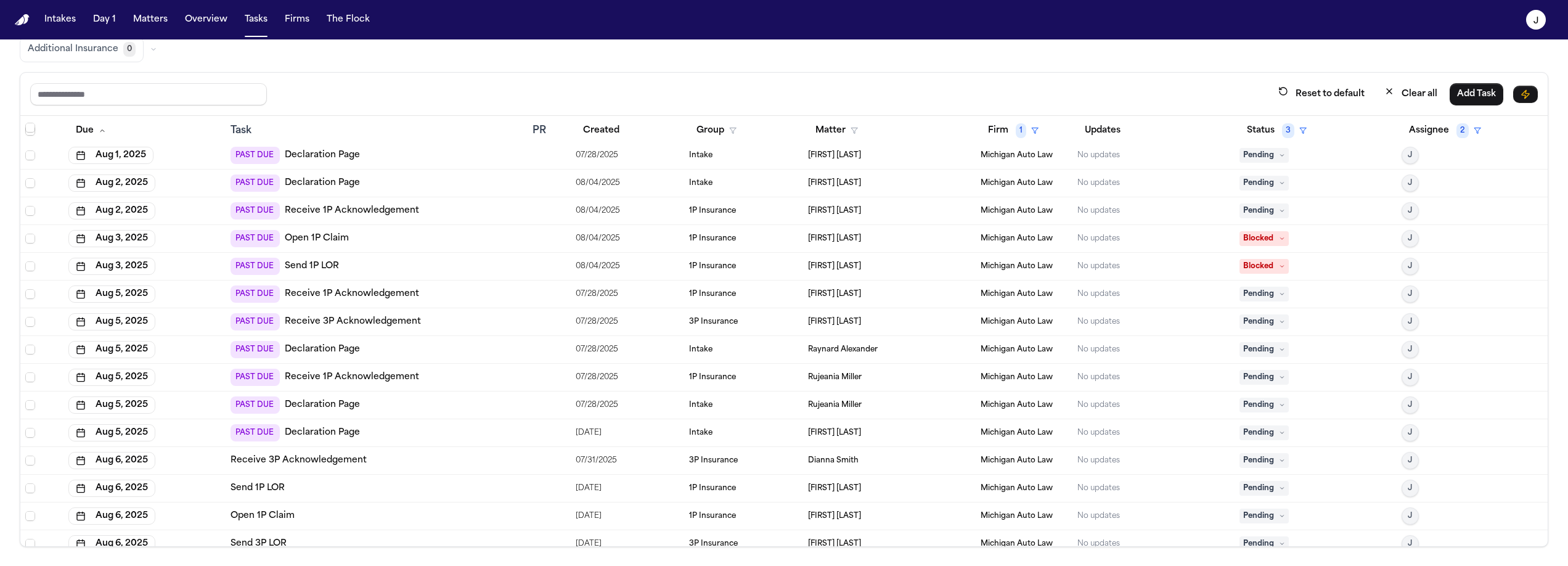 click on "PAST DUE Open 1P Claim" at bounding box center (377, 239) 